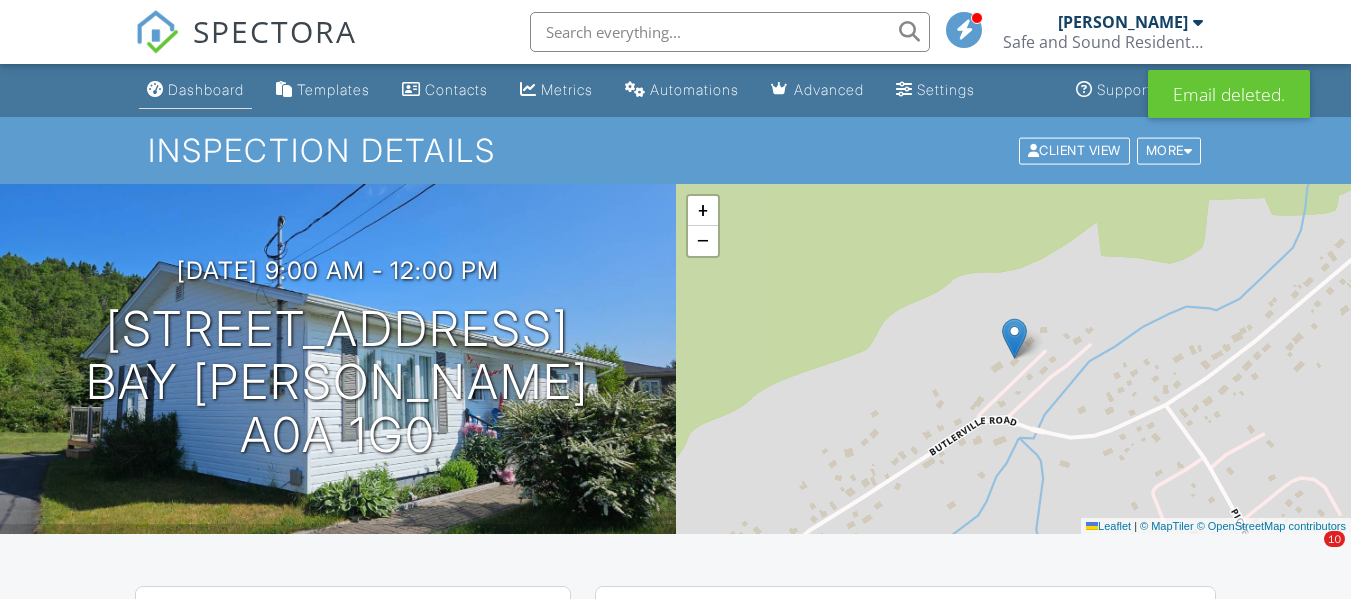 scroll, scrollTop: 0, scrollLeft: 0, axis: both 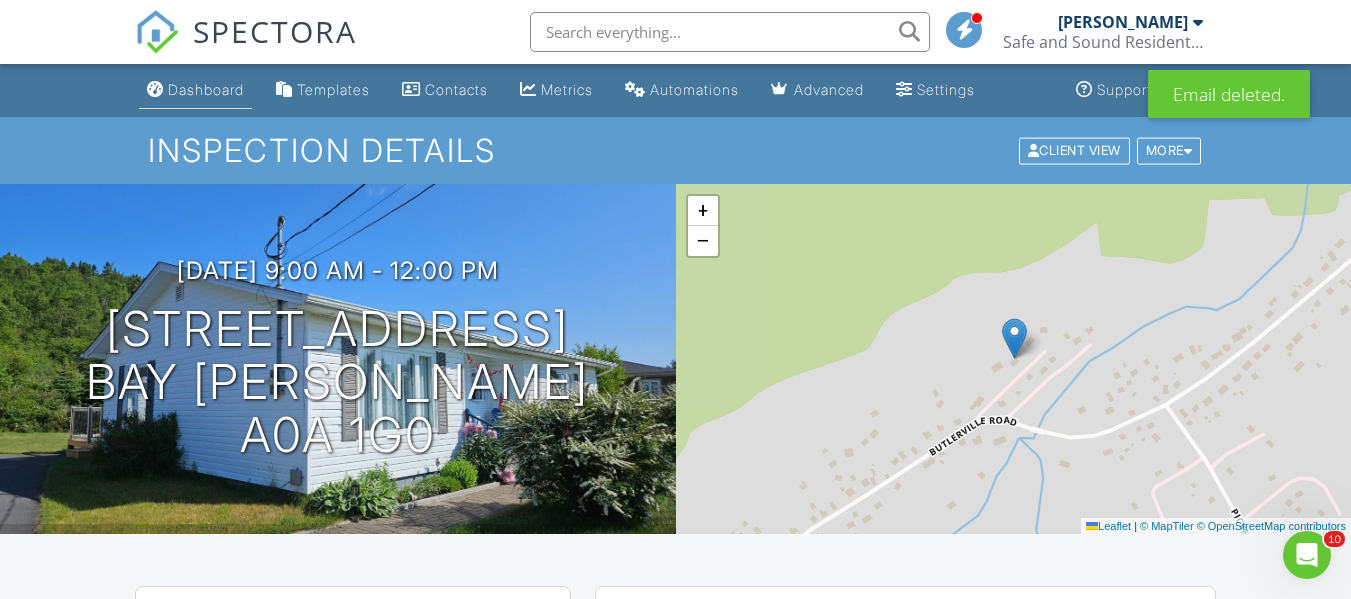click on "Dashboard" at bounding box center (206, 89) 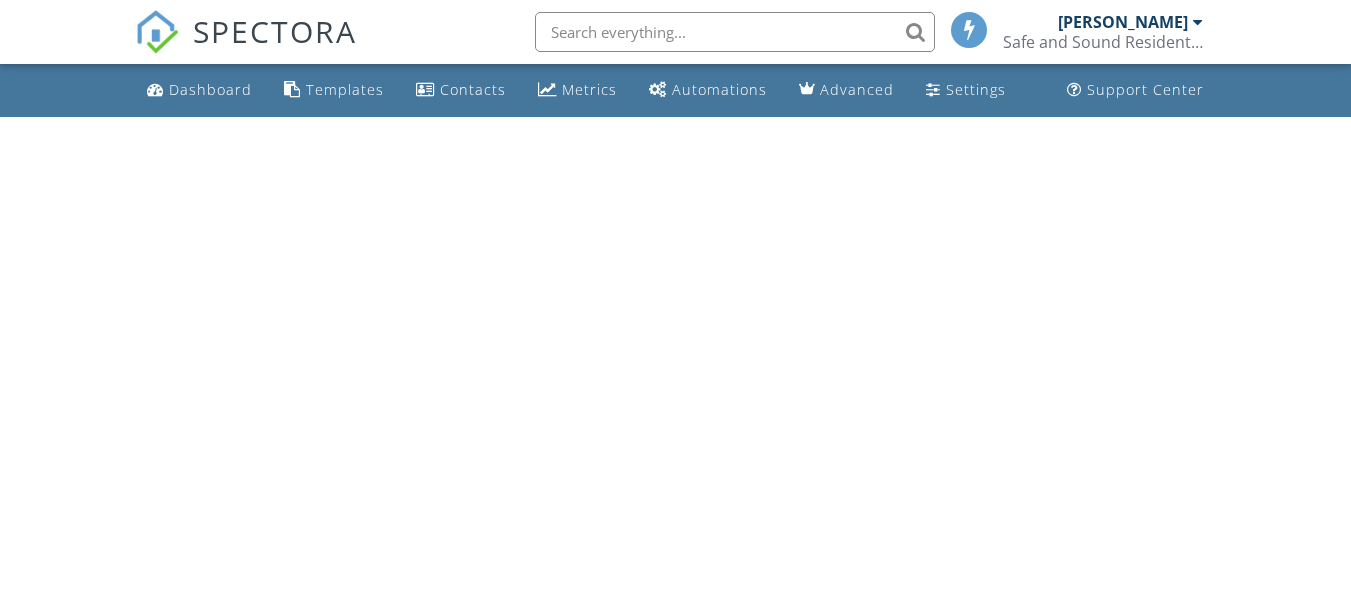 scroll, scrollTop: 0, scrollLeft: 0, axis: both 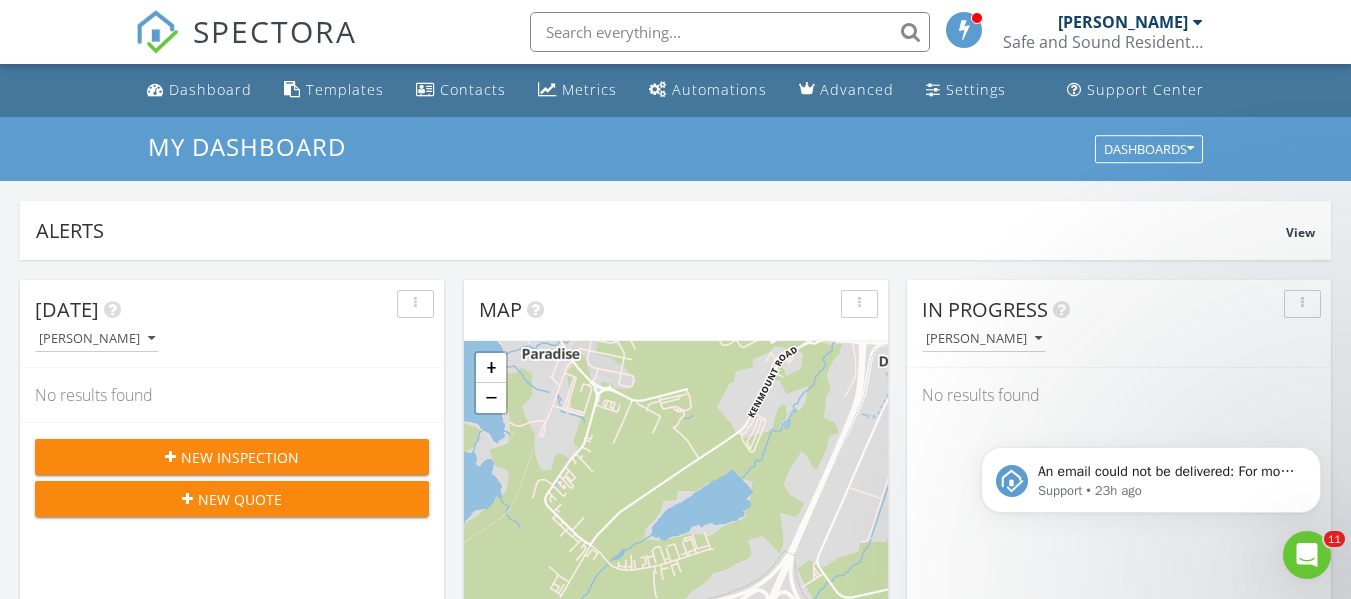 click on "New Inspection" at bounding box center (240, 457) 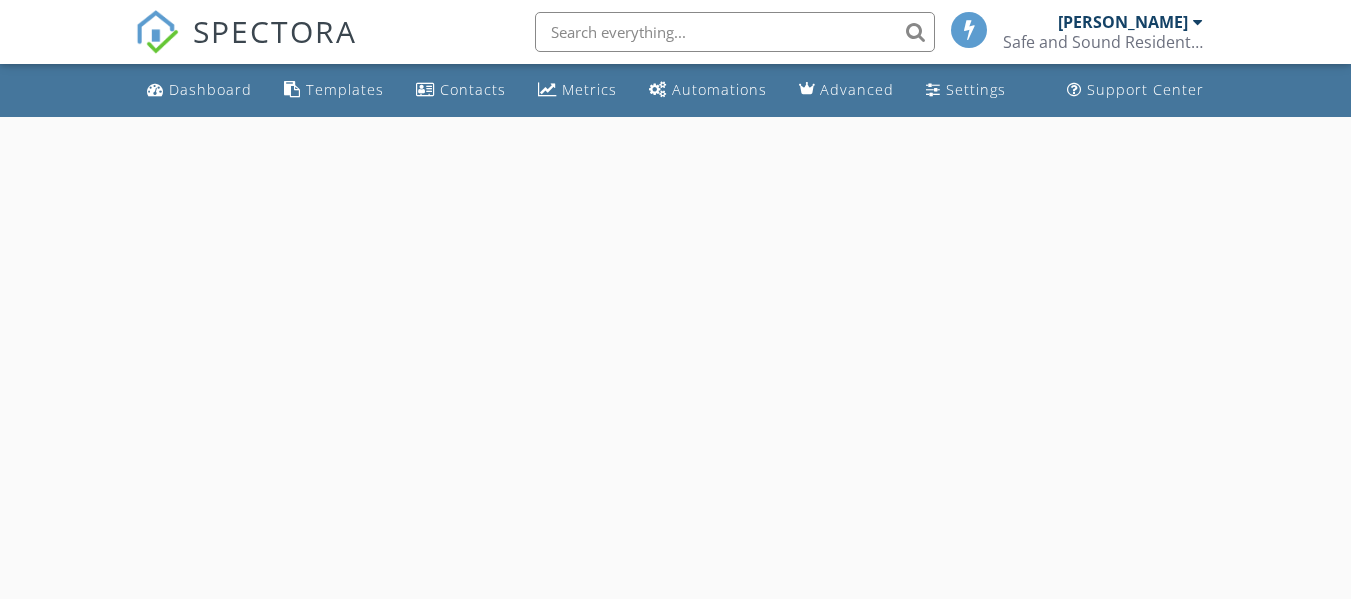 scroll, scrollTop: 0, scrollLeft: 0, axis: both 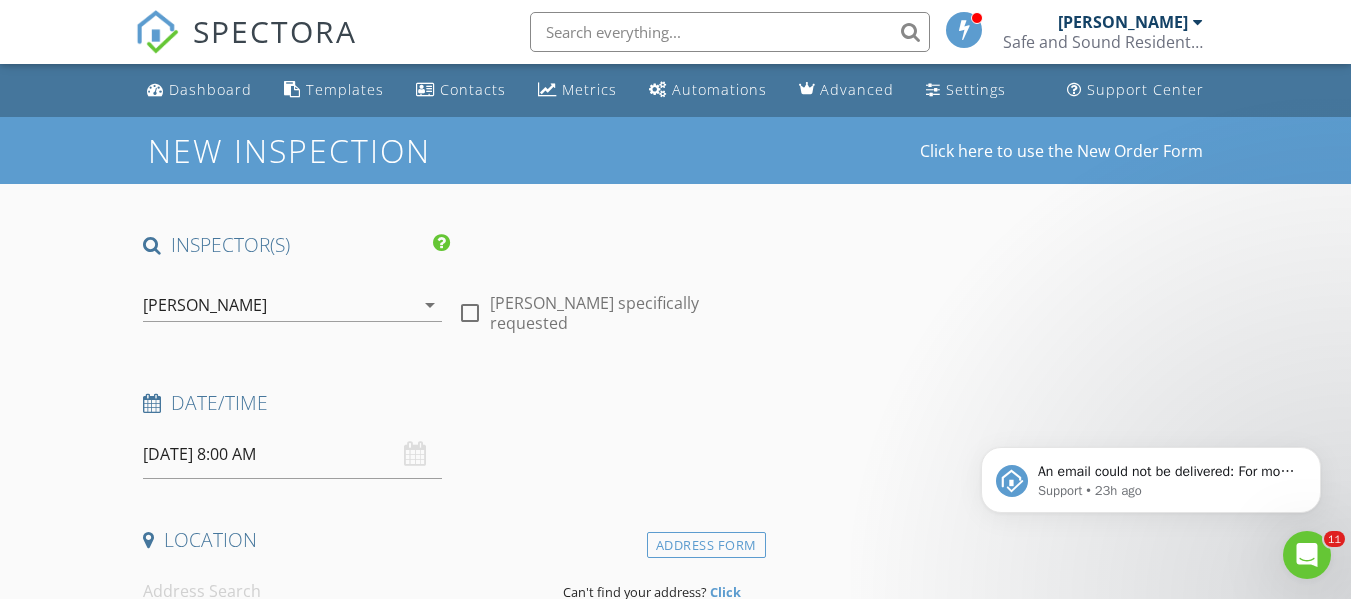 click on "07/15/2025 8:00 AM" at bounding box center (292, 454) 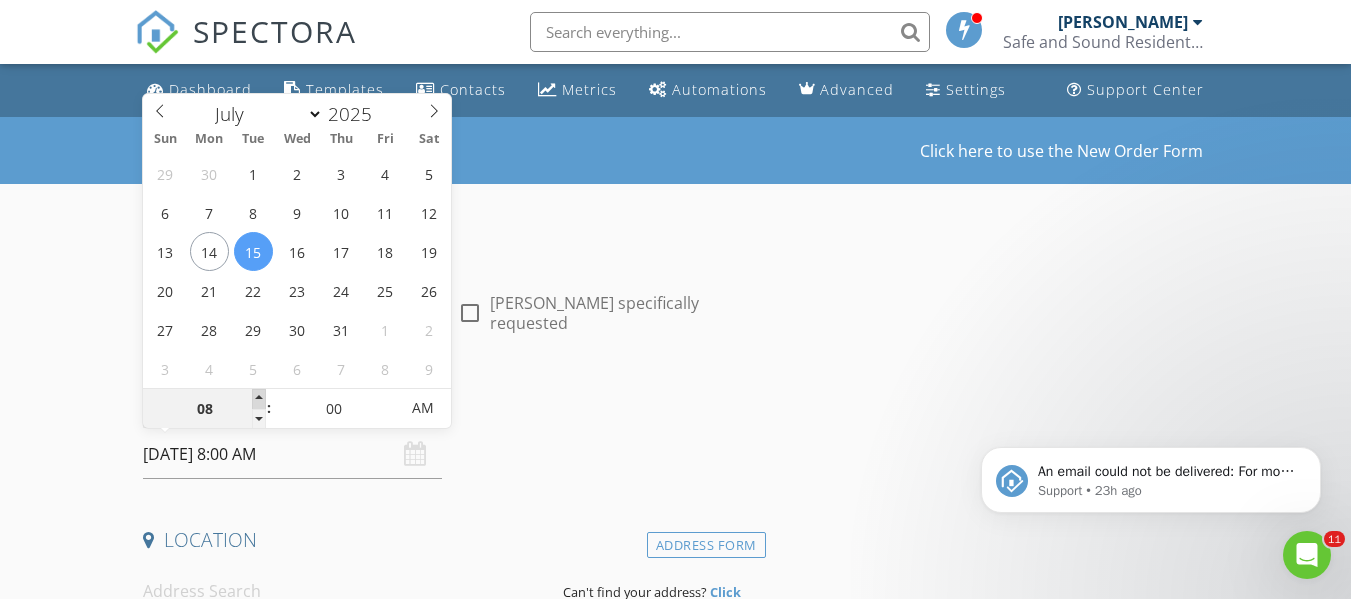 type on "09" 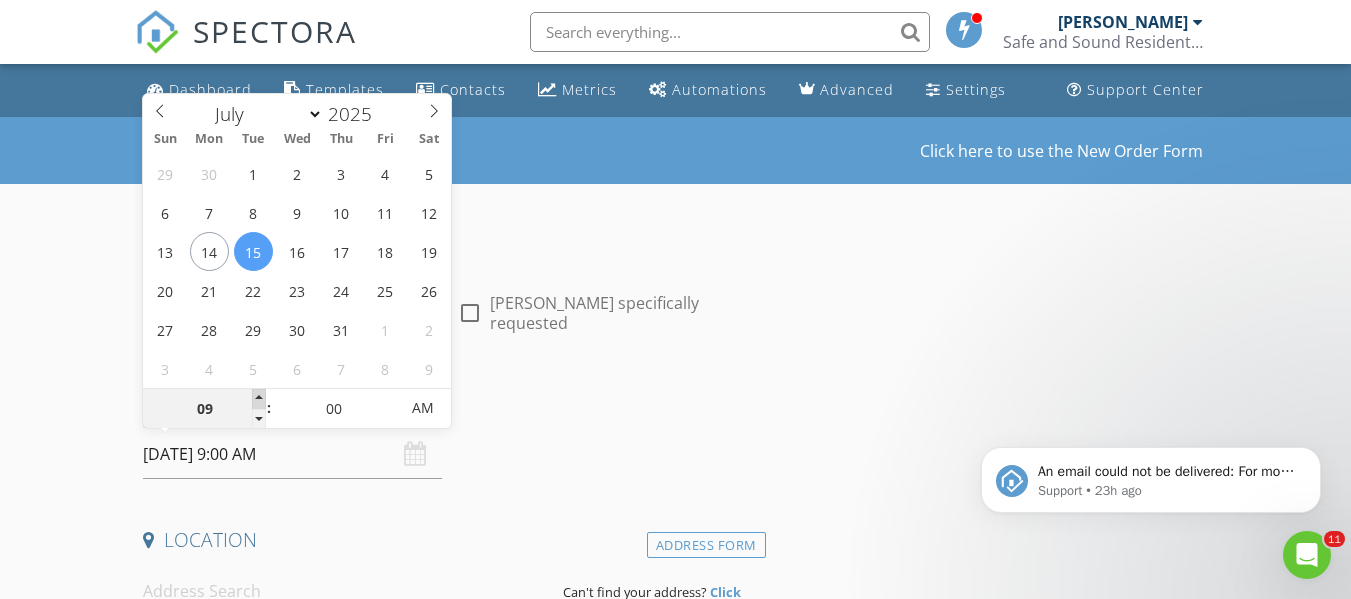 click at bounding box center [259, 399] 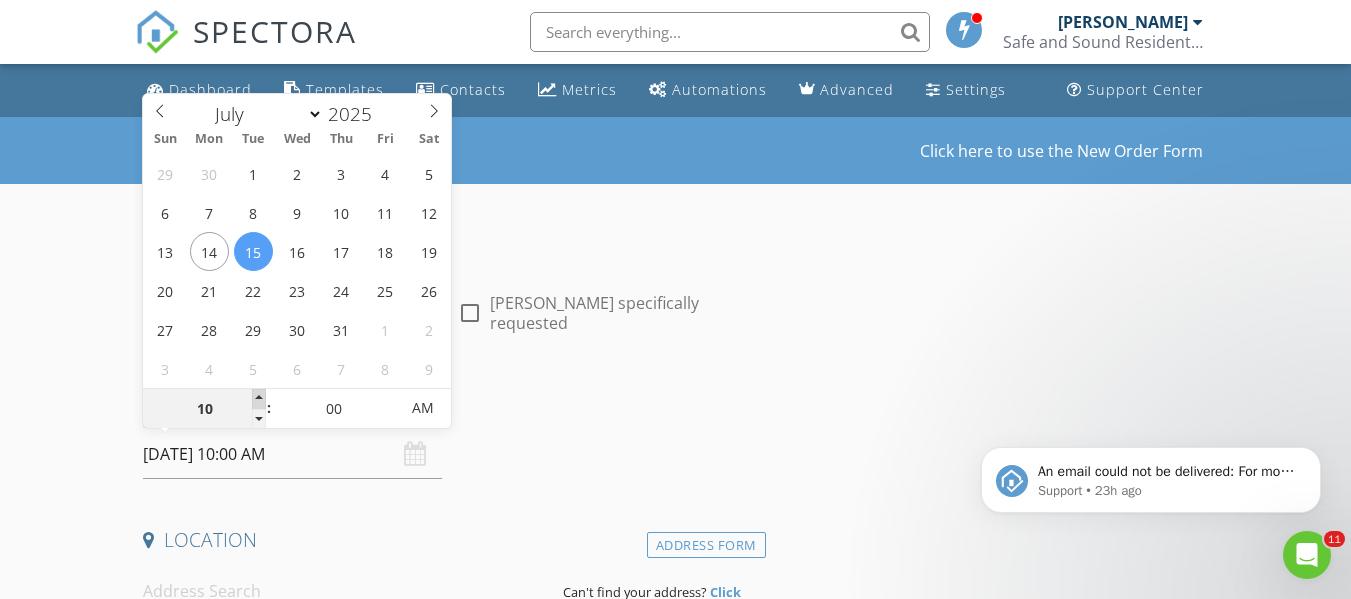 click at bounding box center (259, 399) 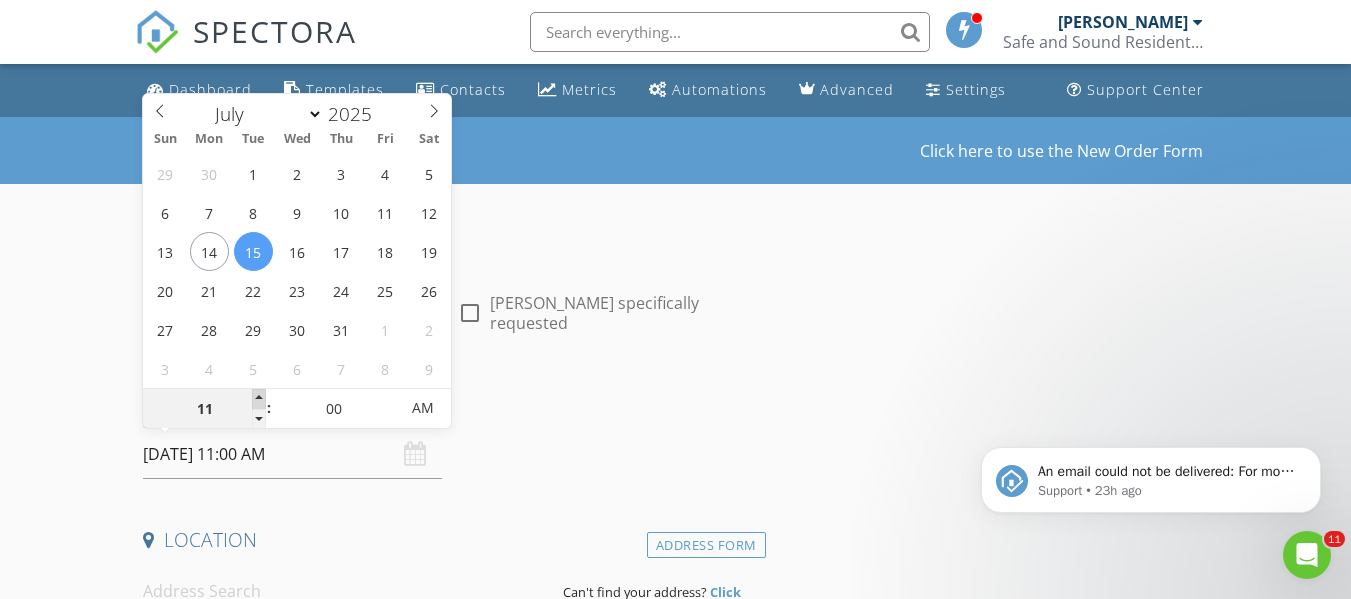 click at bounding box center (259, 399) 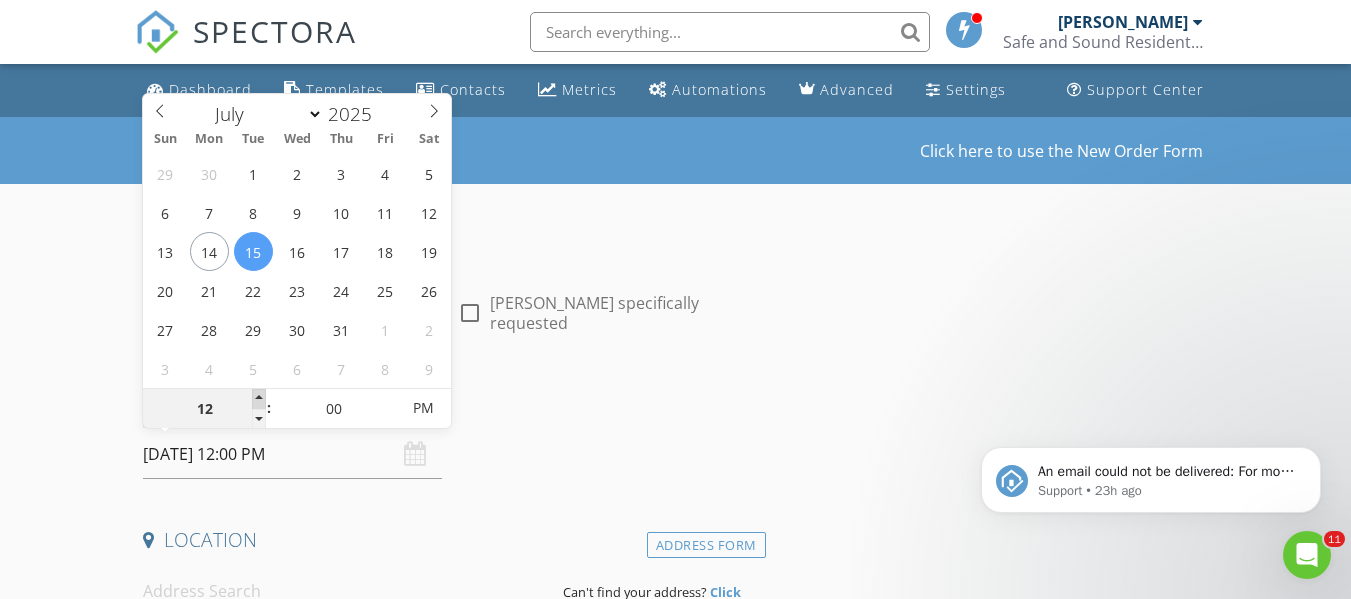 click at bounding box center [259, 399] 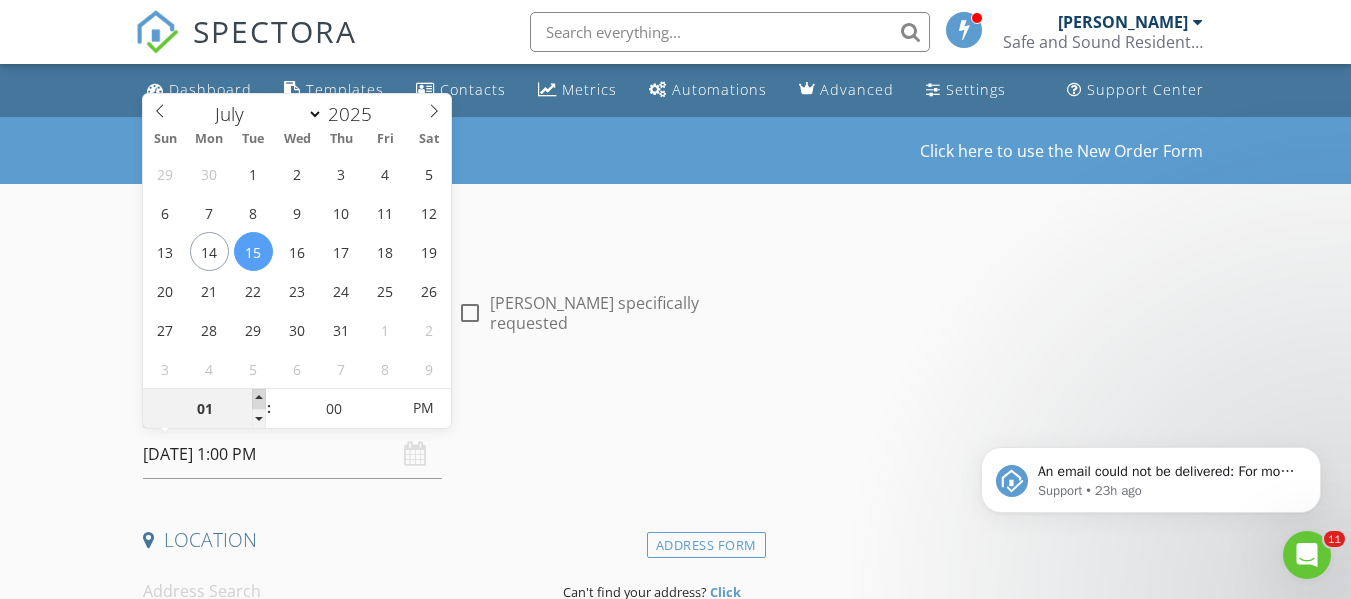 click at bounding box center (259, 399) 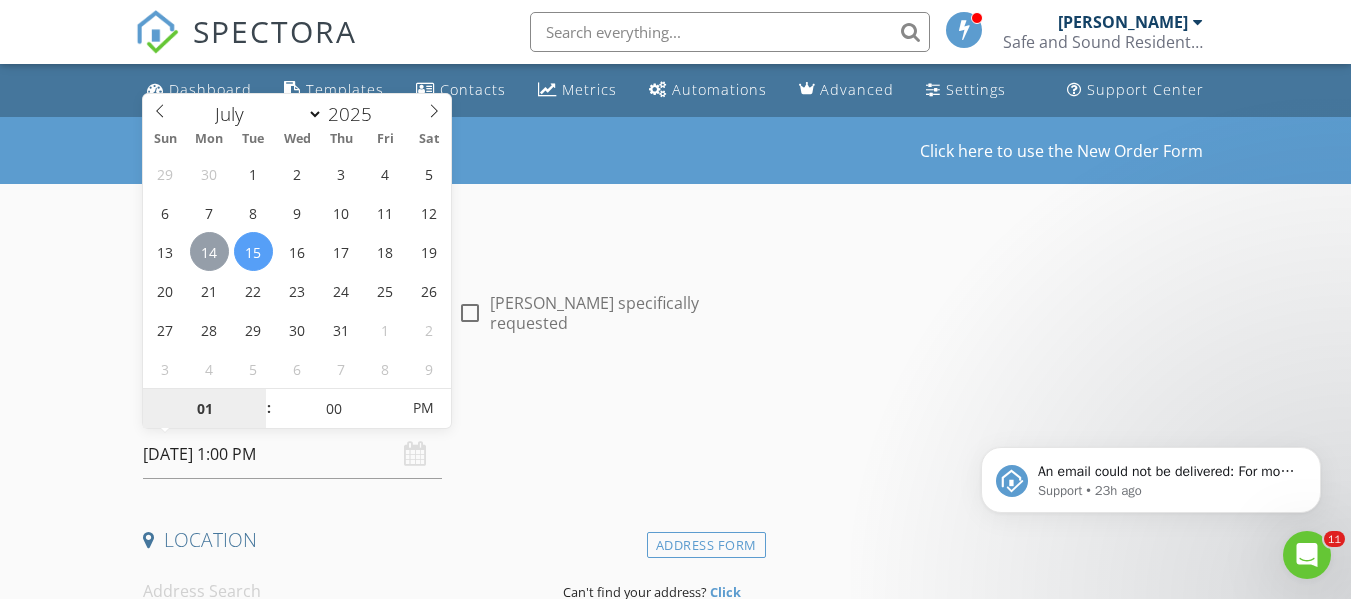 type on "07/14/2025 1:00 PM" 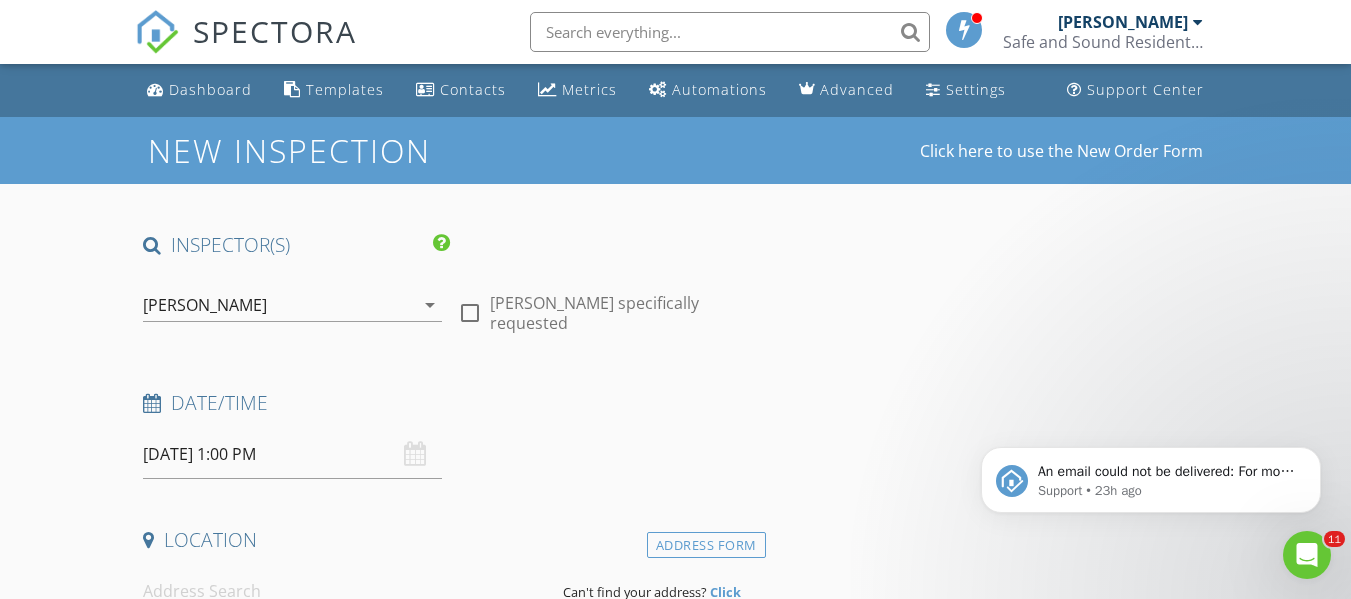 click on "New Inspection
Click here to use the New Order Form
INSPECTOR(S)
check_box   Tom Gresham   PRIMARY   Tom Gresham arrow_drop_down   check_box_outline_blank Tom Gresham specifically requested
Date/Time
07/14/2025 1:00 PM
Location
Address Form       Can't find your address?   Click here.
client
check_box Enable Client CC email for this inspection   Client Search     check_box_outline_blank Client is a Company/Organization     First Name   Last Name   Email   CC Email   Phone           Notes   Private Notes
ADD ADDITIONAL client
SERVICES
check_box_outline_blank   Home Inspection Including Thermal Imaging Scan   check_box_outline_blank   New Service   check_box_outline_blank   Visual Home Inspection   arrow_drop_down     Select Discount Code arrow_drop_down" at bounding box center [675, 1633] 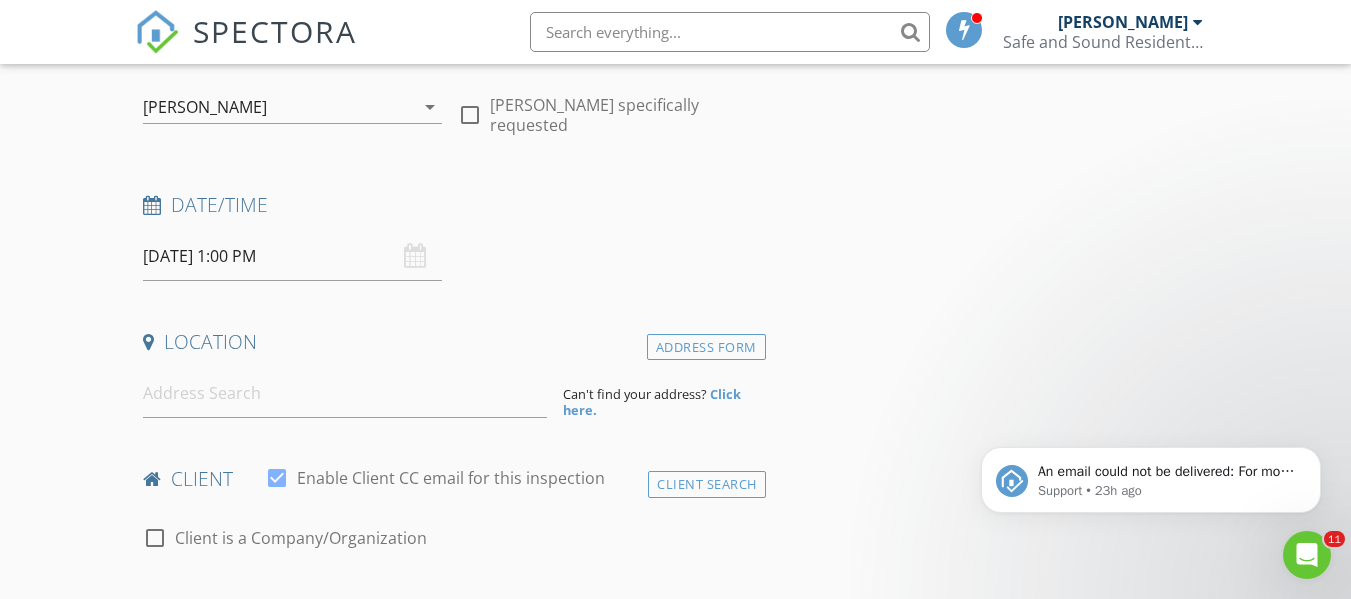 scroll, scrollTop: 200, scrollLeft: 0, axis: vertical 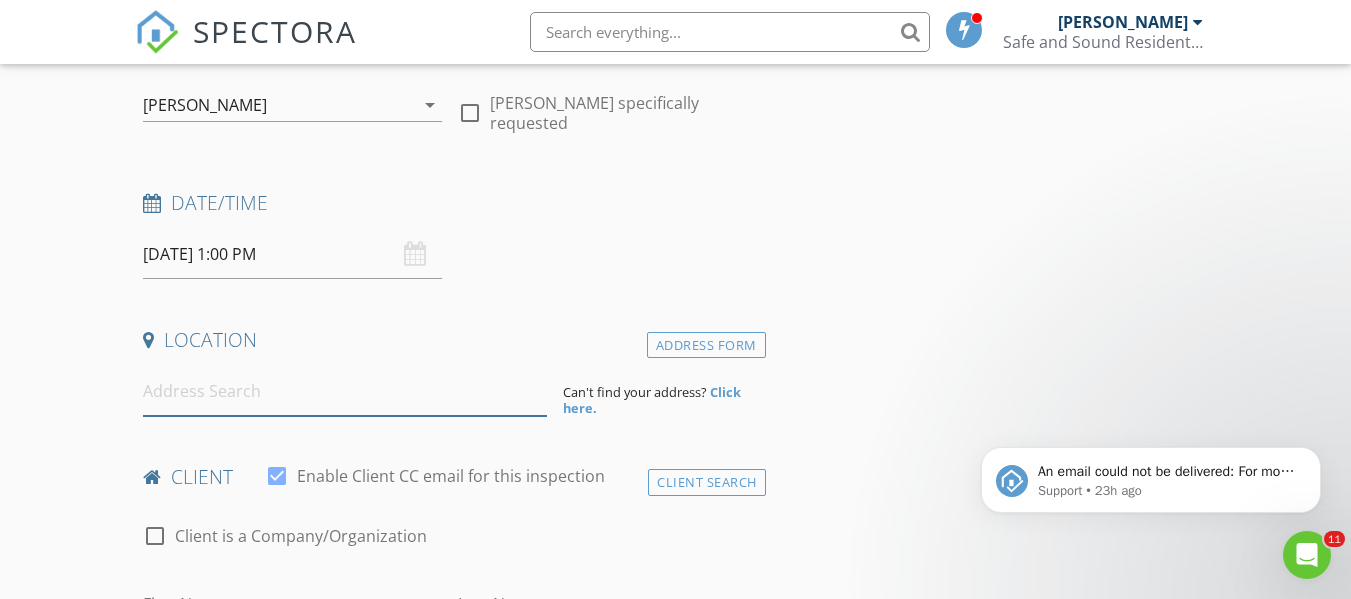 click at bounding box center [345, 391] 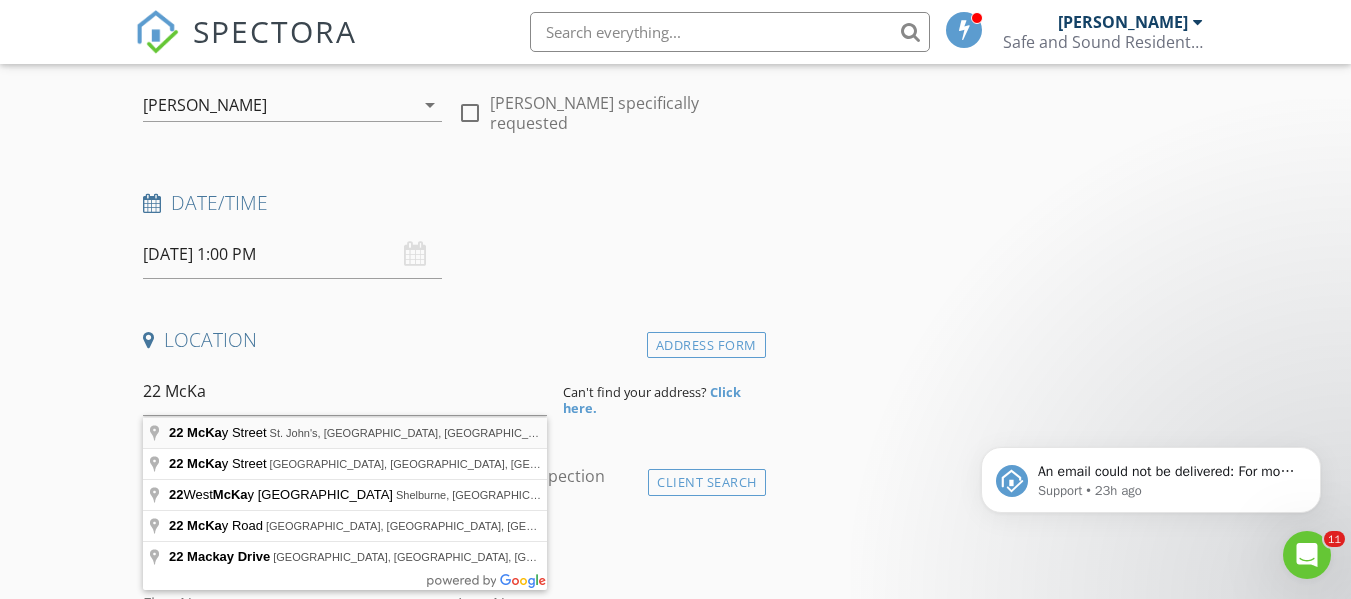 type on "22 McKay Street, St. John's, NL, Canada" 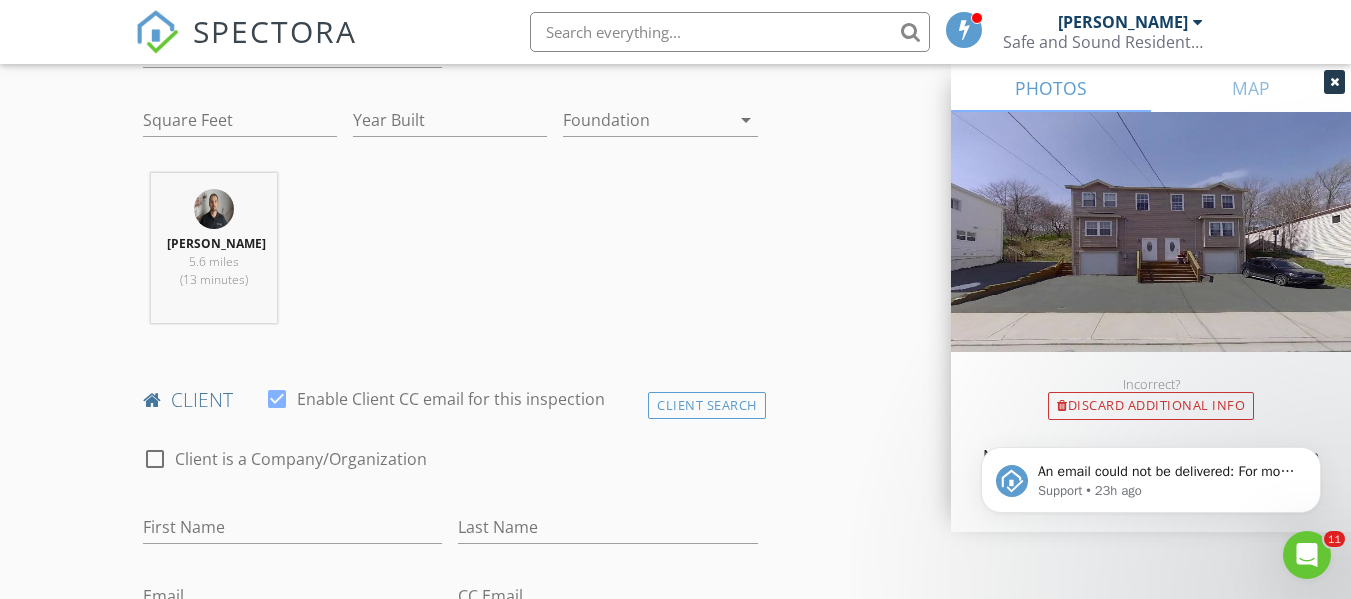 scroll, scrollTop: 800, scrollLeft: 0, axis: vertical 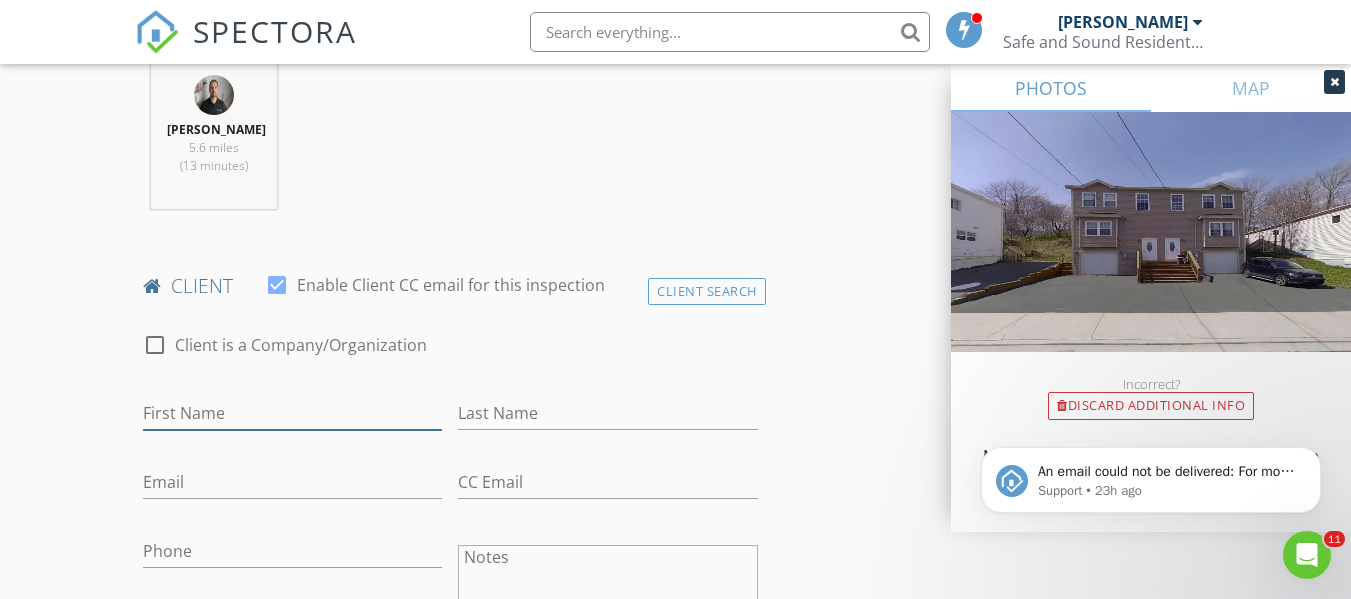 click on "First Name" at bounding box center (292, 413) 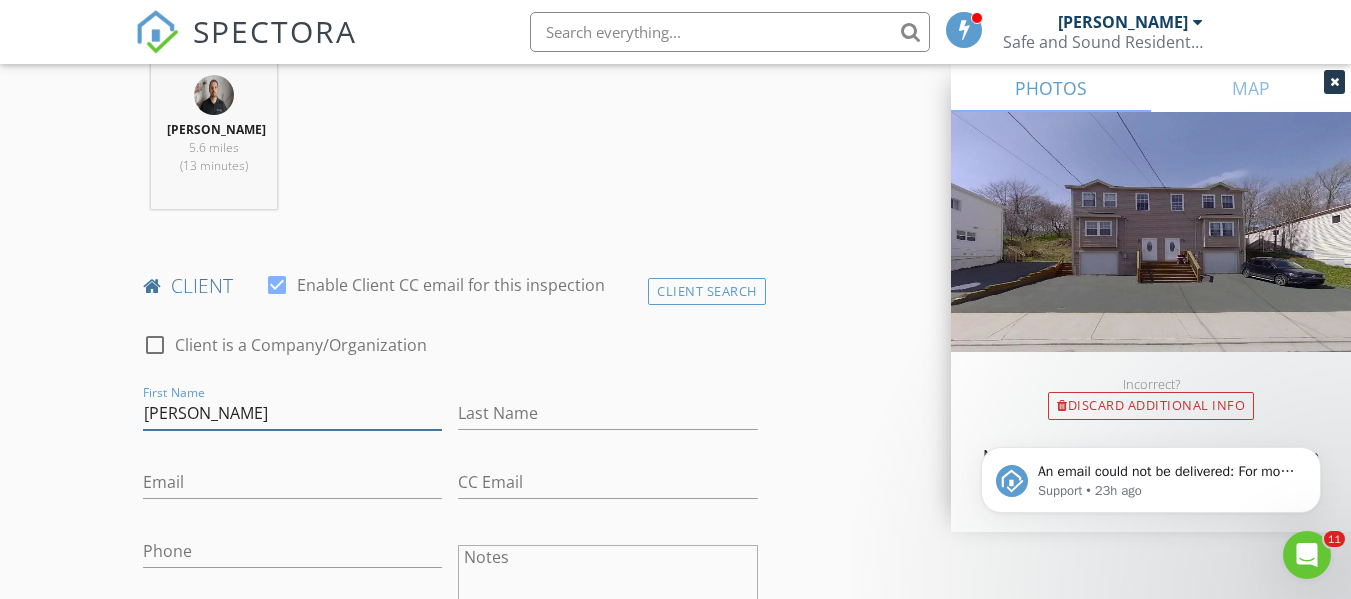 type on "Julia" 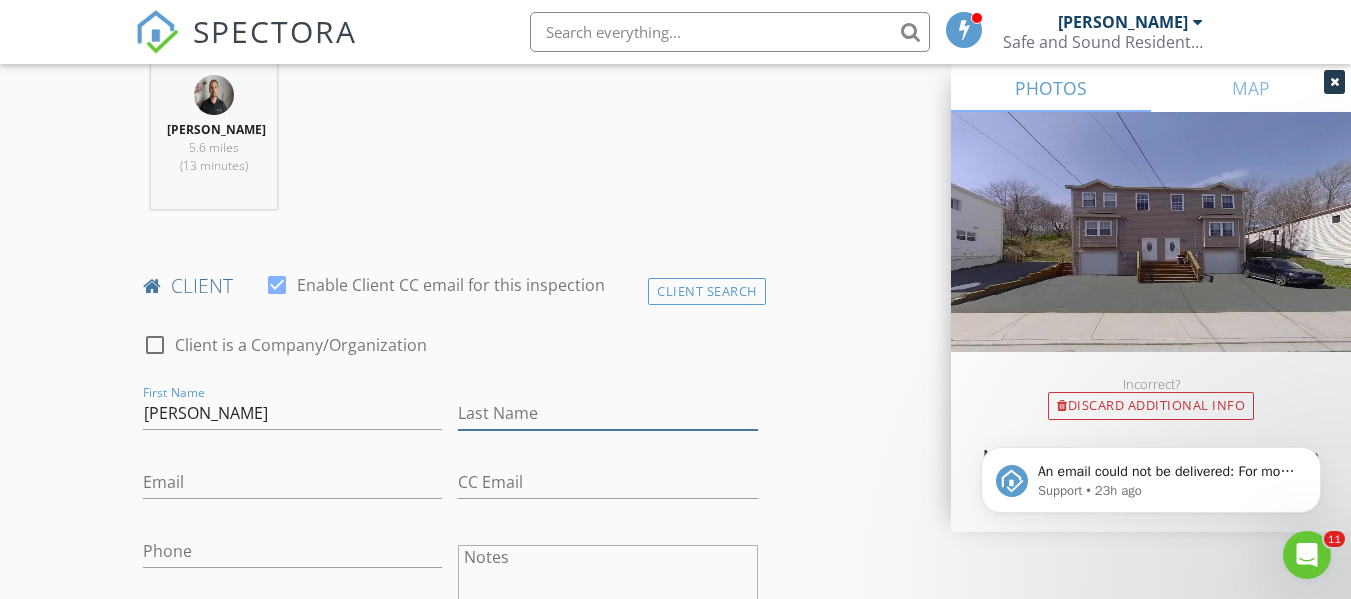 click on "Last Name" at bounding box center [607, 413] 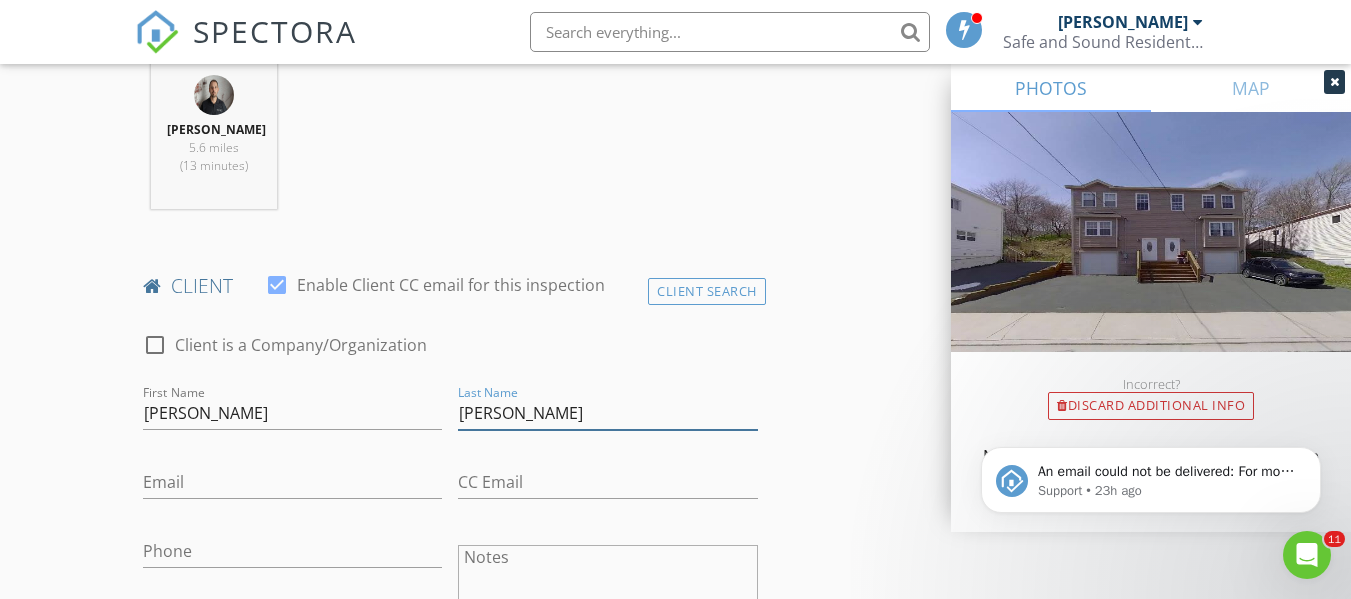 type on "Thorp" 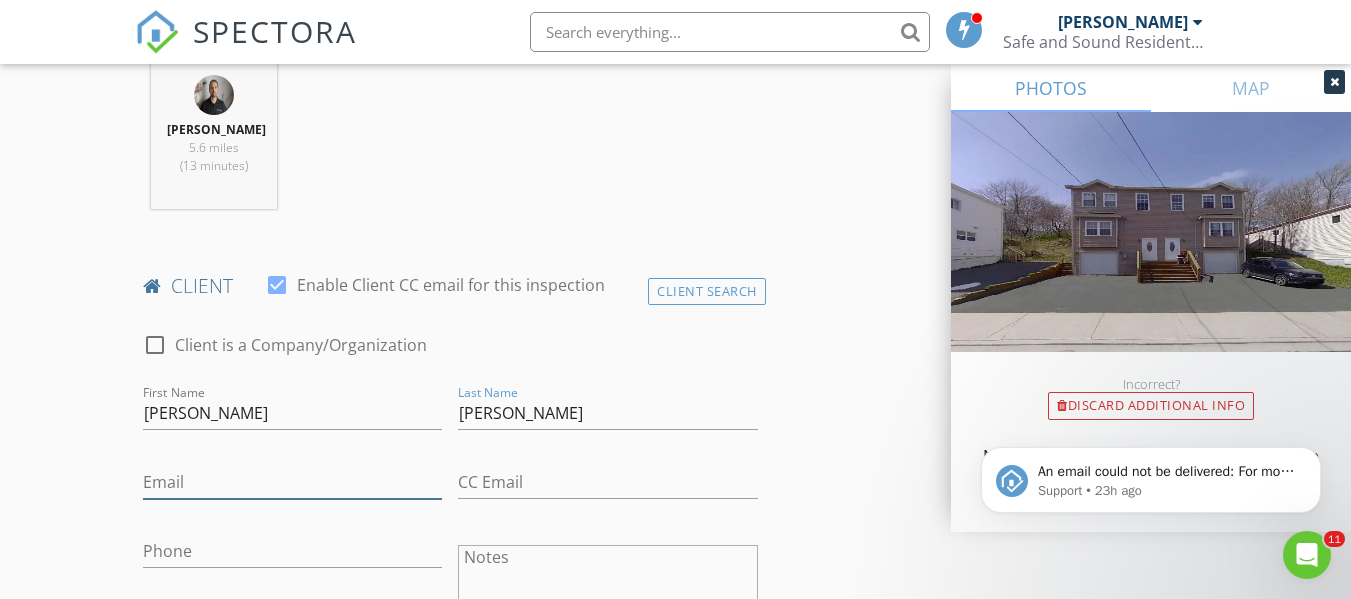 click on "Email" at bounding box center [292, 482] 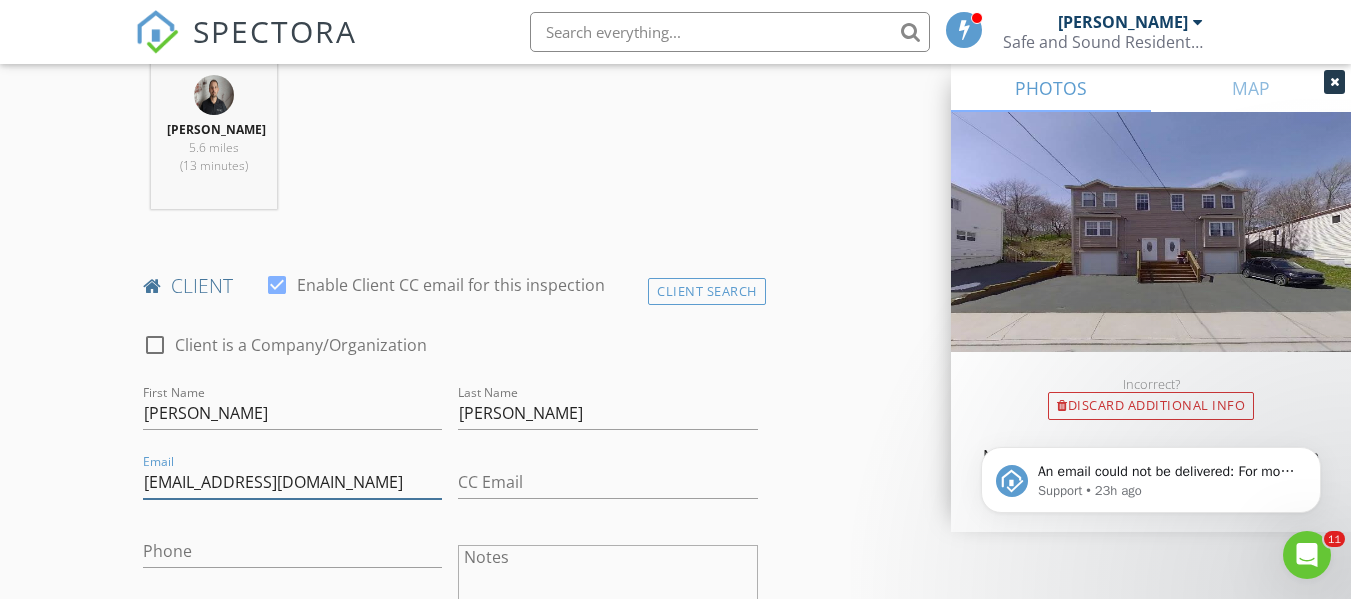 type on "juliathorp13@gmail.com" 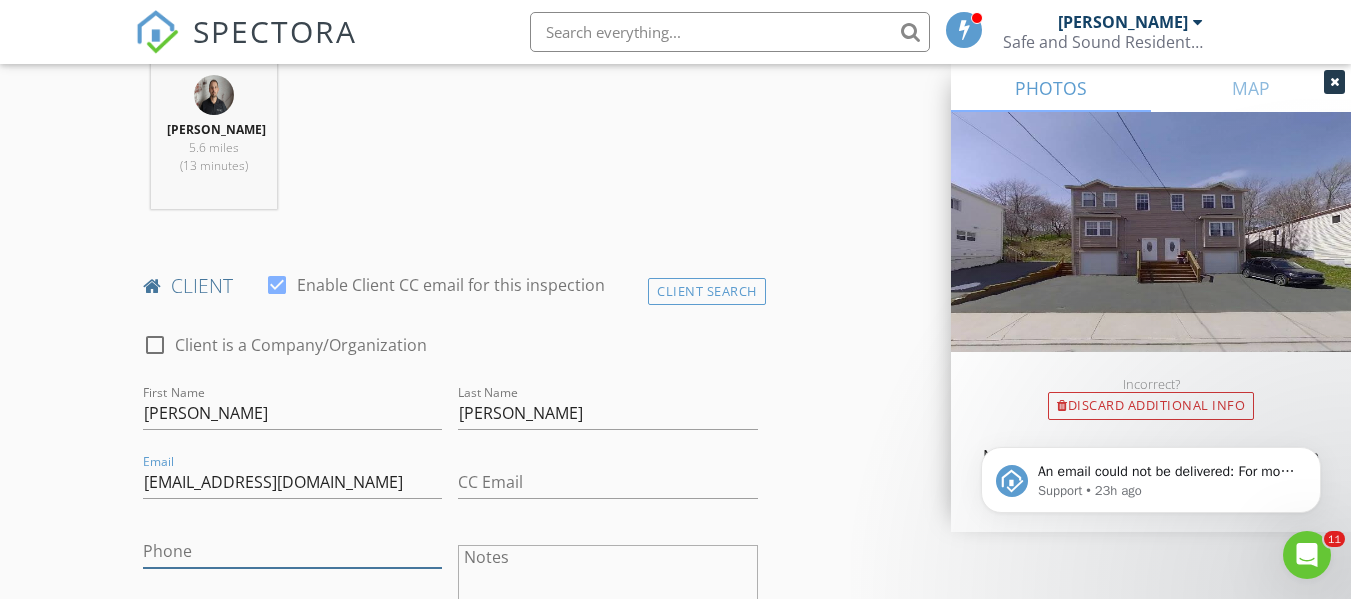 click on "Phone" at bounding box center [292, 551] 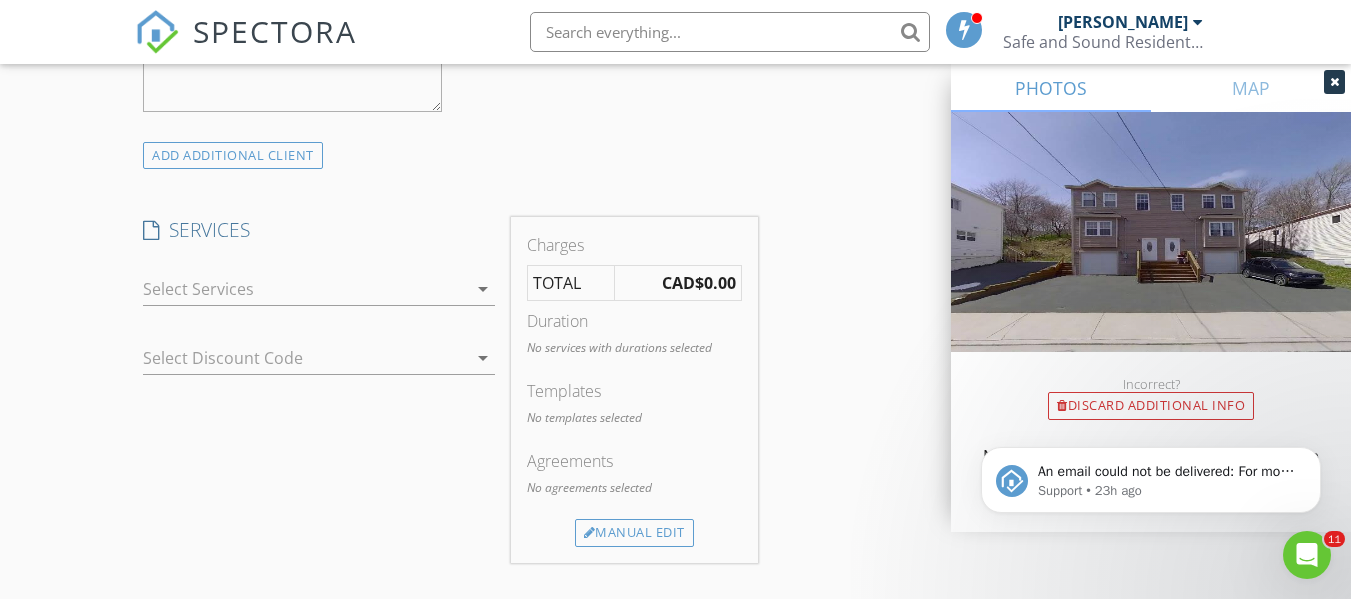 scroll, scrollTop: 1500, scrollLeft: 0, axis: vertical 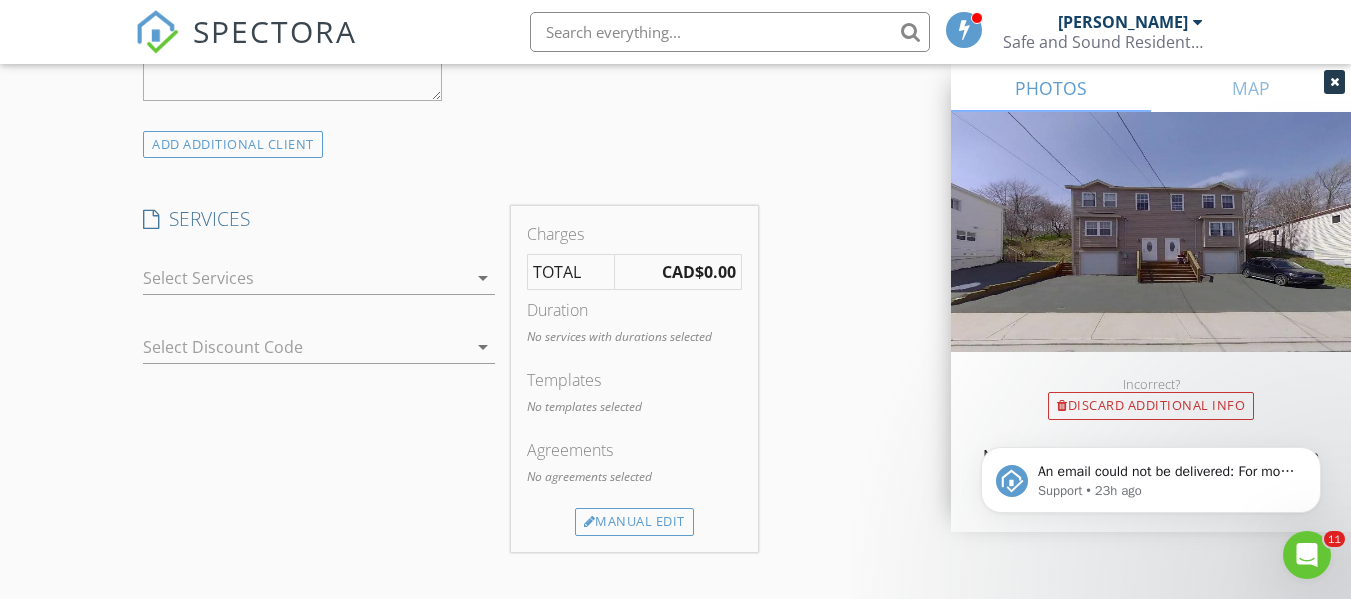 type on "709-769-1533" 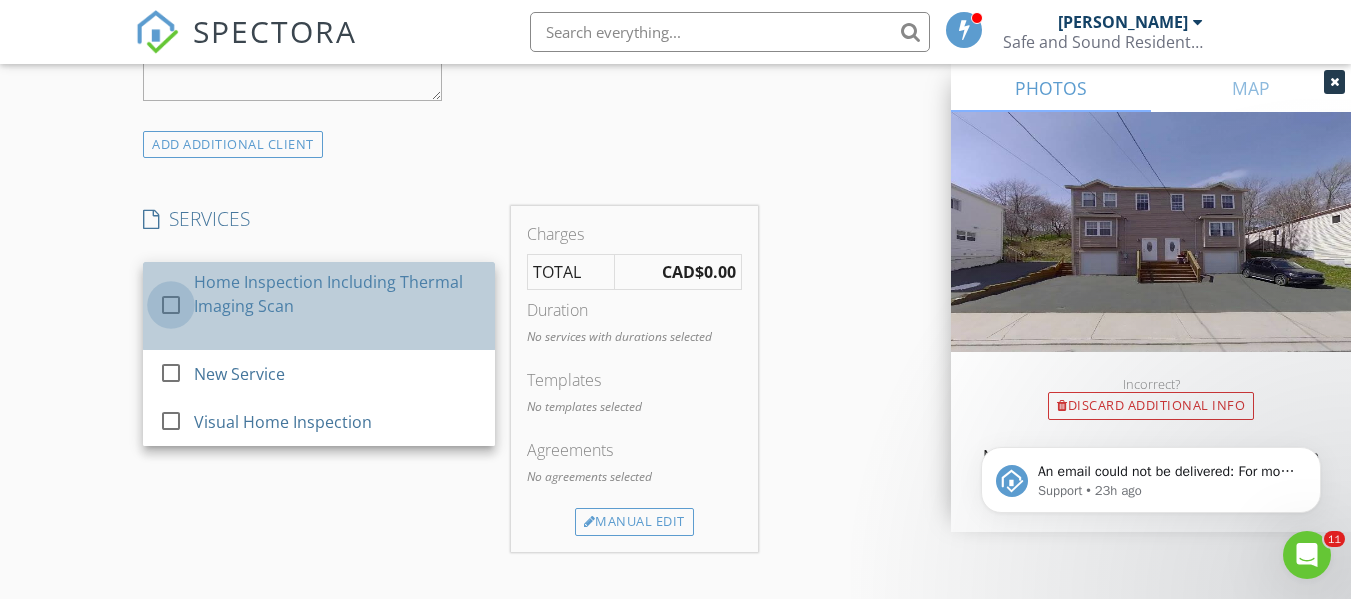 click at bounding box center [171, 305] 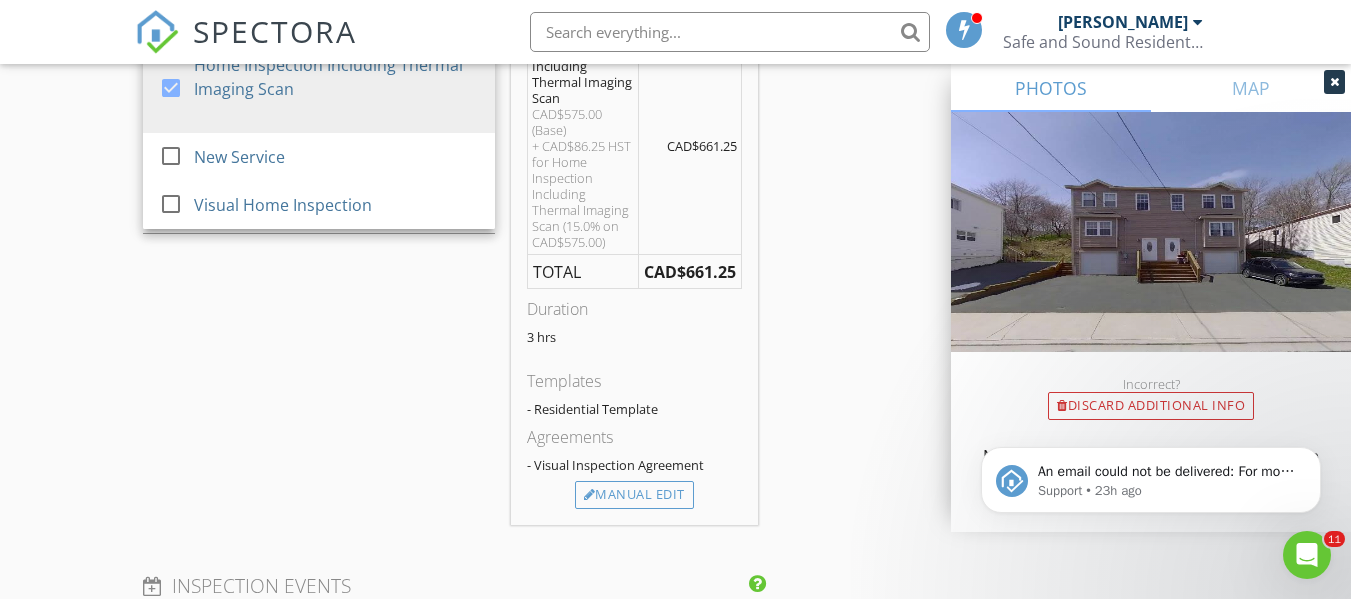scroll, scrollTop: 1900, scrollLeft: 0, axis: vertical 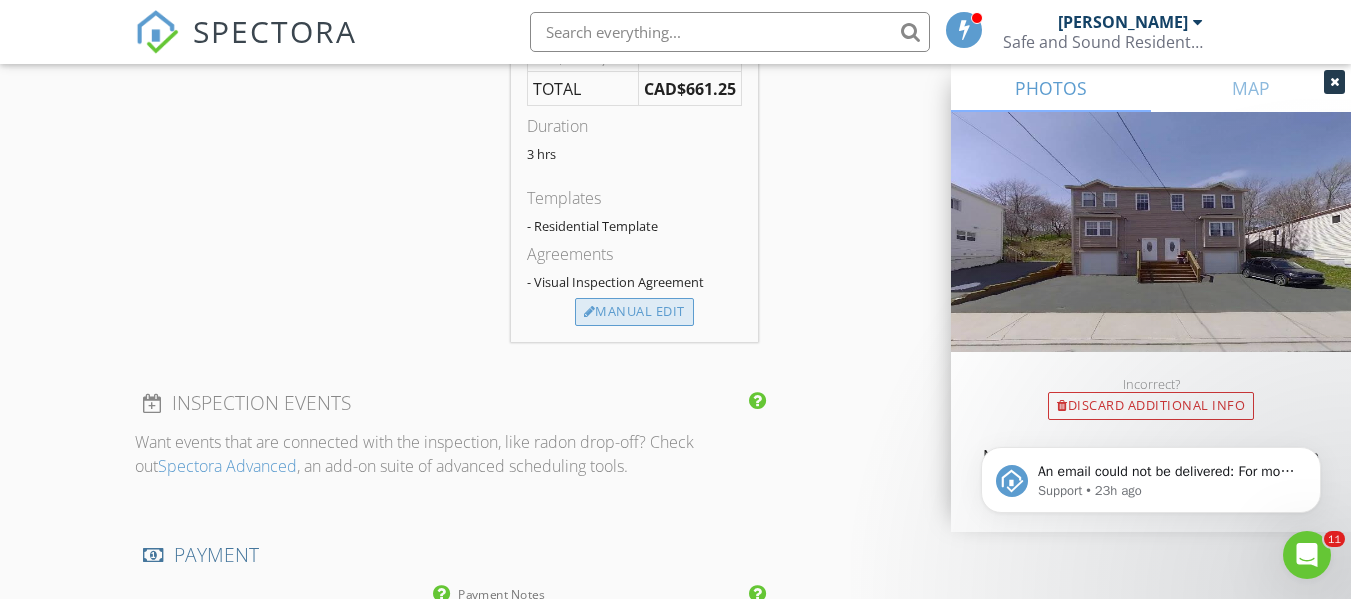 click on "Manual Edit" at bounding box center (634, 312) 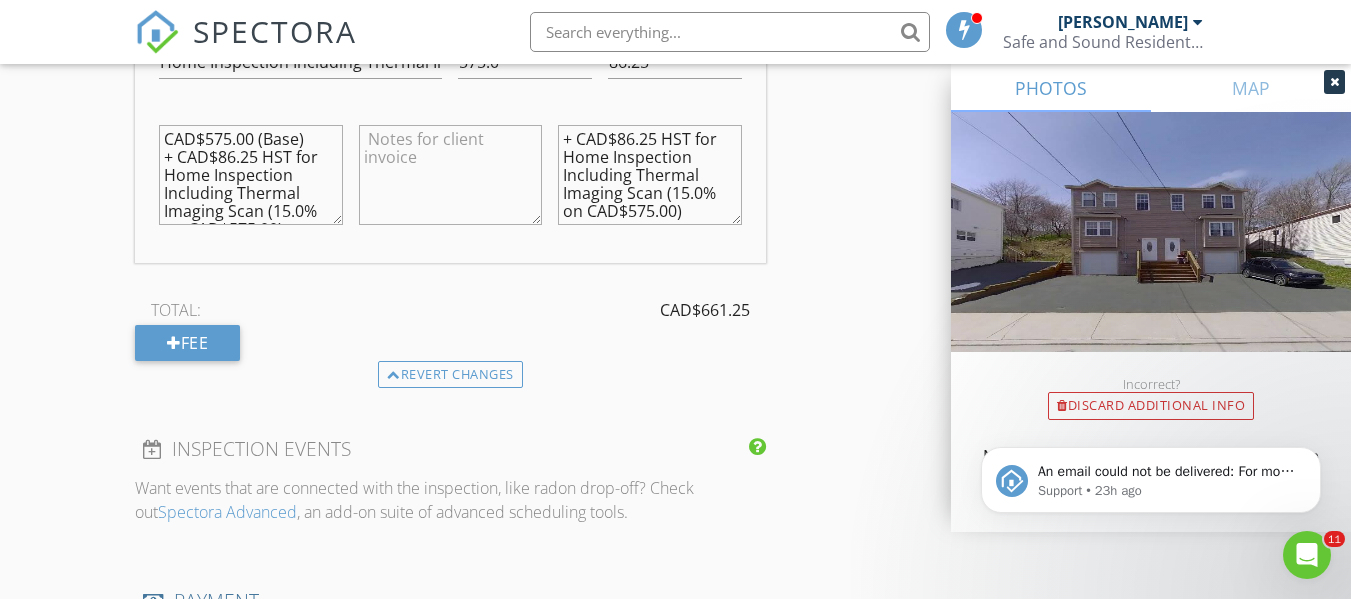 scroll, scrollTop: 1600, scrollLeft: 0, axis: vertical 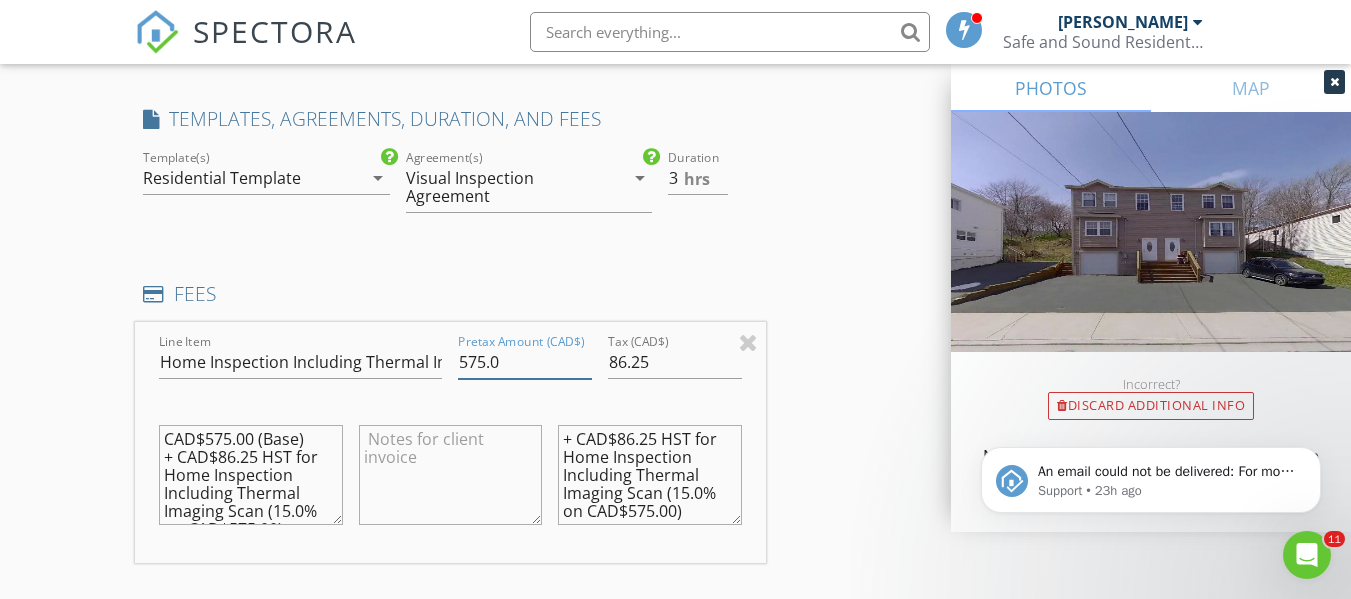 click on "575.0" at bounding box center [525, 362] 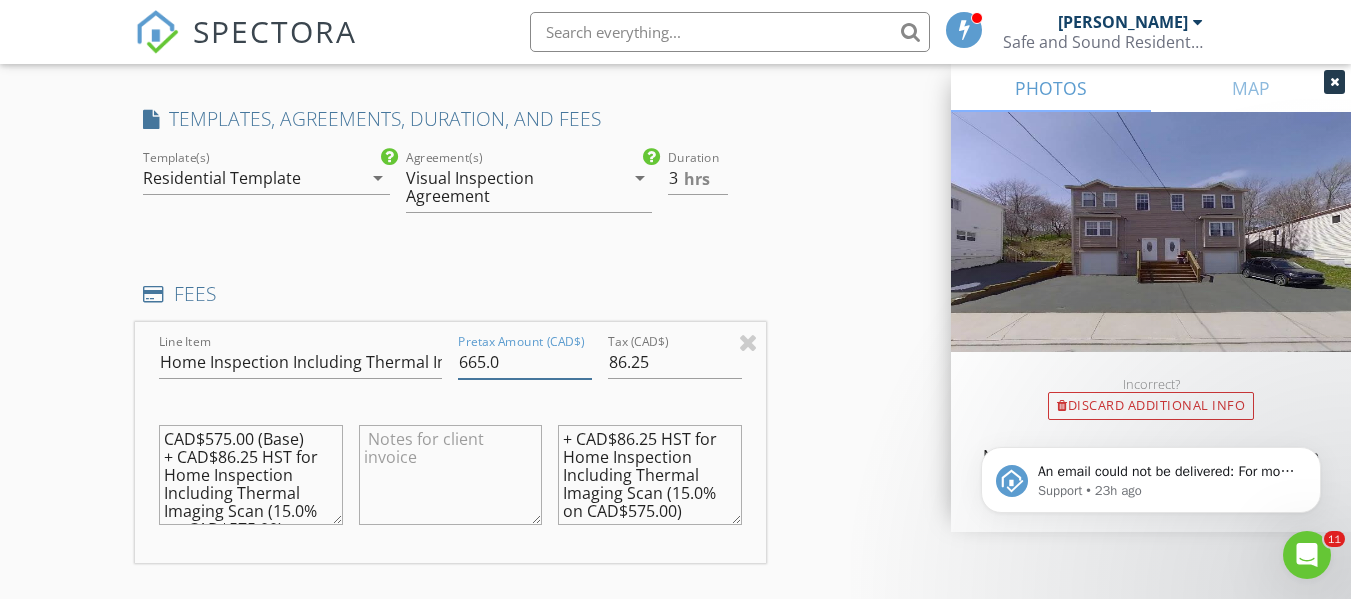 type on "665.0" 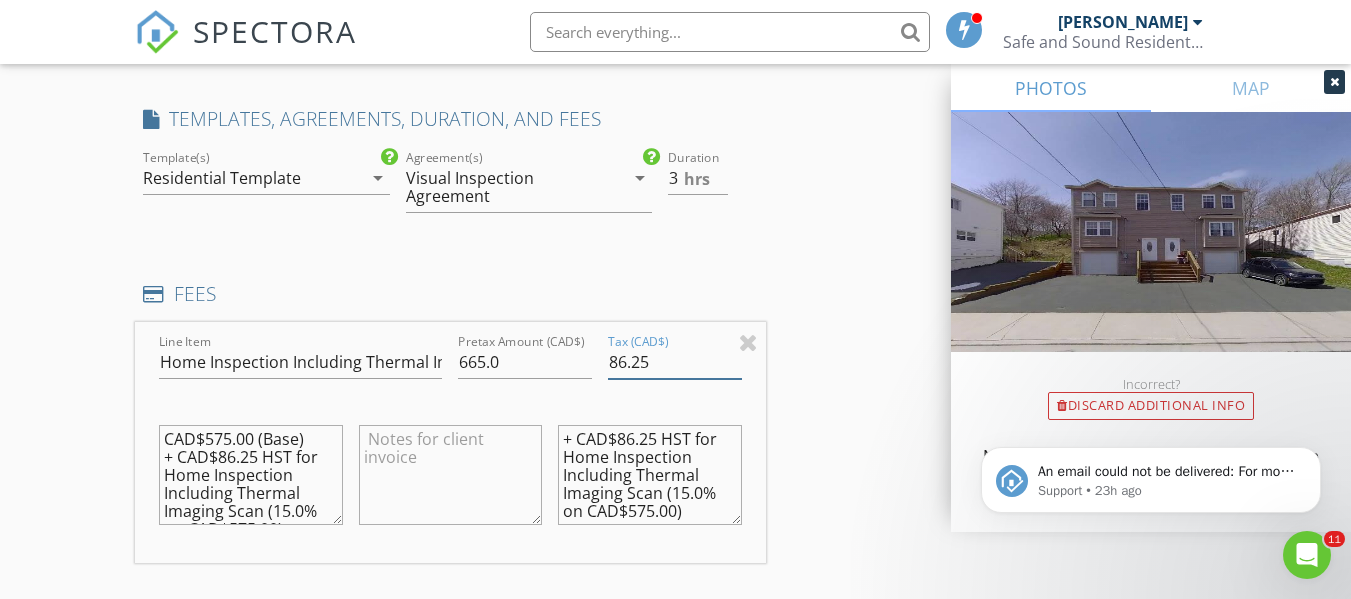 drag, startPoint x: 639, startPoint y: 364, endPoint x: 598, endPoint y: 361, distance: 41.109608 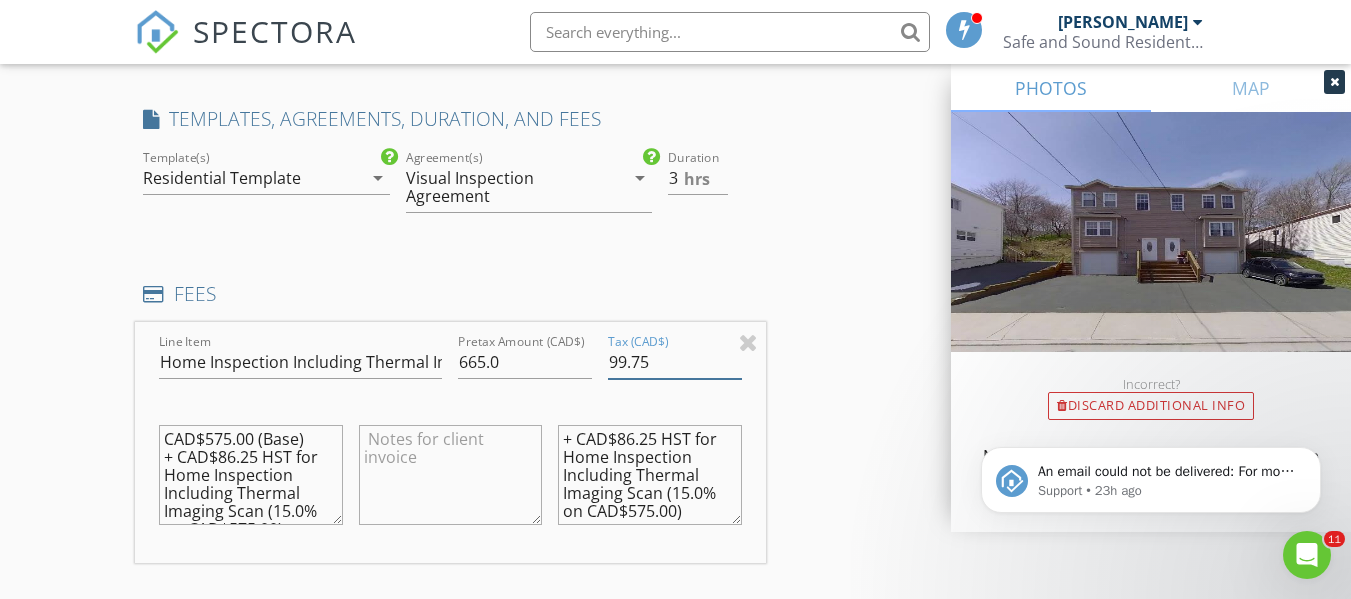type on "99.75" 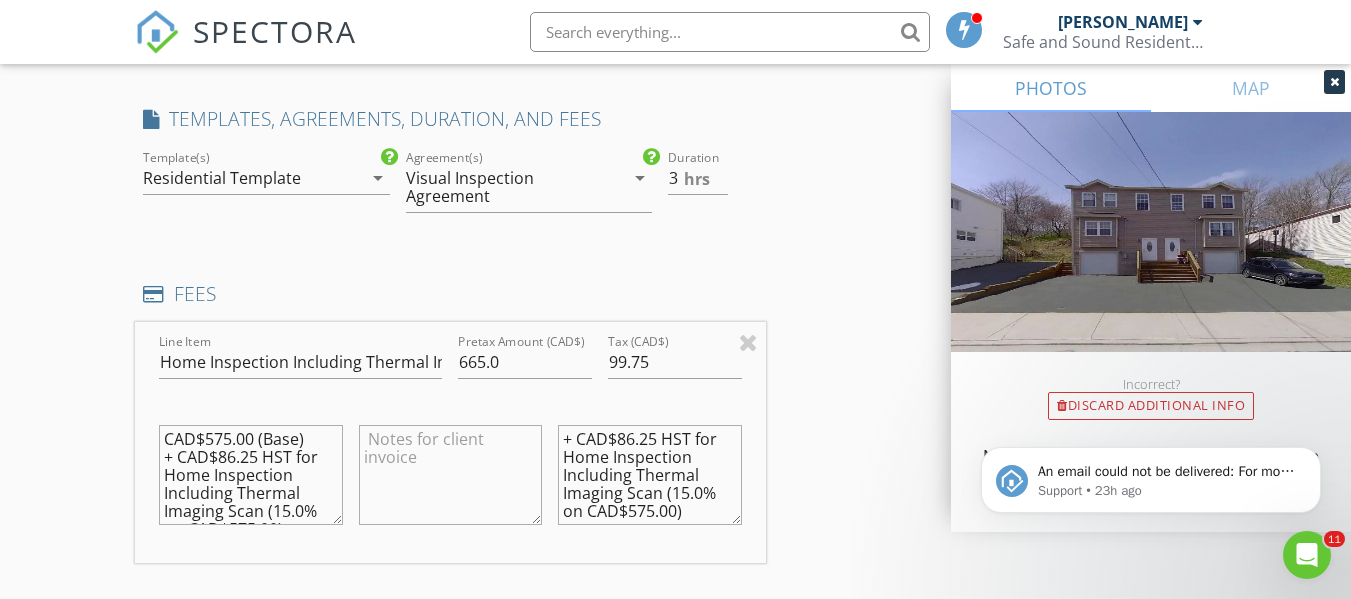 click on "CAD$575.00 (Base)
+ CAD$86.25 HST for Home Inspection Including Thermal Imaging Scan (15.0% on CAD$575.00)" at bounding box center (250, 475) 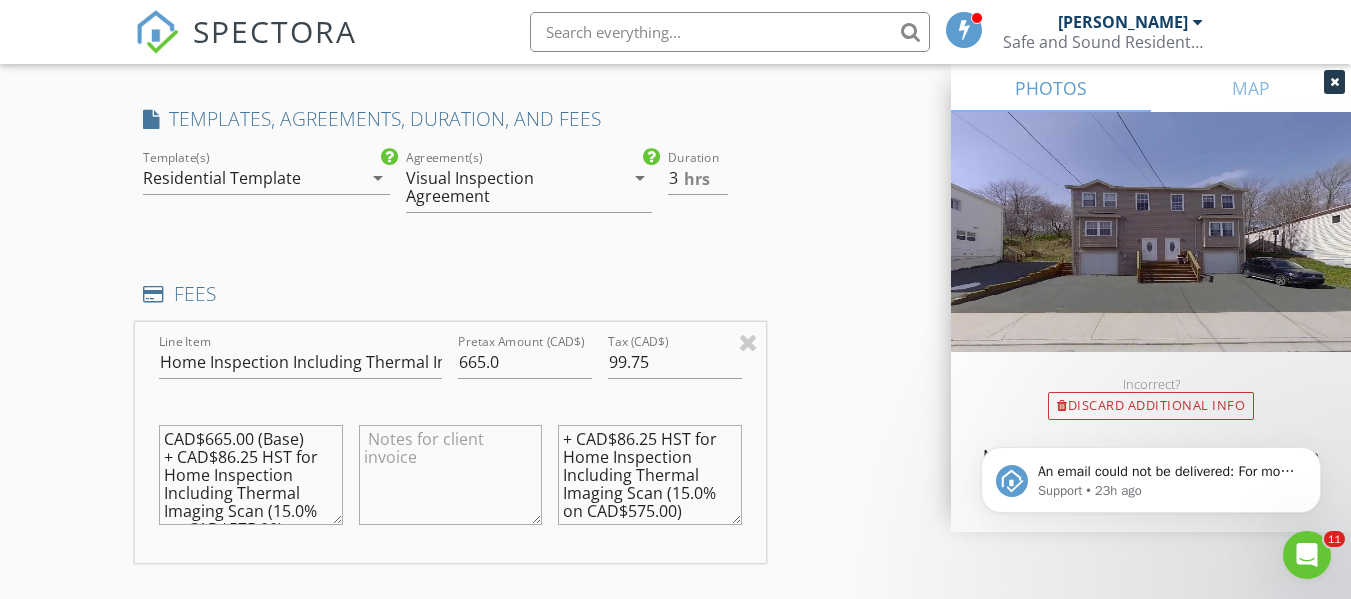 drag, startPoint x: 248, startPoint y: 457, endPoint x: 220, endPoint y: 455, distance: 28.071337 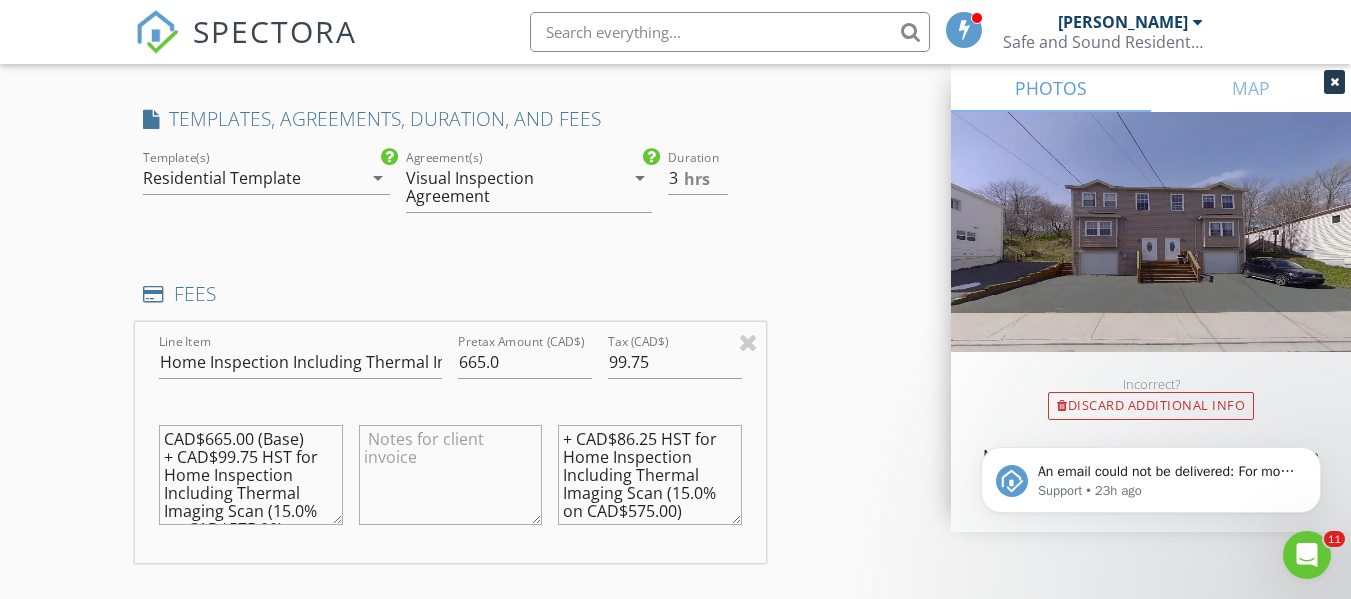 scroll, scrollTop: 36, scrollLeft: 0, axis: vertical 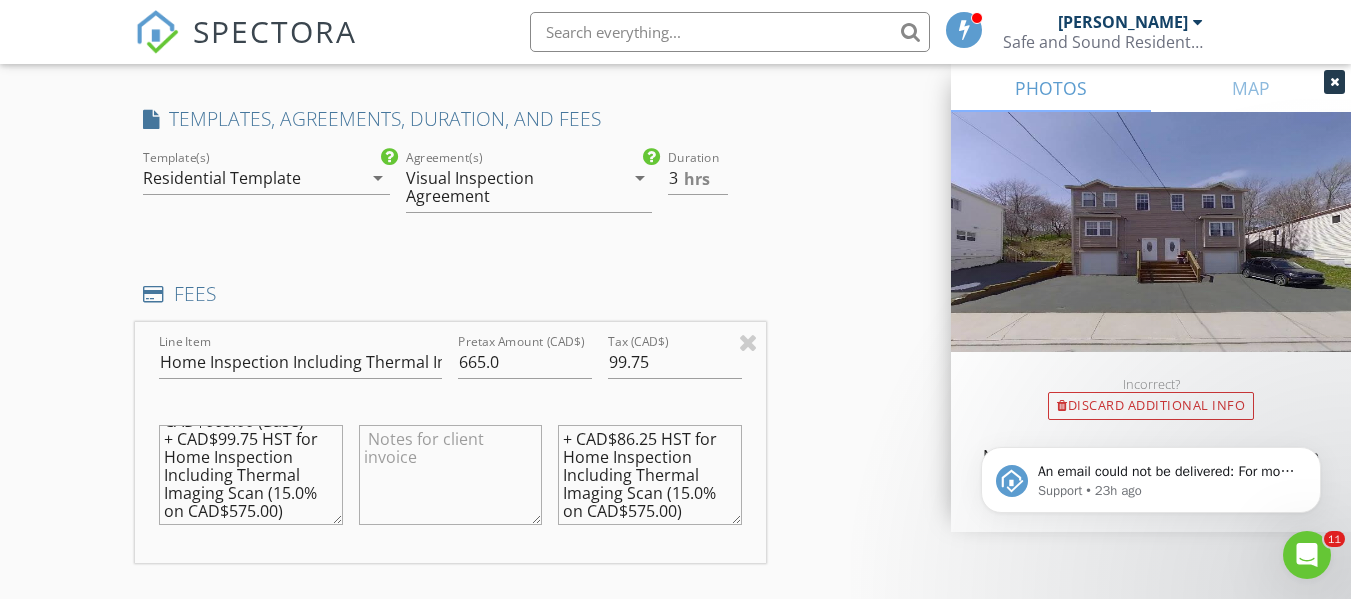 click on "CAD$665.00 (Base)
+ CAD$99.75 HST for Home Inspection Including Thermal Imaging Scan (15.0% on CAD$575.00)" at bounding box center [250, 475] 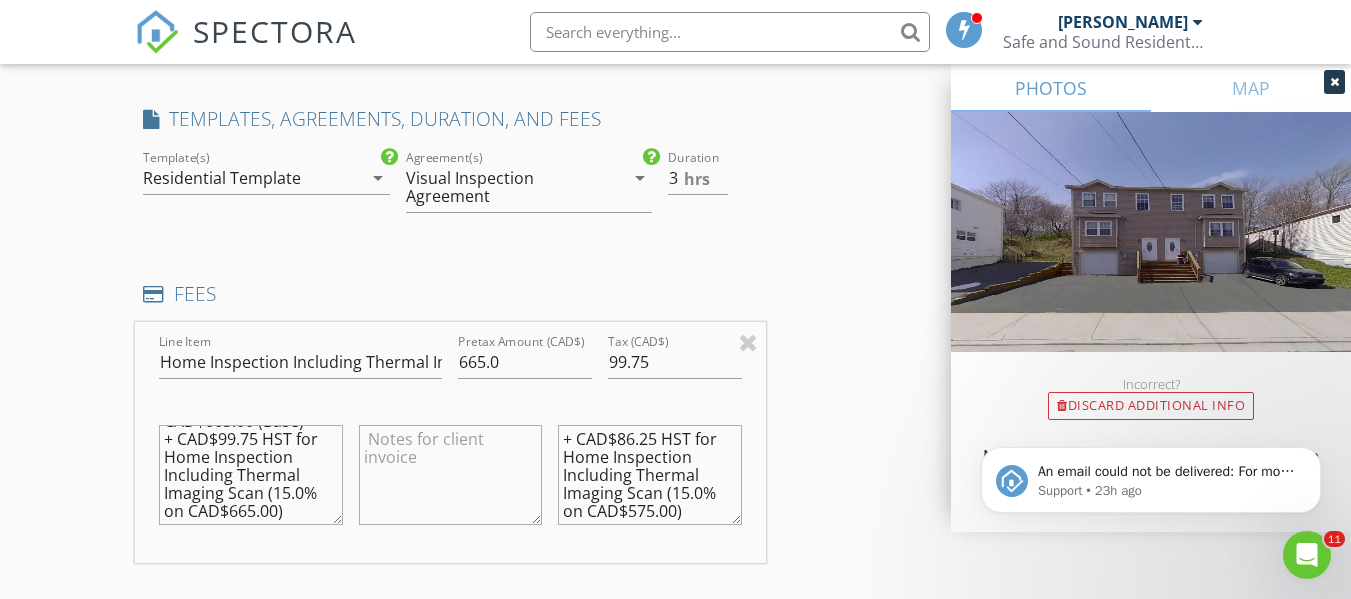 type on "CAD$665.00 (Base)
+ CAD$99.75 HST for Home Inspection Including Thermal Imaging Scan (15.0% on CAD$665.00)" 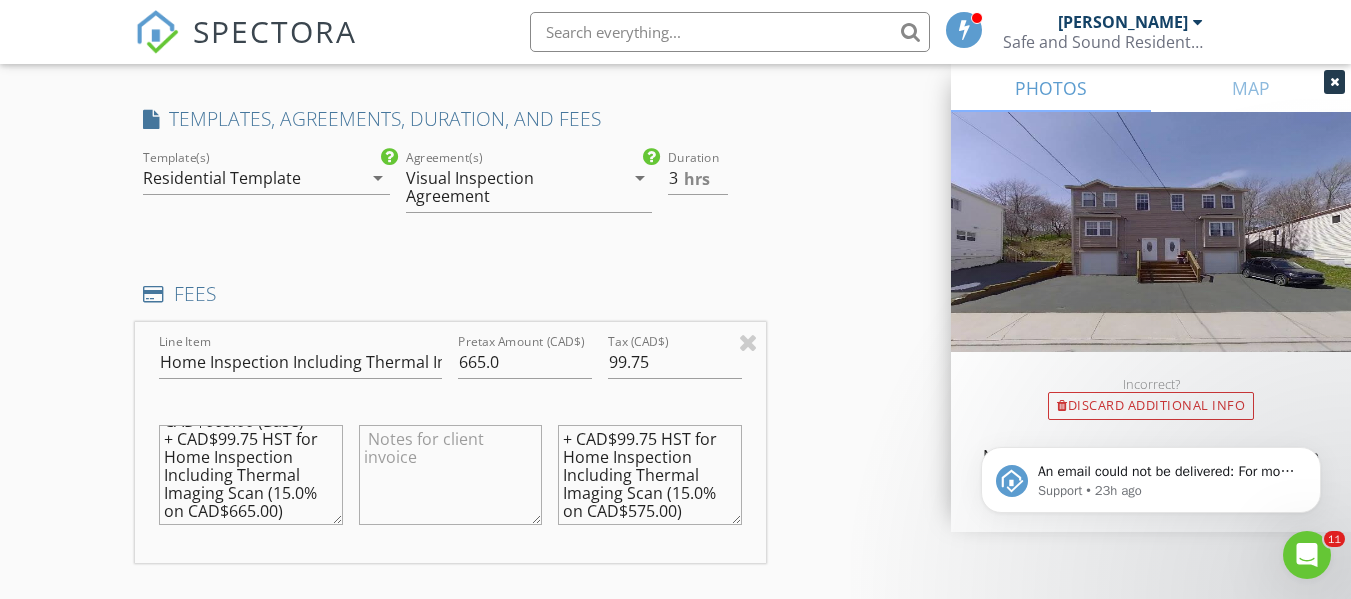 click on "+ CAD$99.75 HST for Home Inspection Including Thermal Imaging Scan (15.0% on CAD$575.00)" at bounding box center [649, 475] 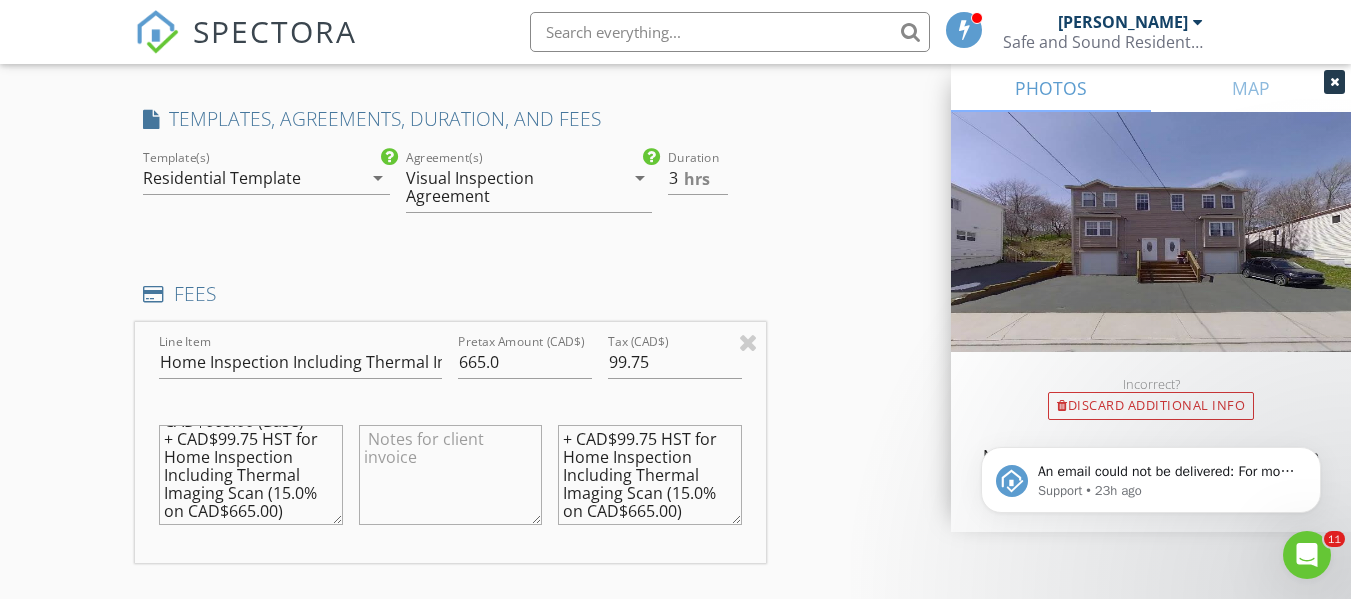 scroll, scrollTop: 0, scrollLeft: 0, axis: both 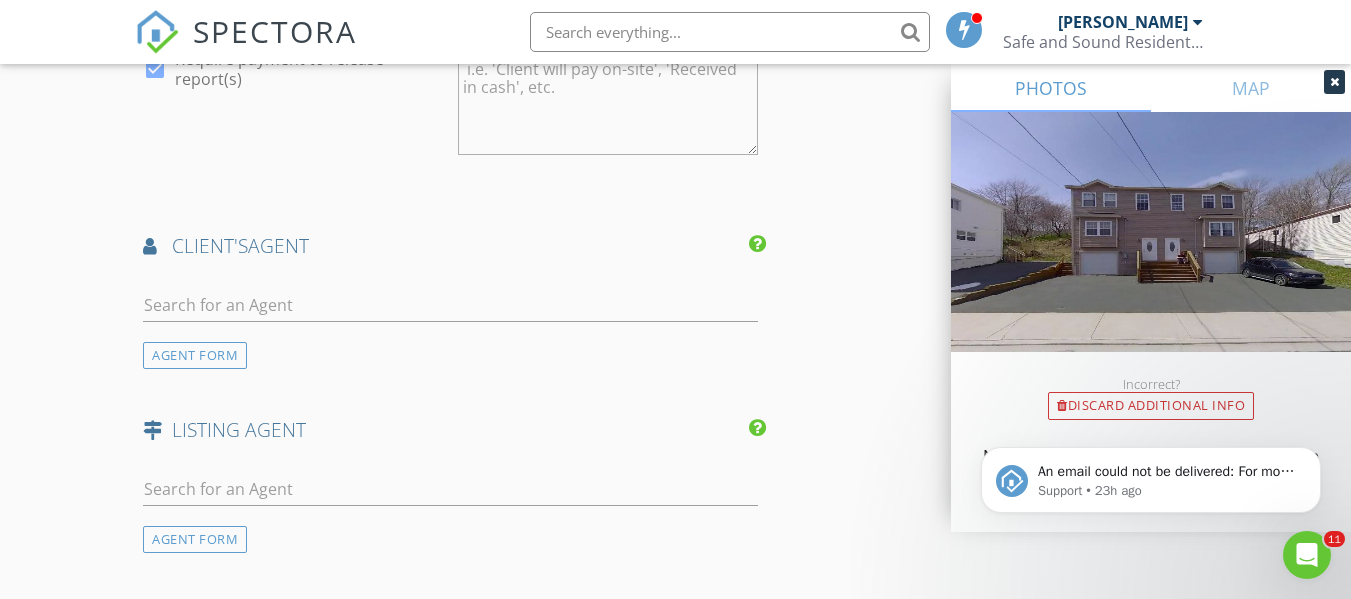 type on "+ CAD$99.75 HST for Home Inspection Including Thermal Imaging Scan (15.0% on CAD$665.00)" 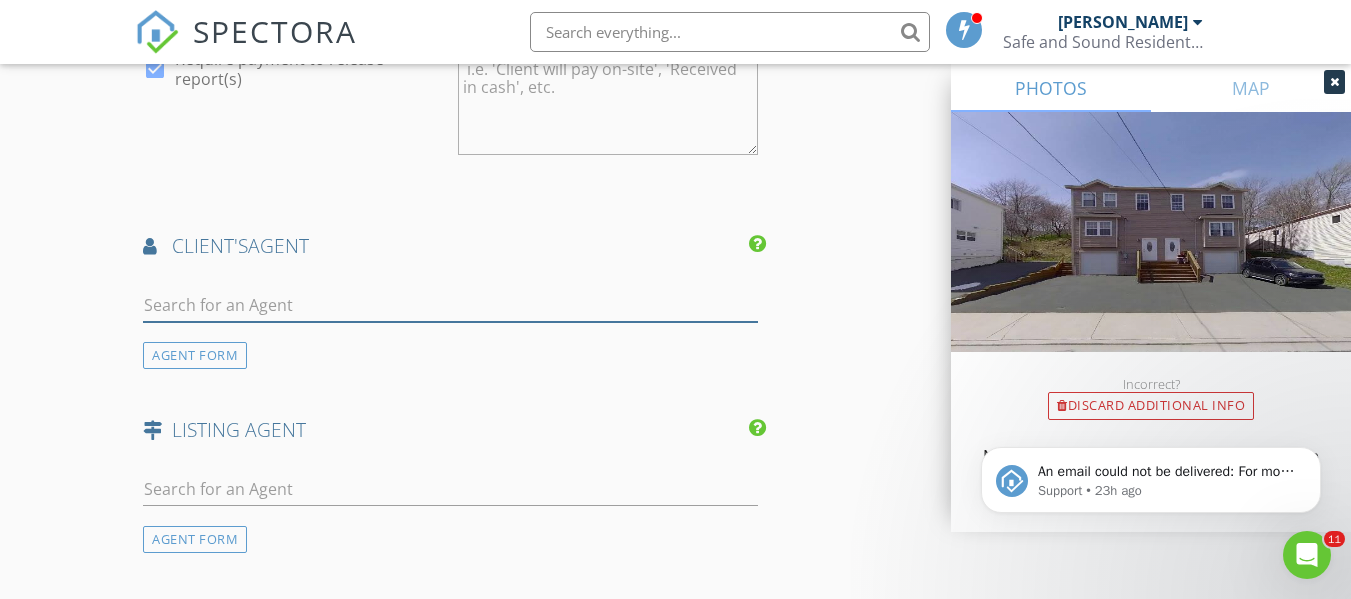 click at bounding box center (450, 305) 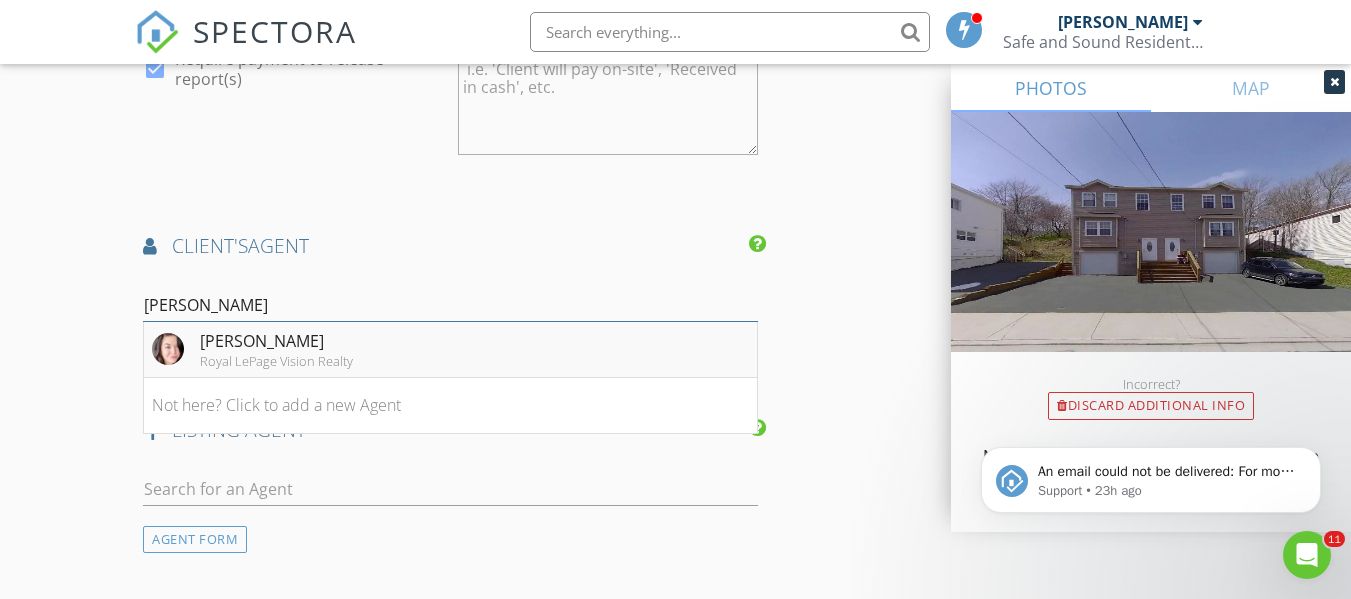 type on "maggie" 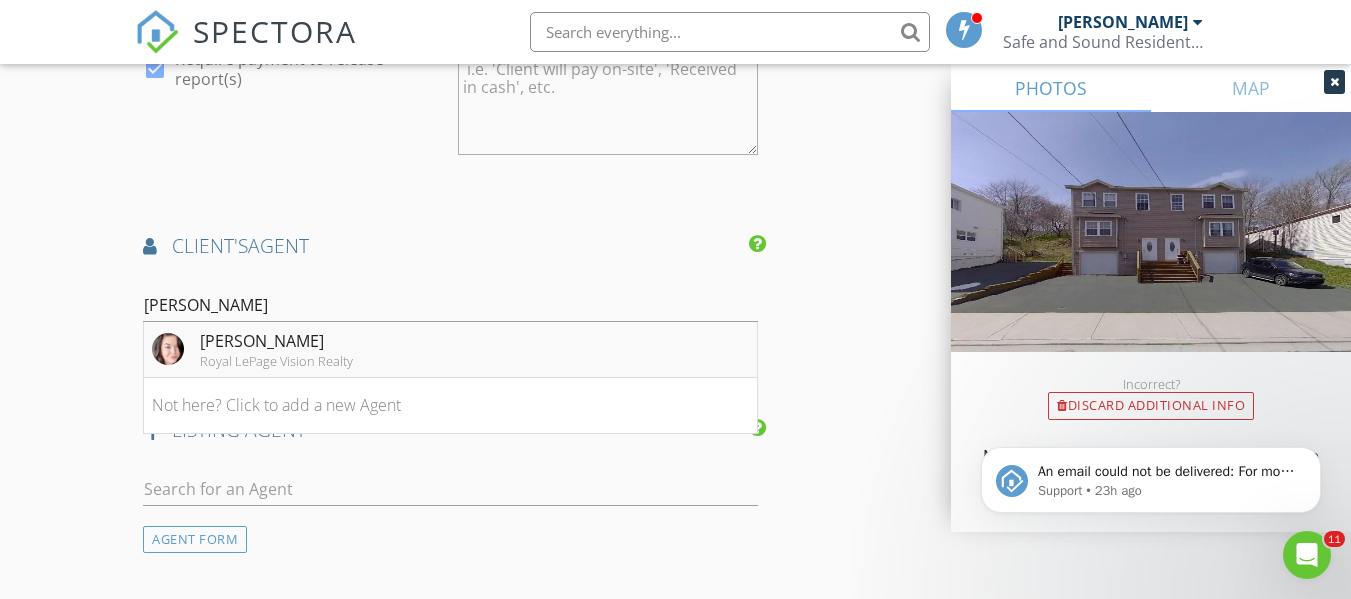 click on "Maggie Lynn Burke" at bounding box center [276, 341] 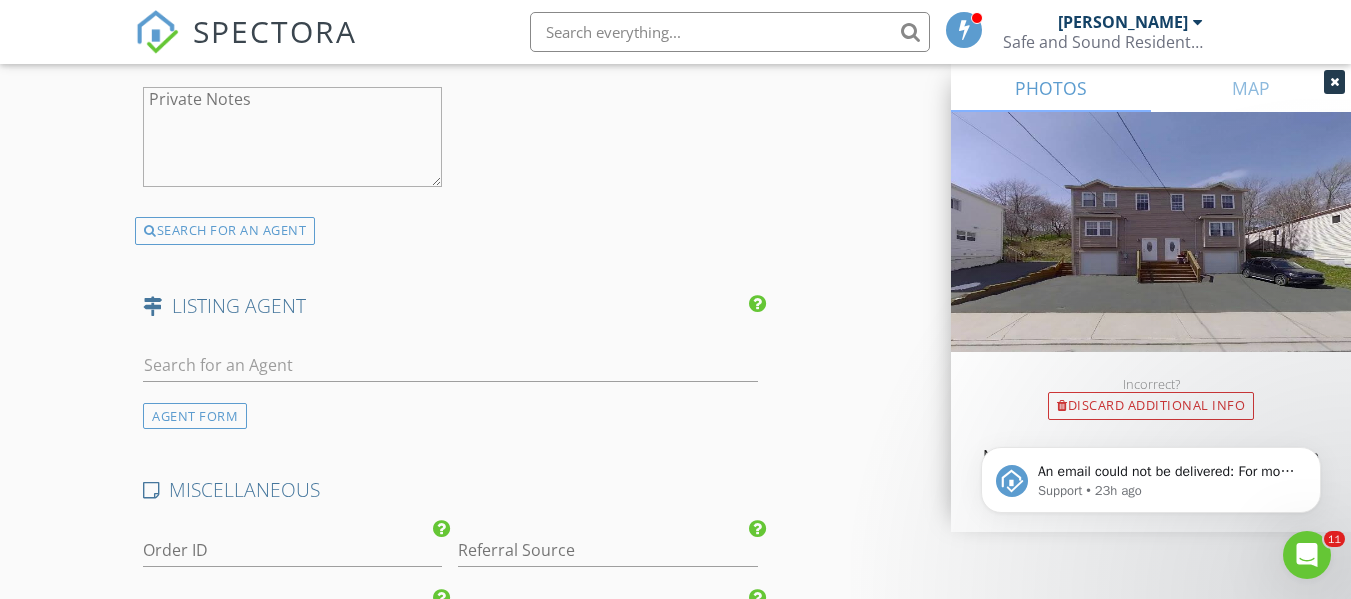 scroll, scrollTop: 3100, scrollLeft: 0, axis: vertical 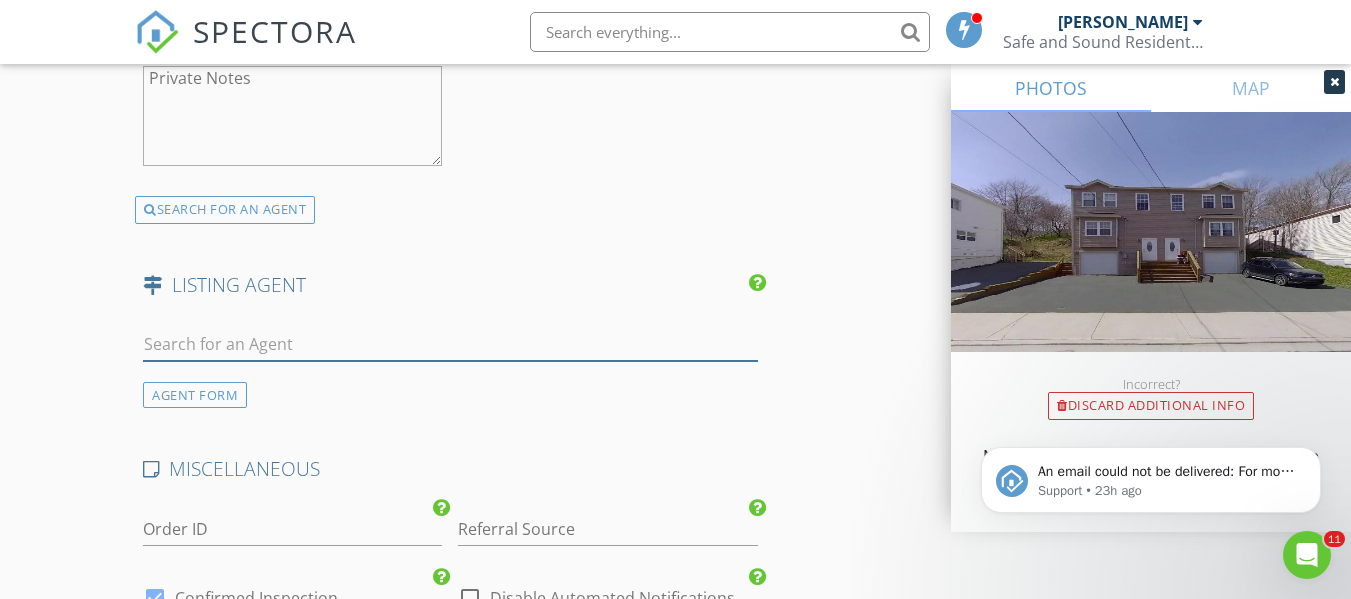 click at bounding box center (450, 344) 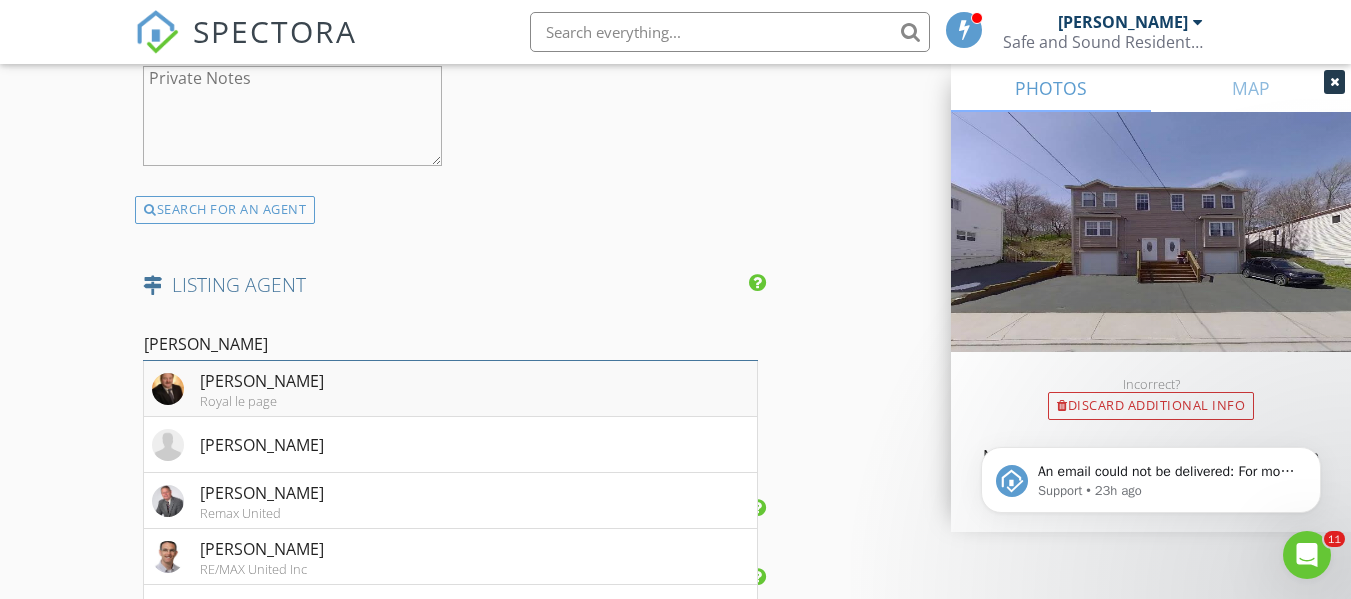 type on "brian" 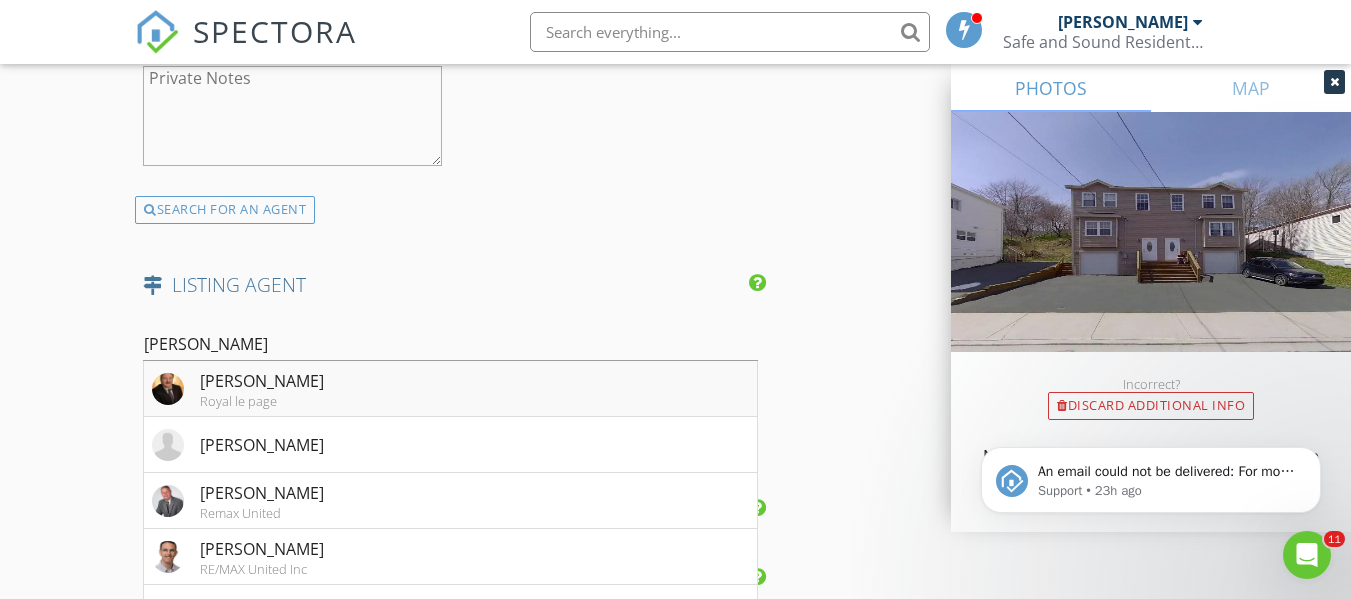 click on "Brian Cooper" at bounding box center [262, 381] 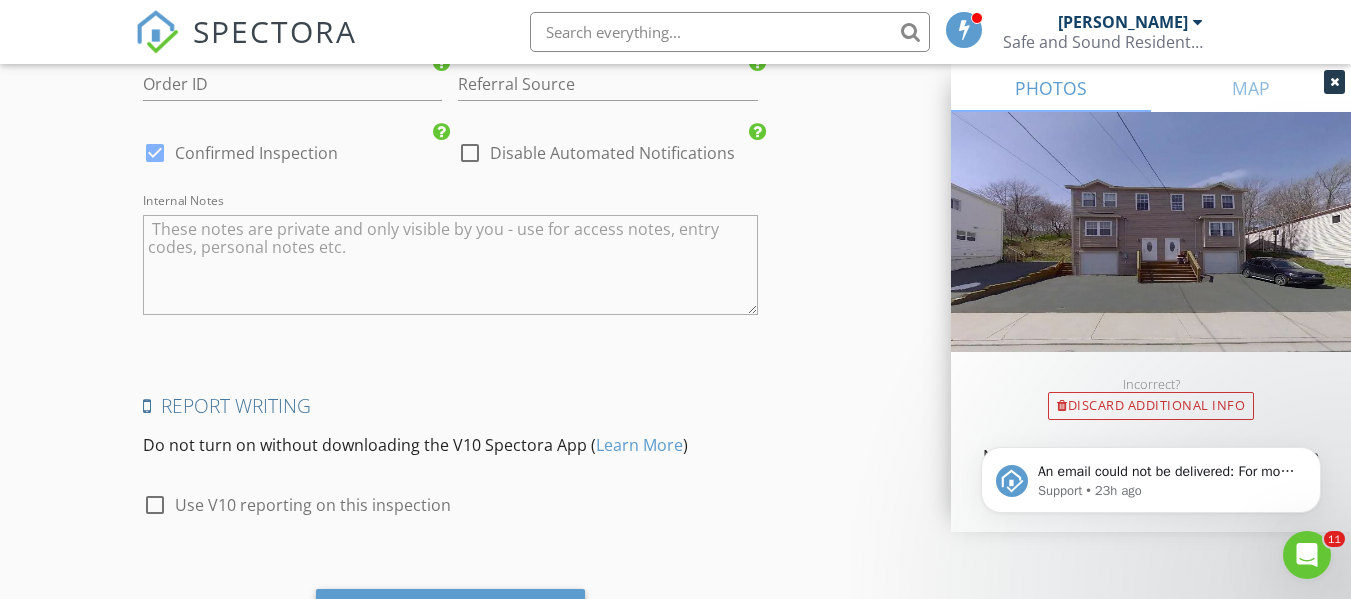 scroll, scrollTop: 4107, scrollLeft: 0, axis: vertical 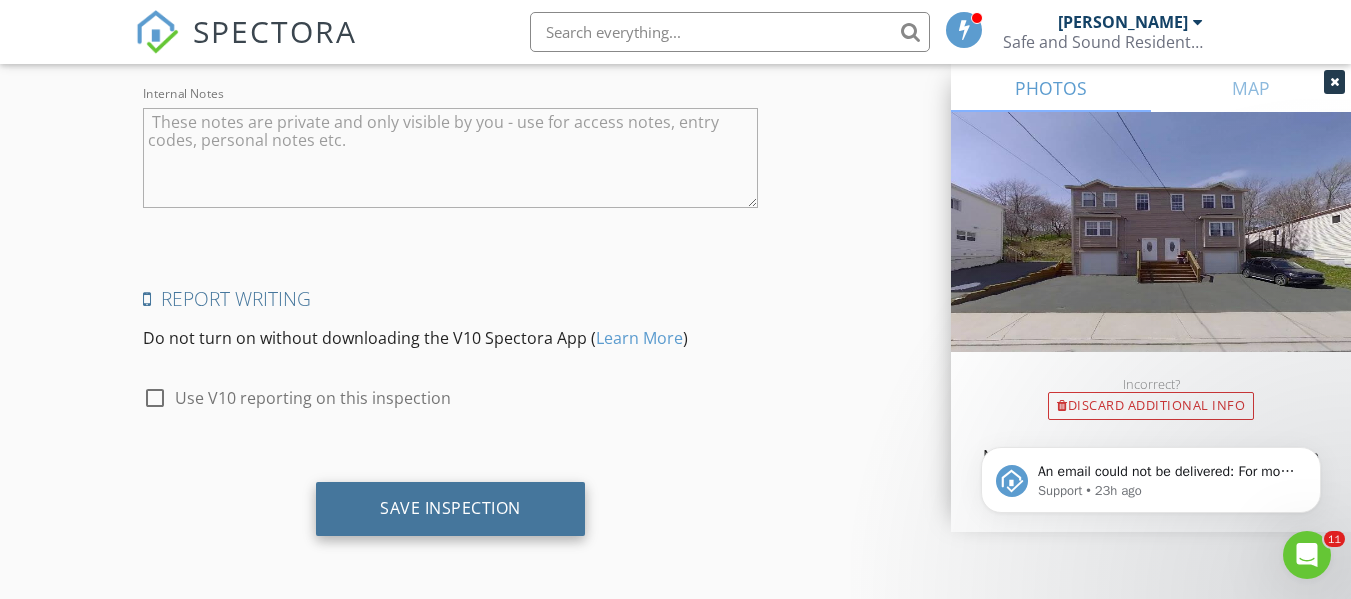 click on "Save Inspection" at bounding box center (450, 508) 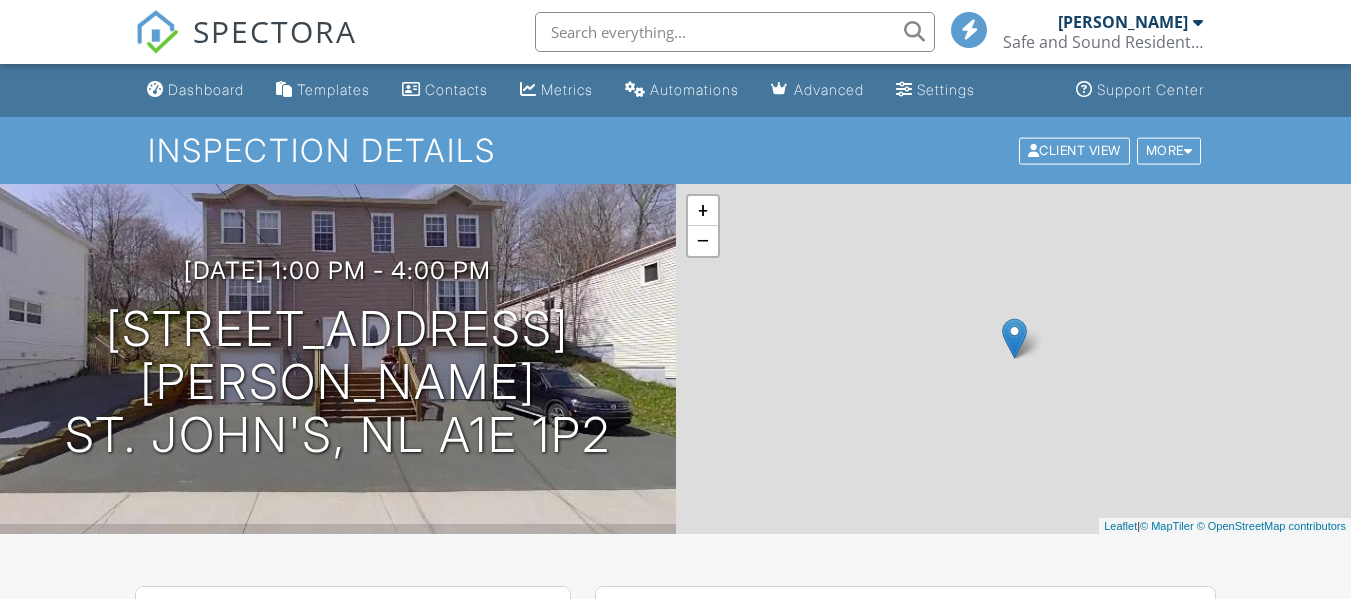 scroll, scrollTop: 0, scrollLeft: 0, axis: both 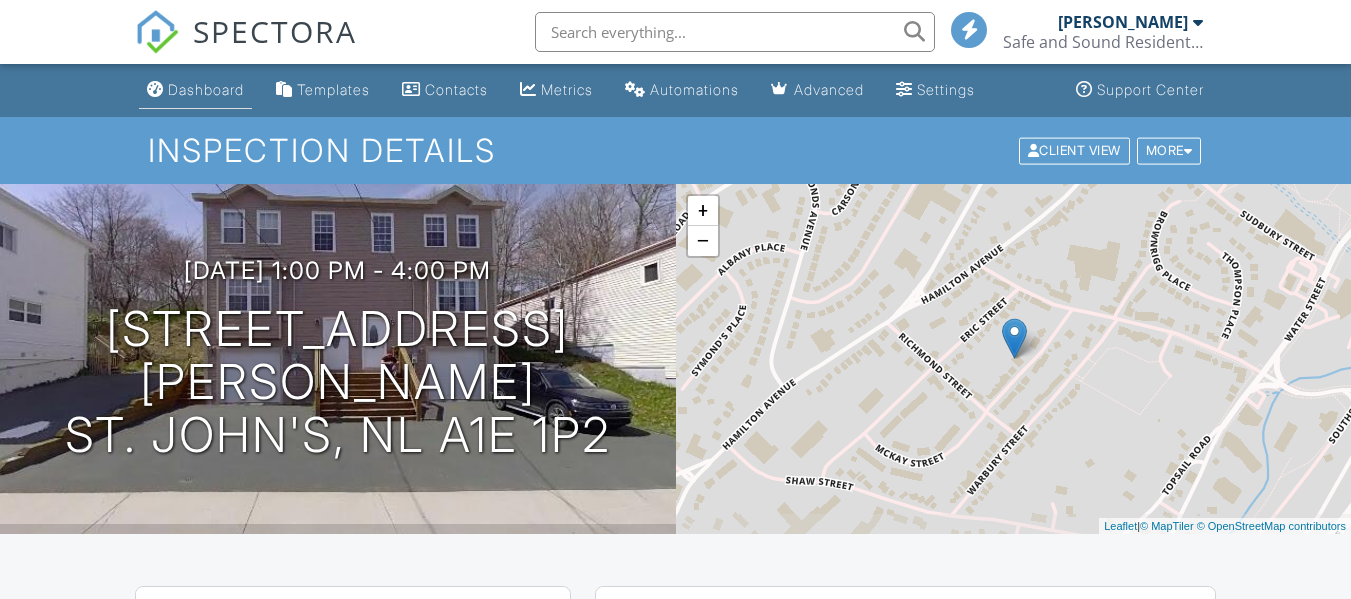 click on "Dashboard" at bounding box center [206, 89] 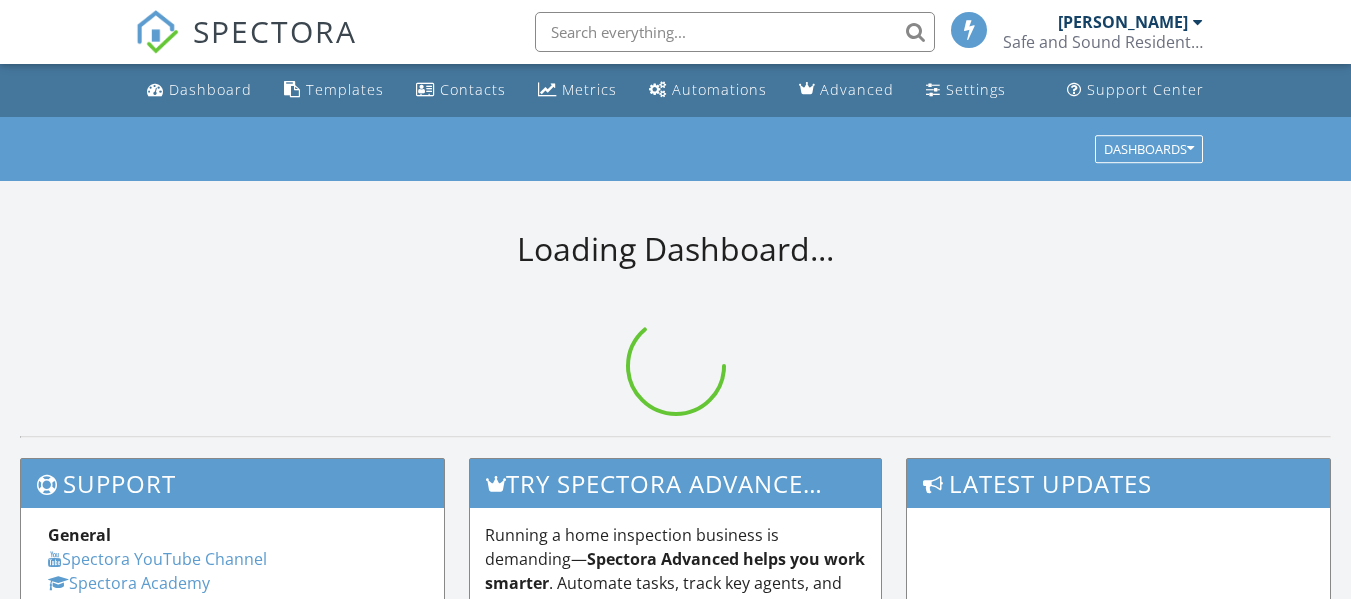 scroll, scrollTop: 0, scrollLeft: 0, axis: both 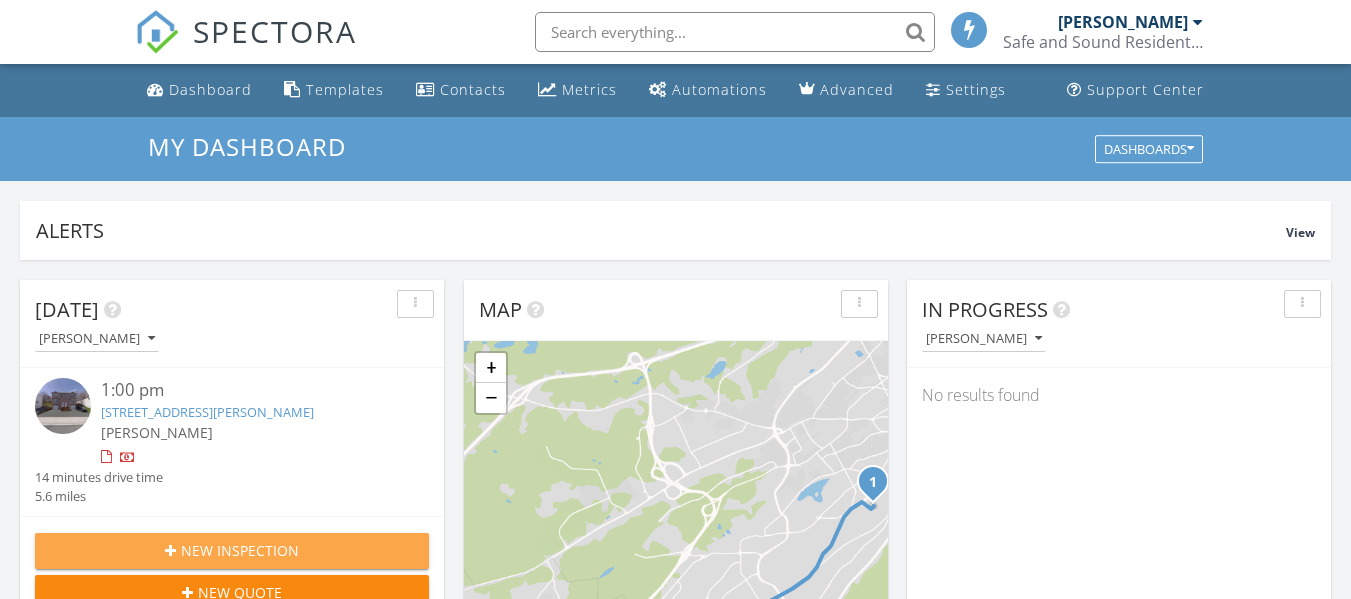 click on "New Inspection" at bounding box center (240, 550) 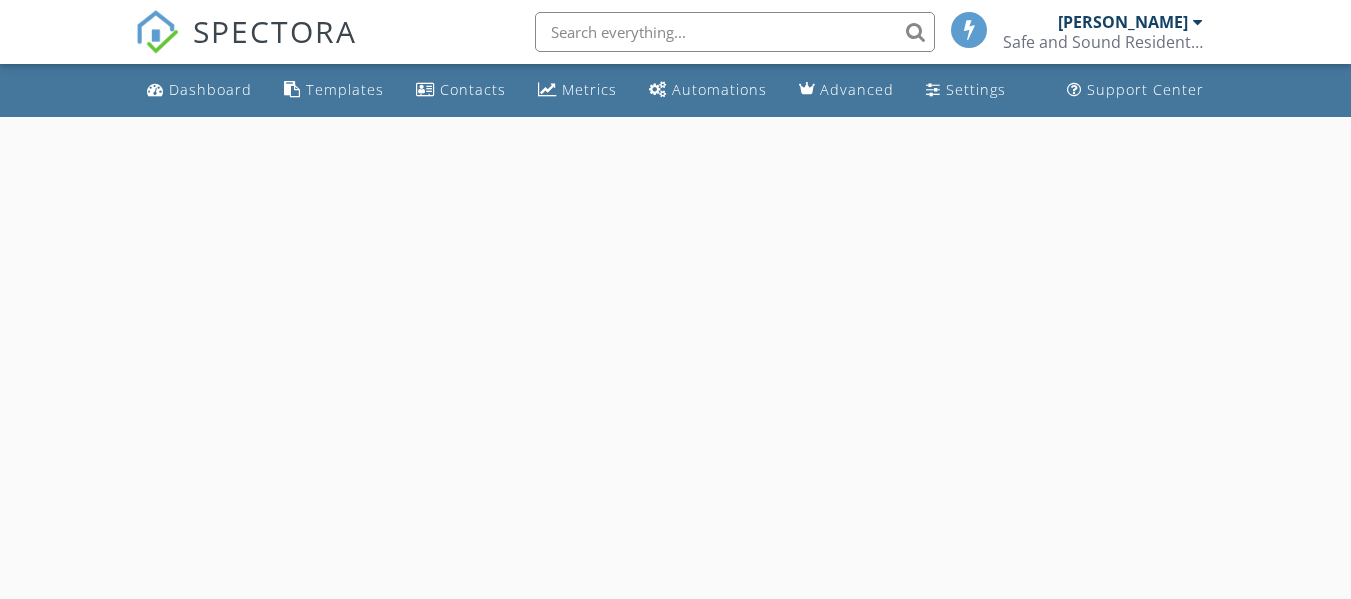 scroll, scrollTop: 0, scrollLeft: 0, axis: both 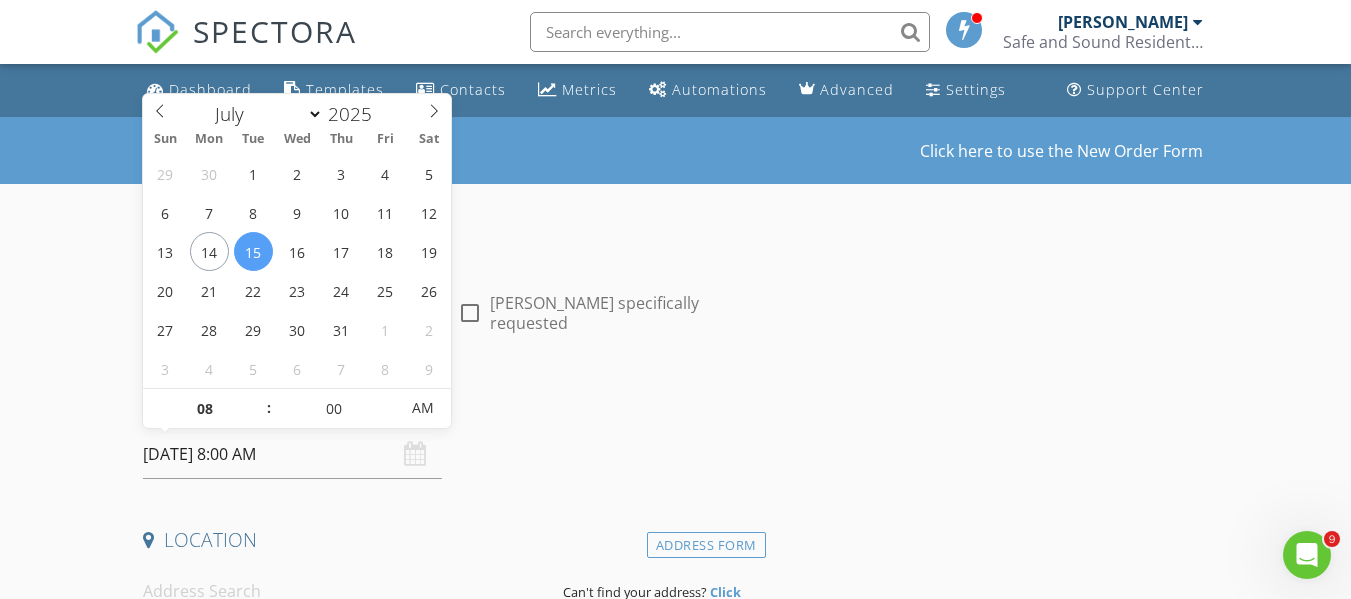 click on "[DATE] 8:00 AM" at bounding box center [292, 454] 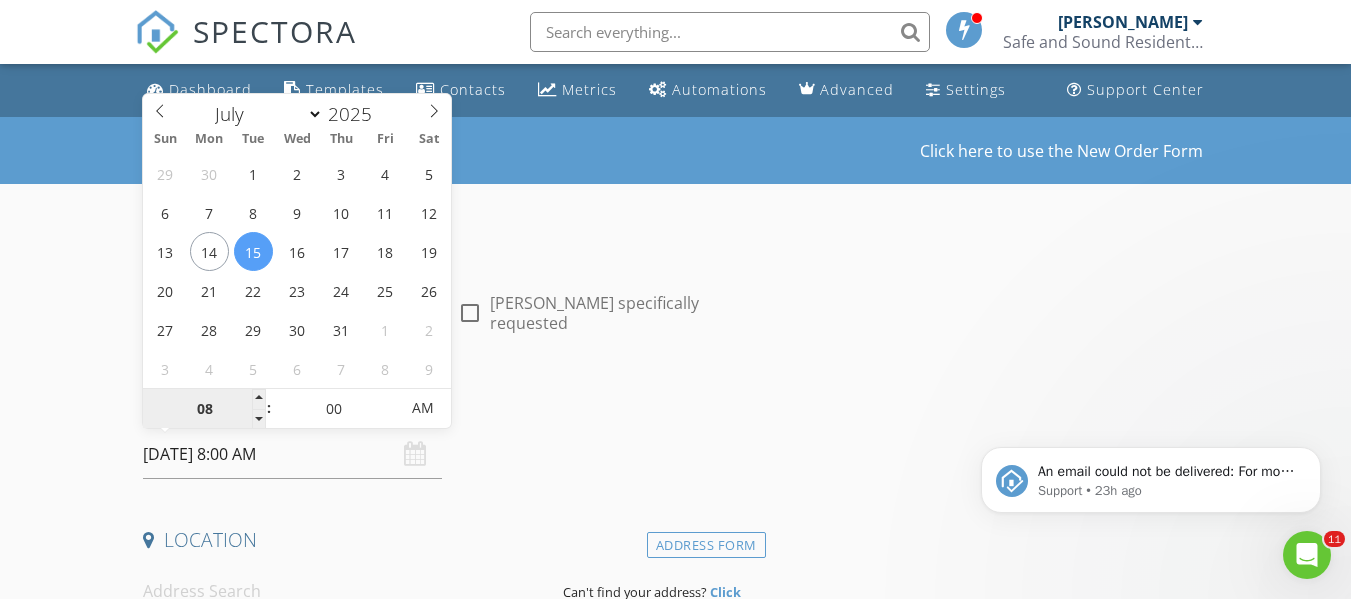 scroll, scrollTop: 0, scrollLeft: 0, axis: both 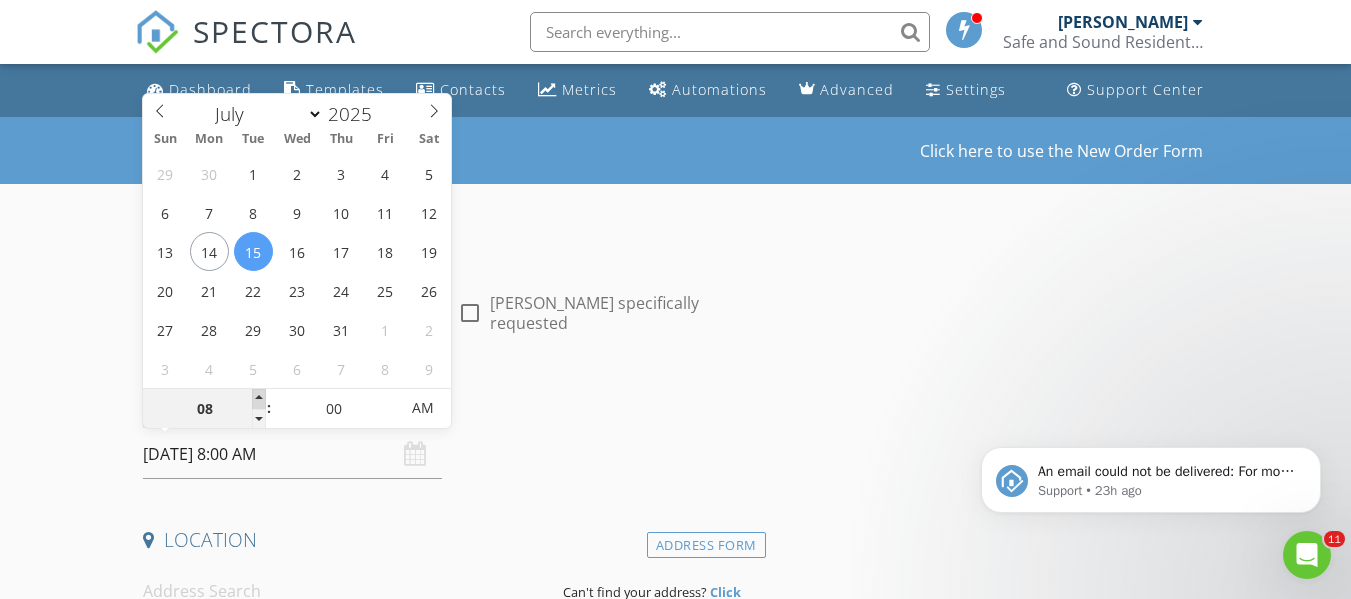 type on "09" 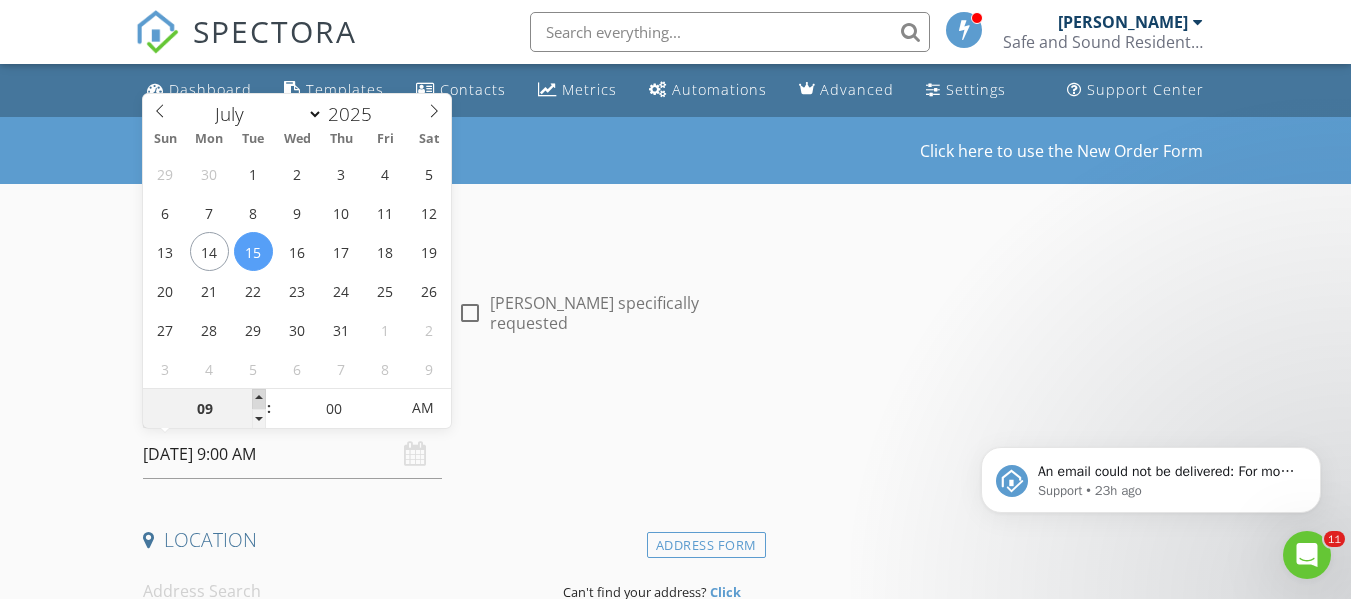 click at bounding box center (259, 399) 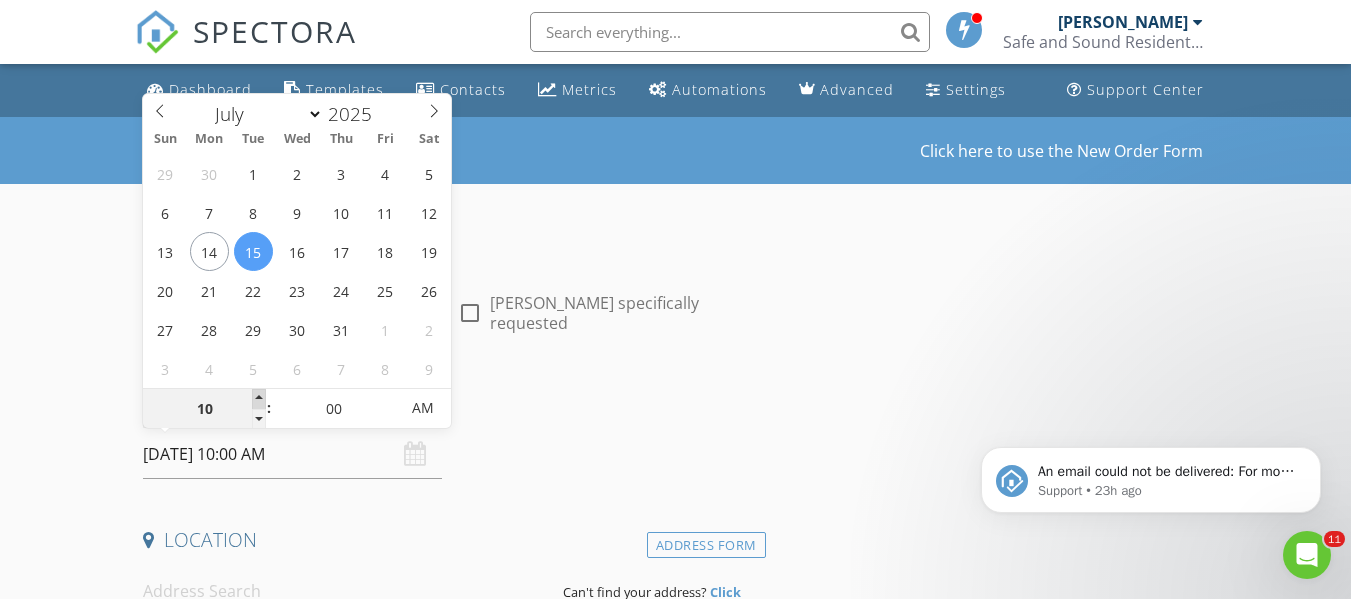 click at bounding box center (259, 399) 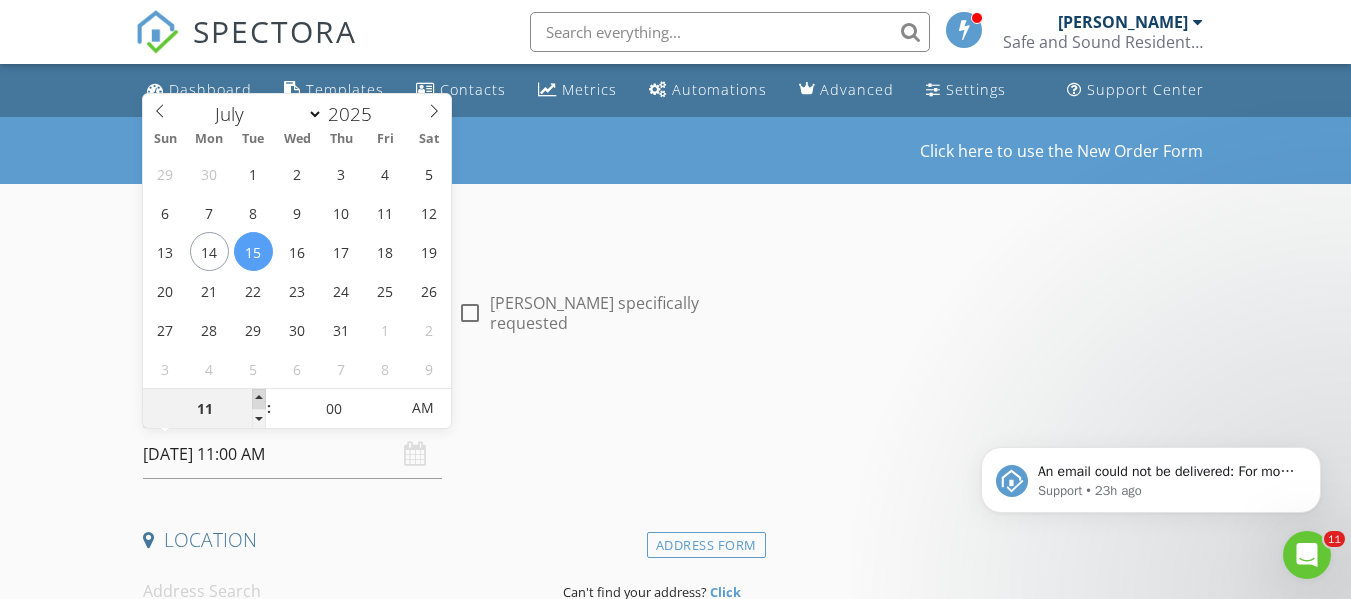 click at bounding box center (259, 399) 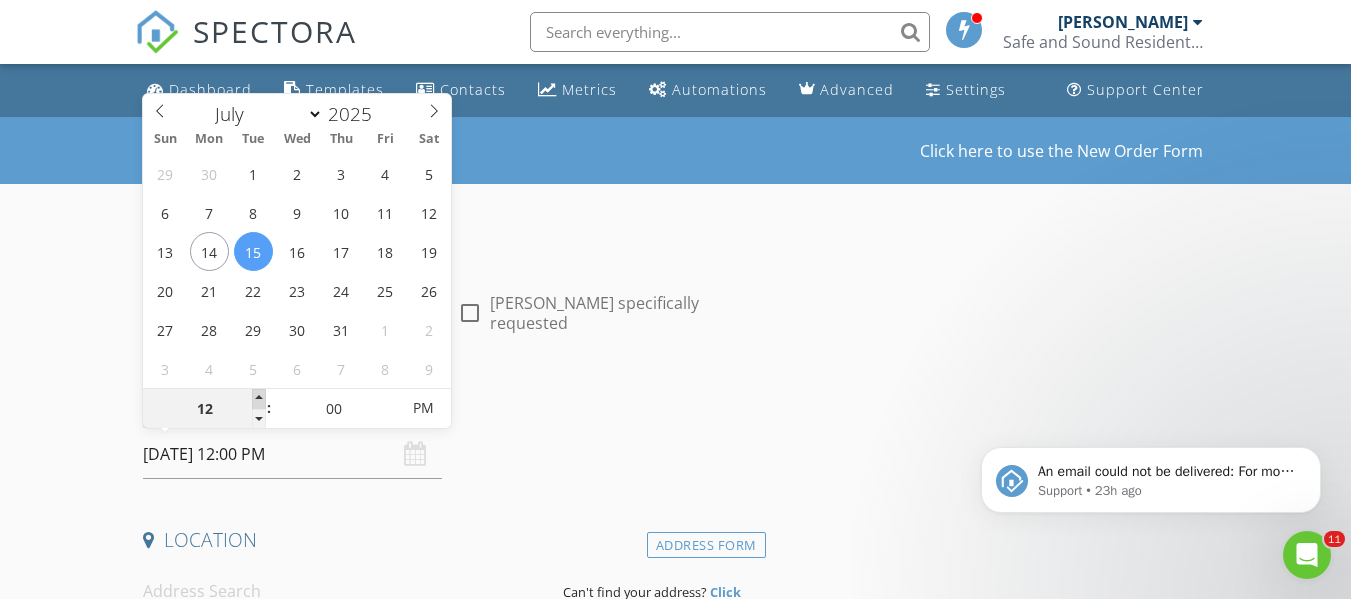 click at bounding box center (259, 399) 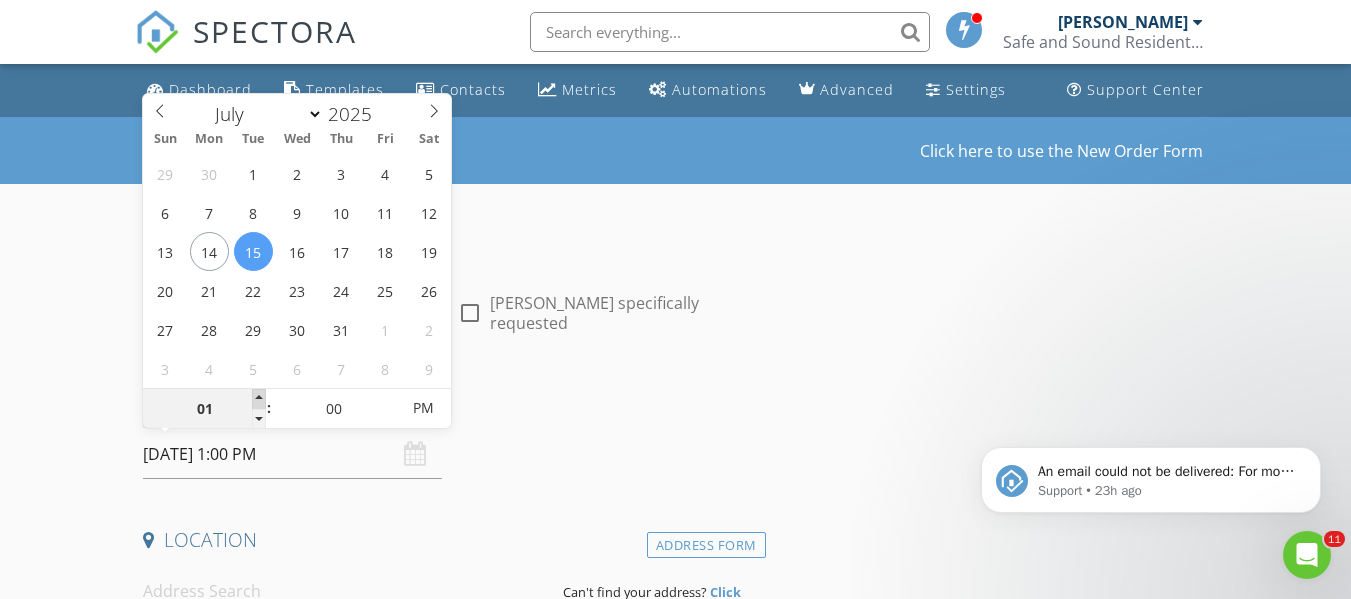 click at bounding box center (259, 399) 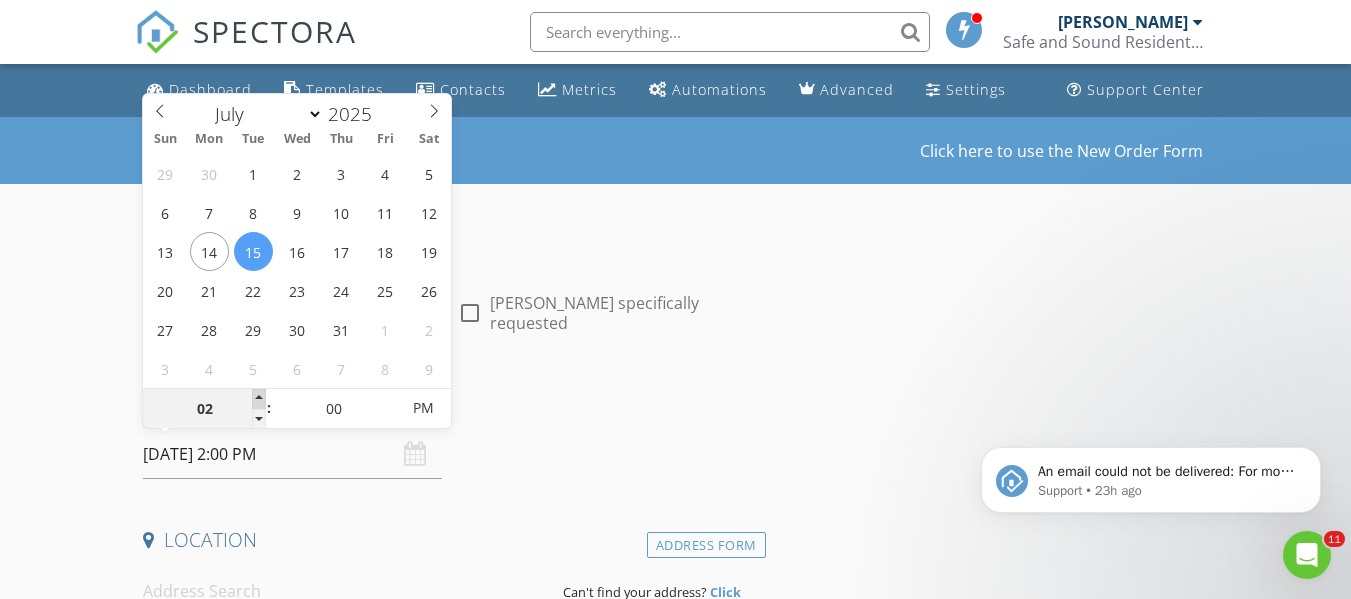 click at bounding box center [259, 399] 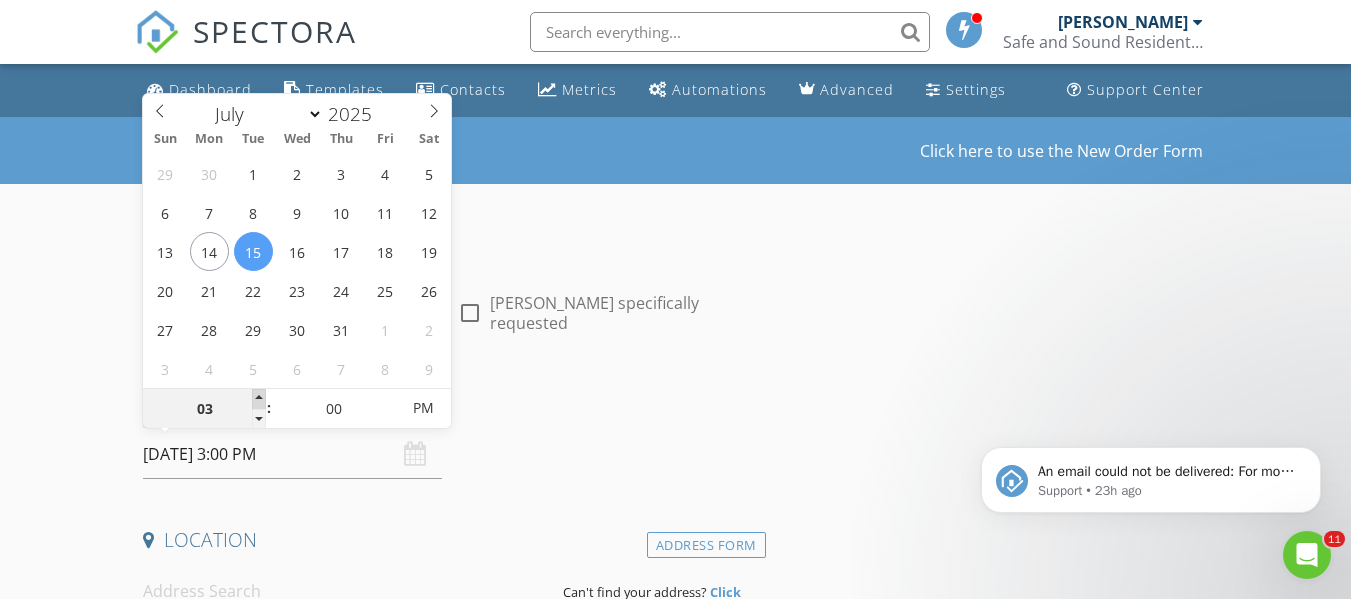 click at bounding box center [259, 399] 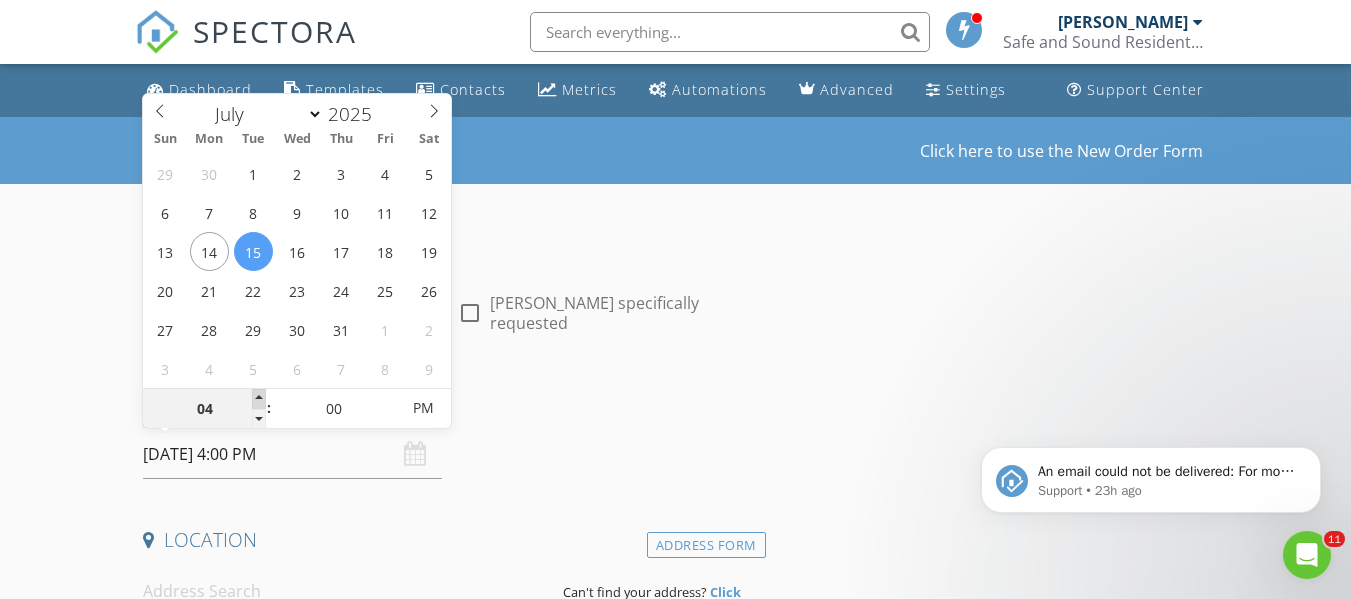 click at bounding box center (259, 399) 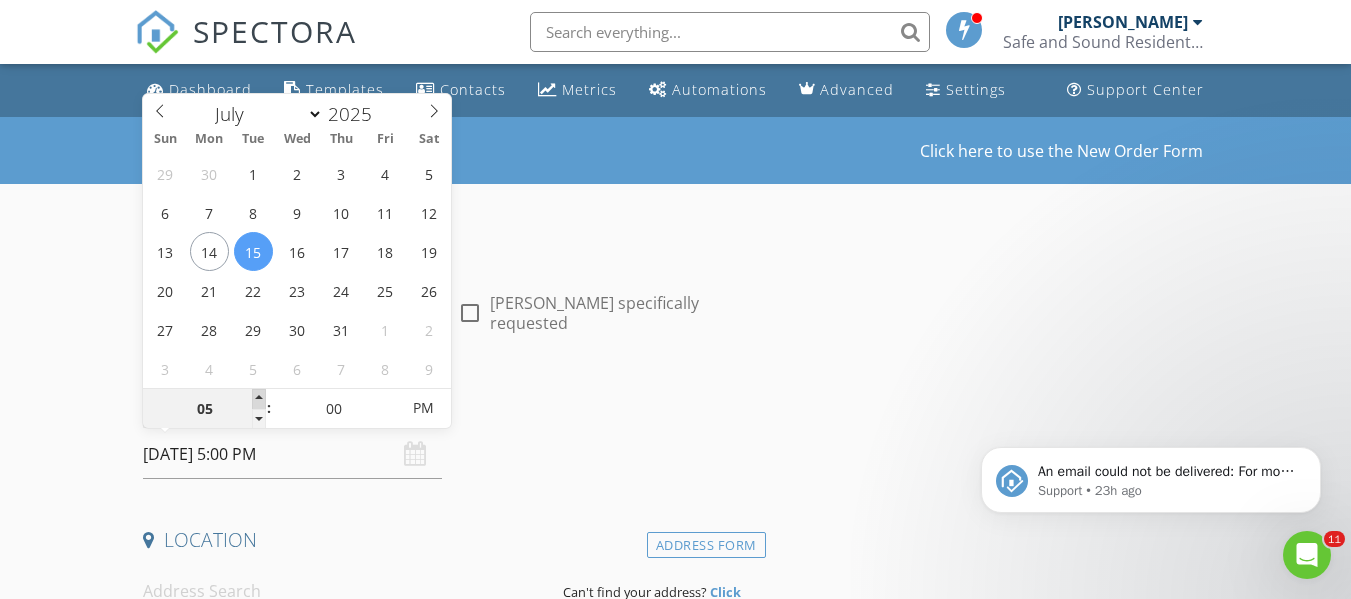 click at bounding box center (259, 399) 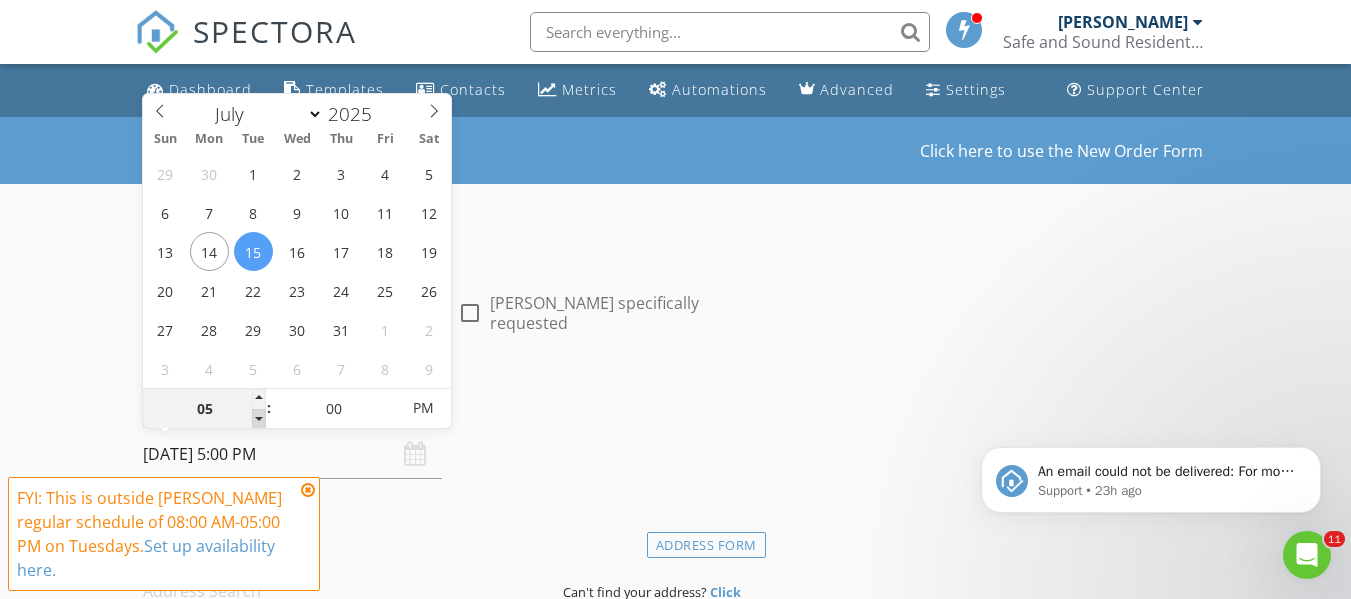 type on "04" 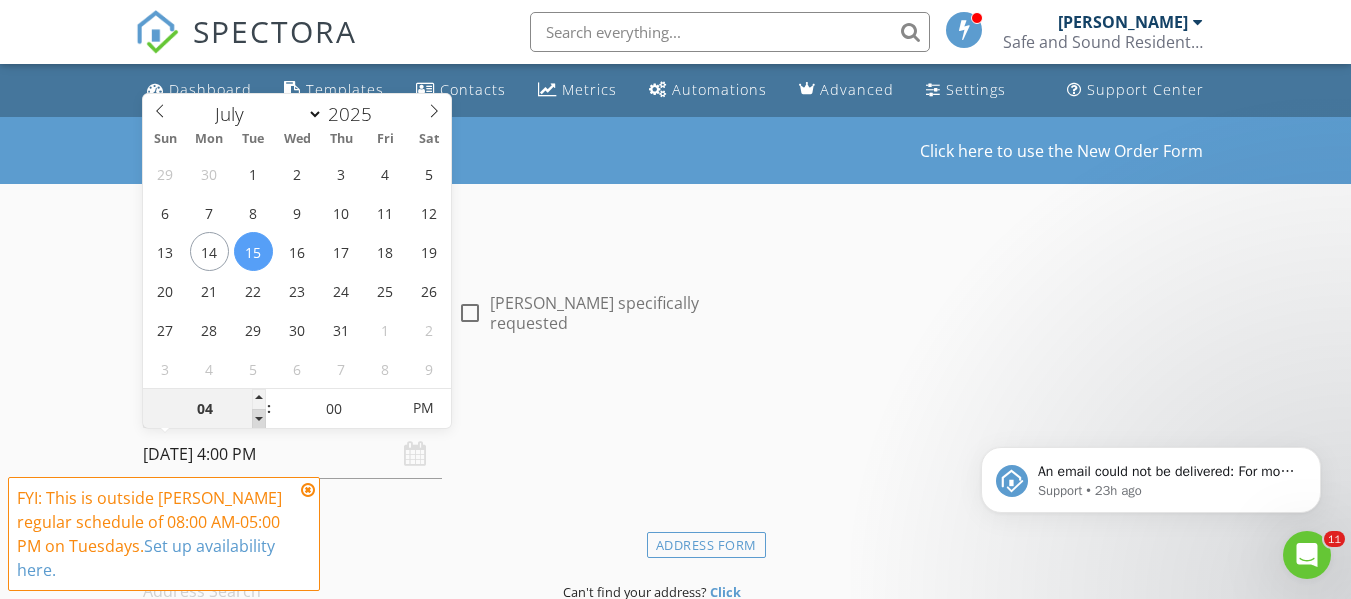 click at bounding box center (259, 419) 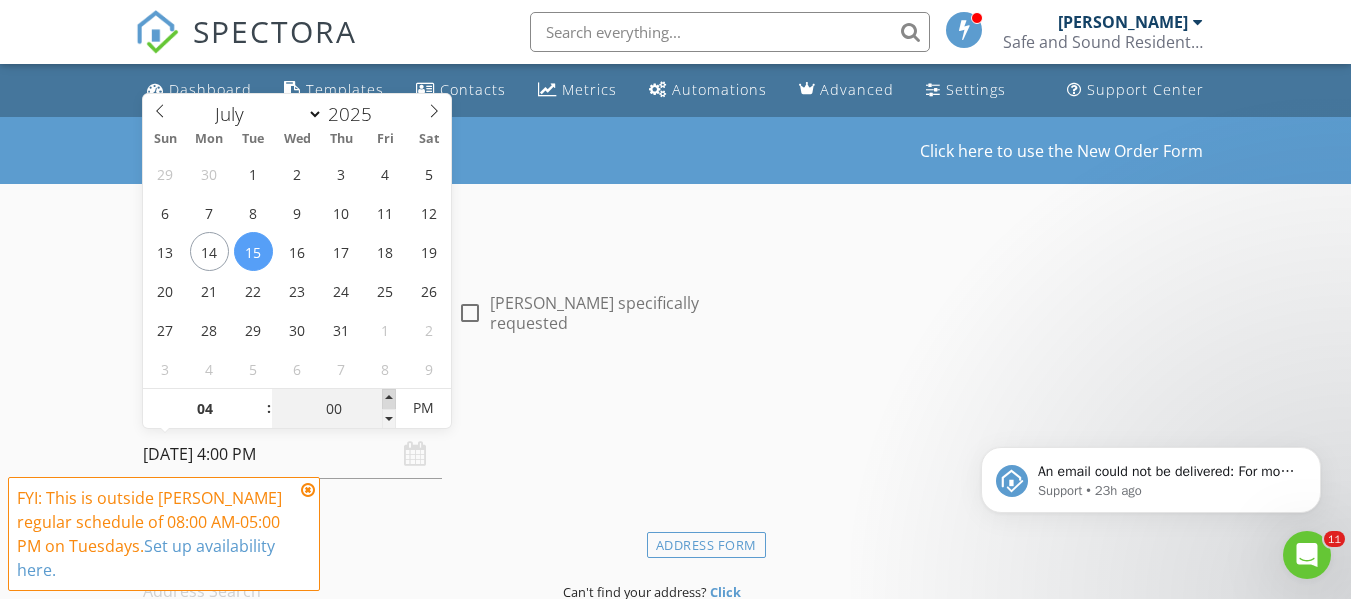 type on "05" 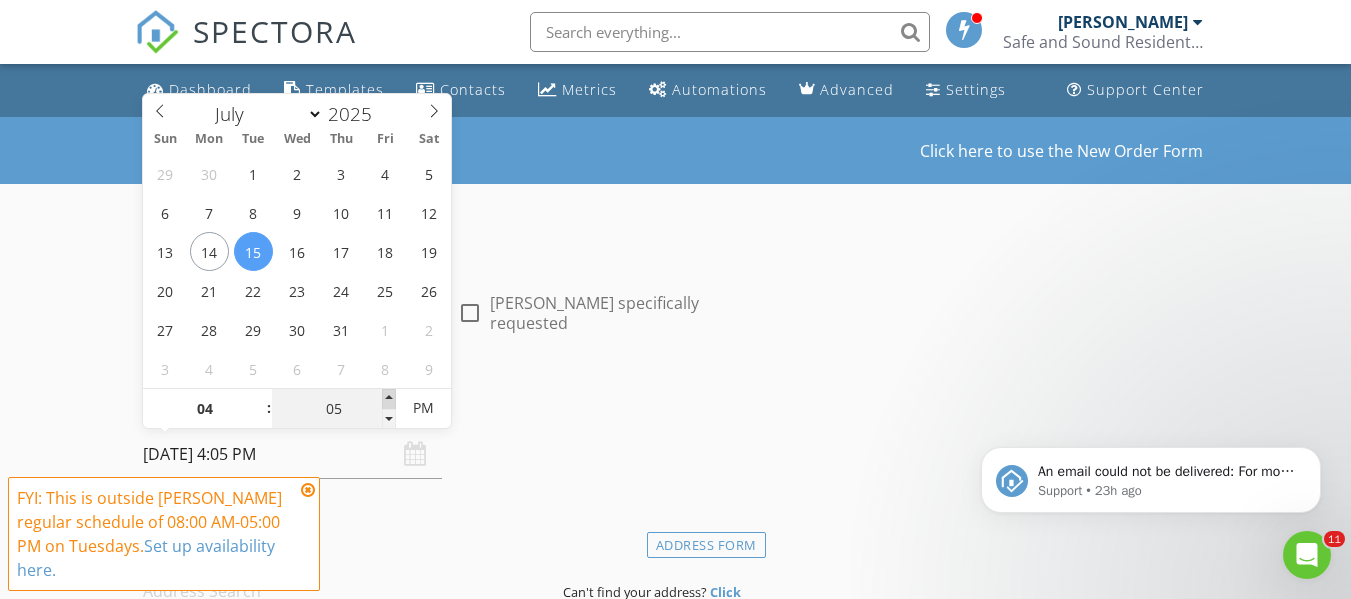click at bounding box center [389, 399] 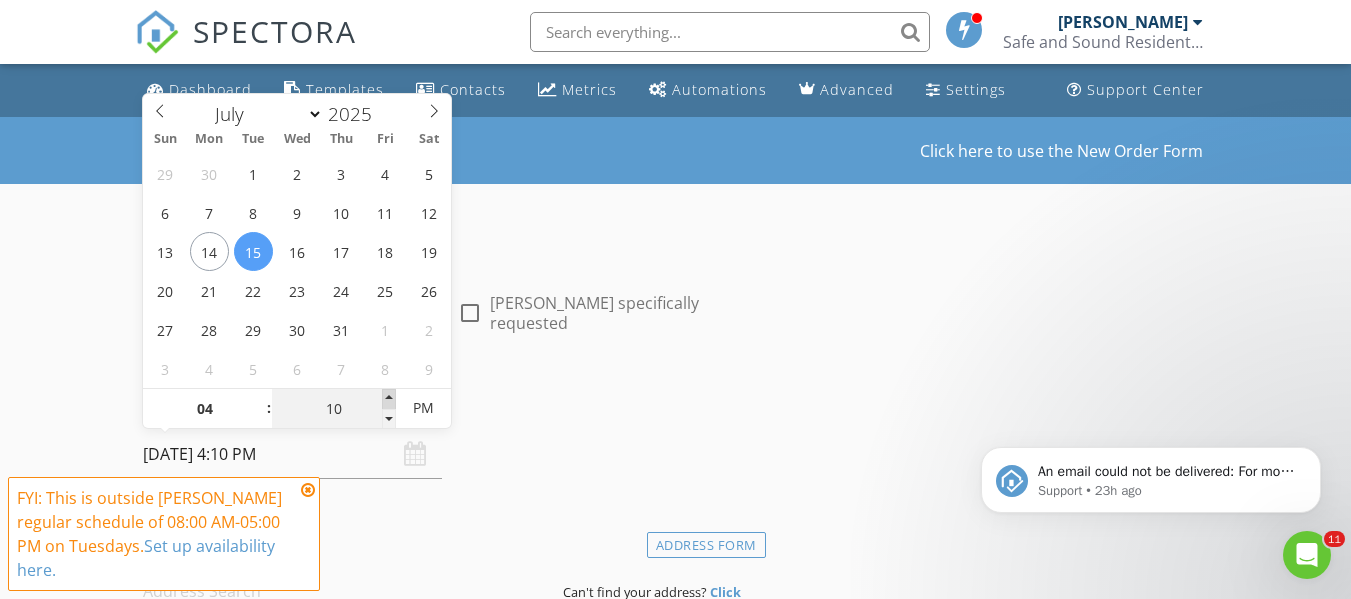 click at bounding box center (389, 399) 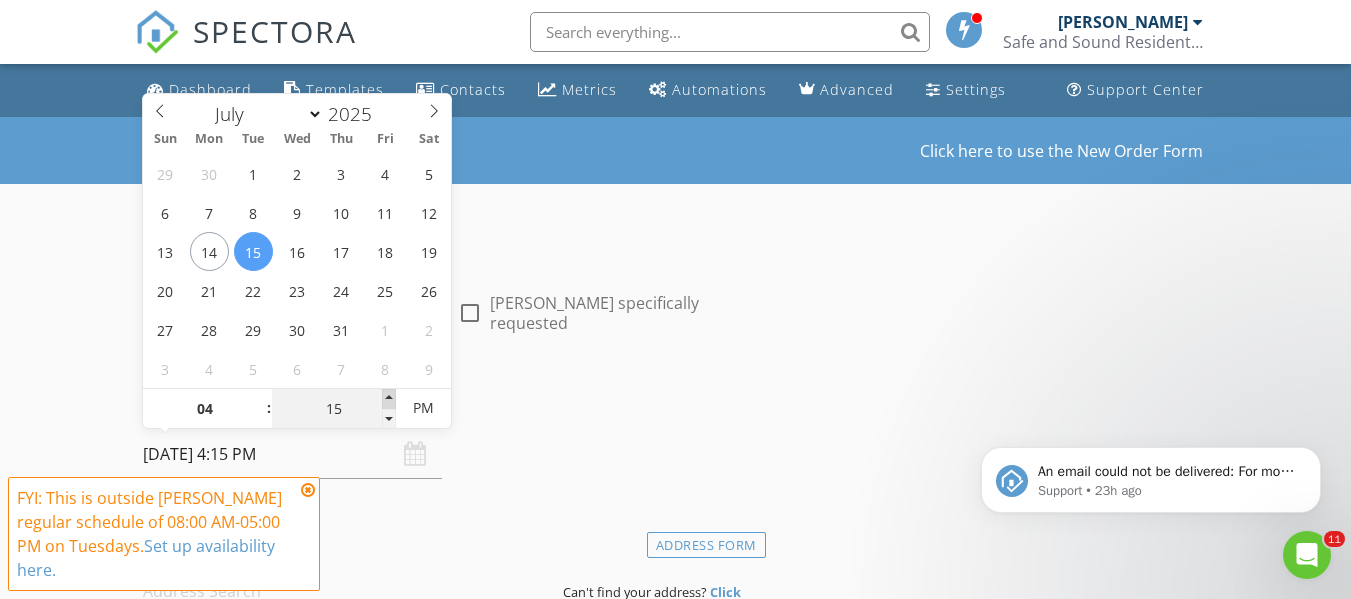 click at bounding box center [389, 399] 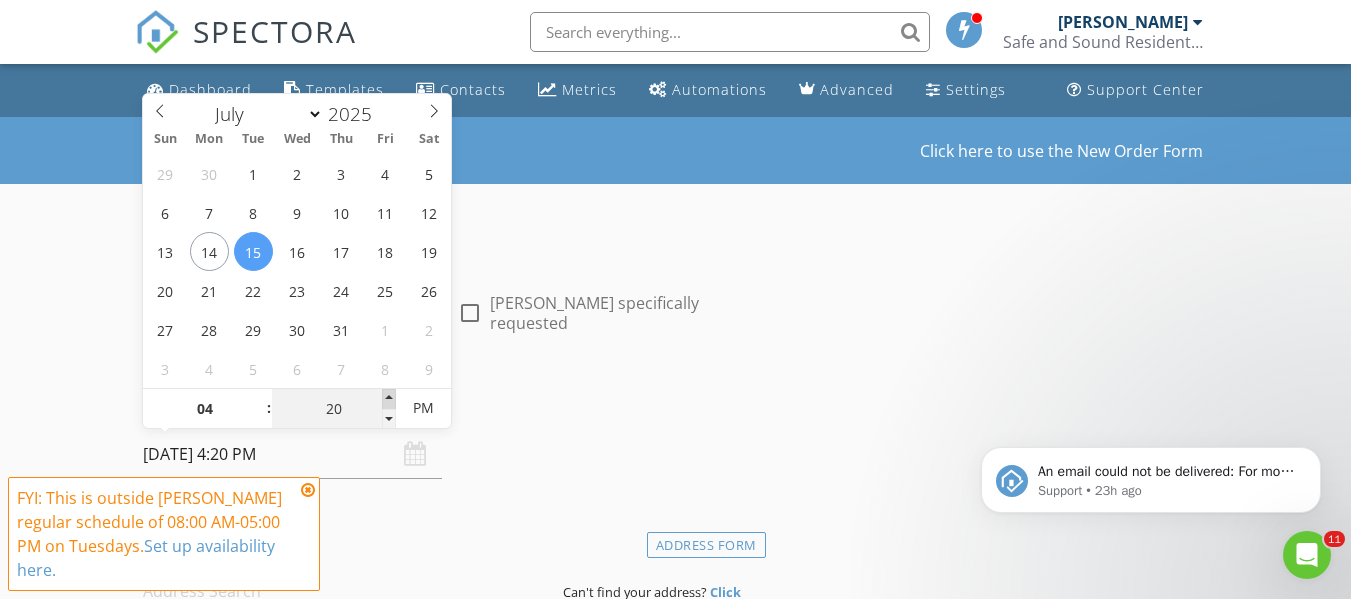 click at bounding box center [389, 399] 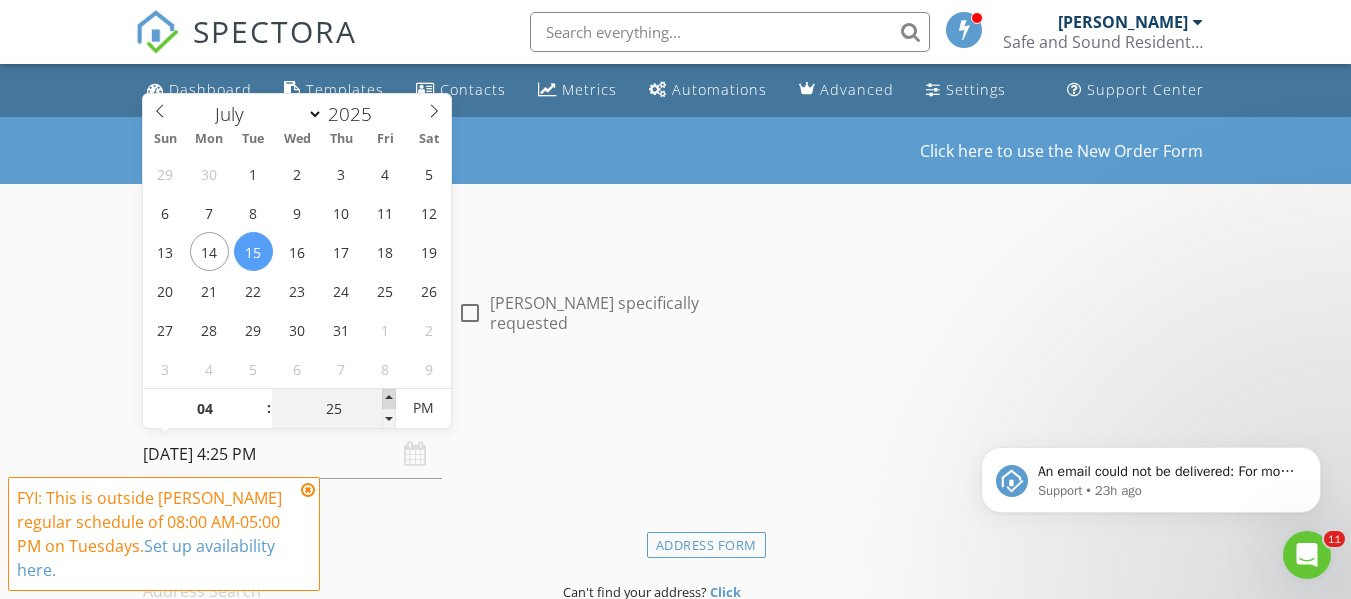 click at bounding box center [389, 399] 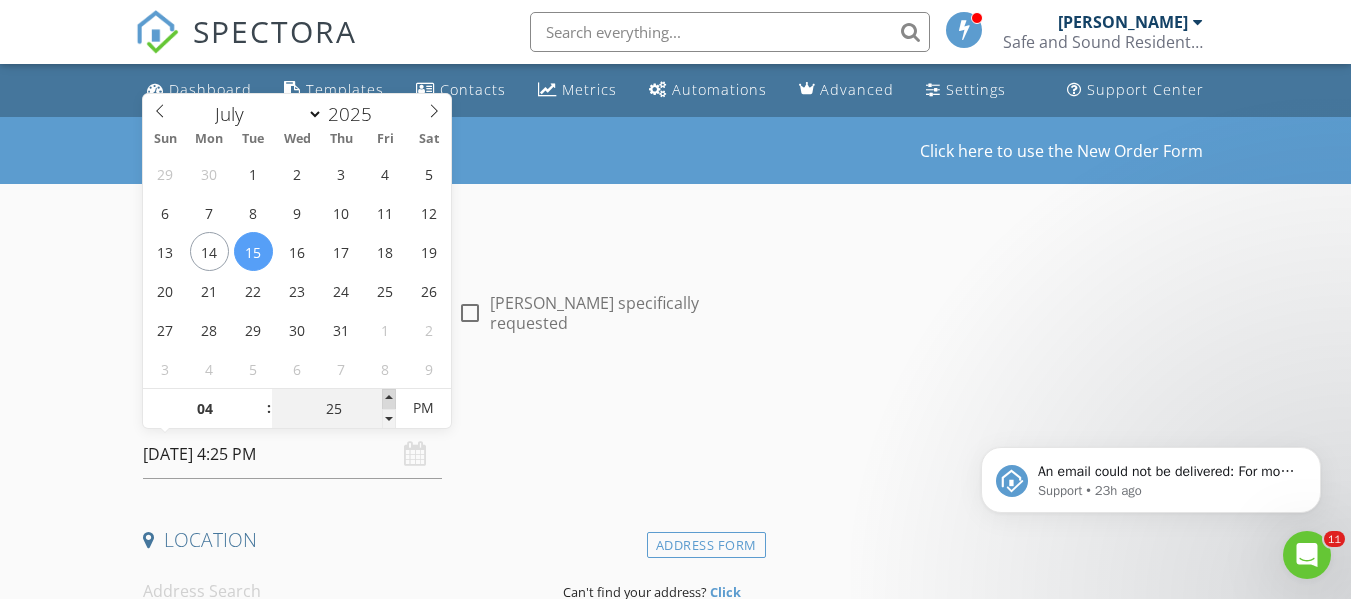 type on "30" 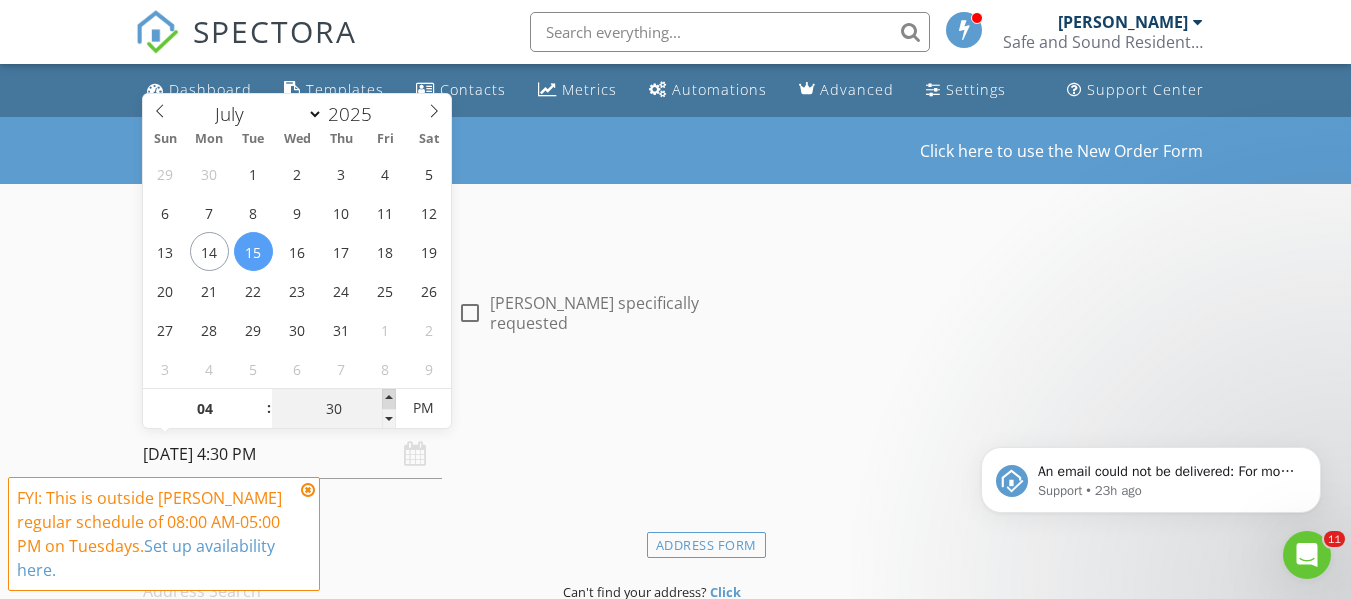click at bounding box center [389, 399] 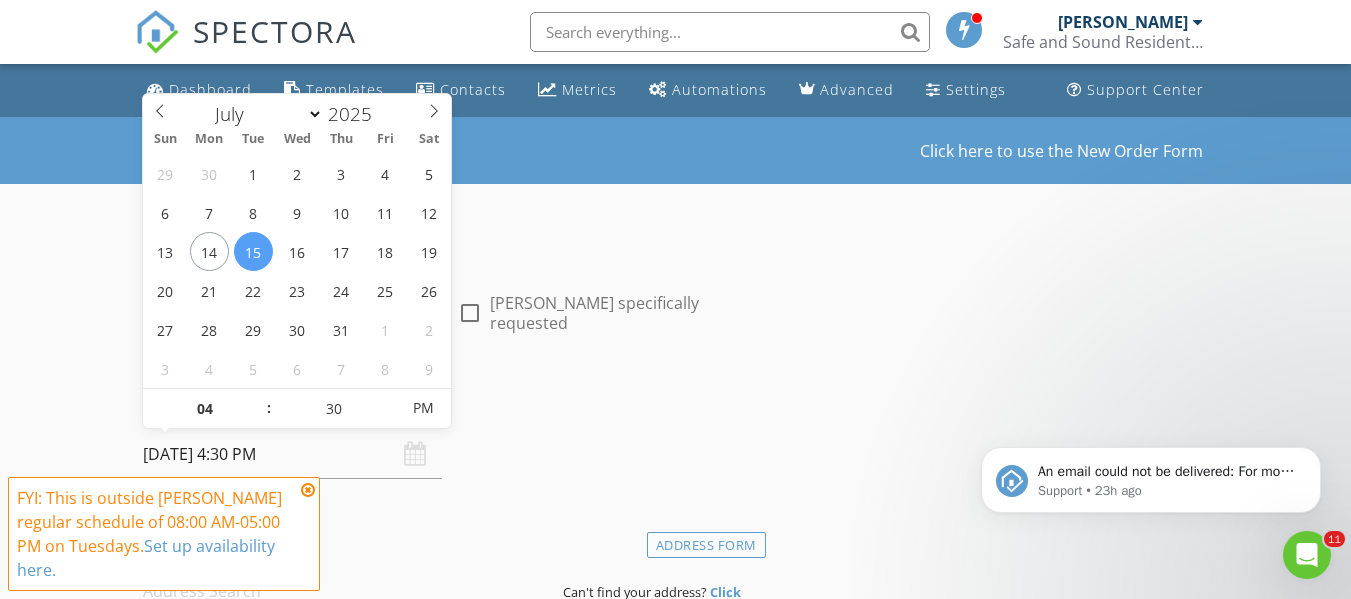 click at bounding box center [308, 490] 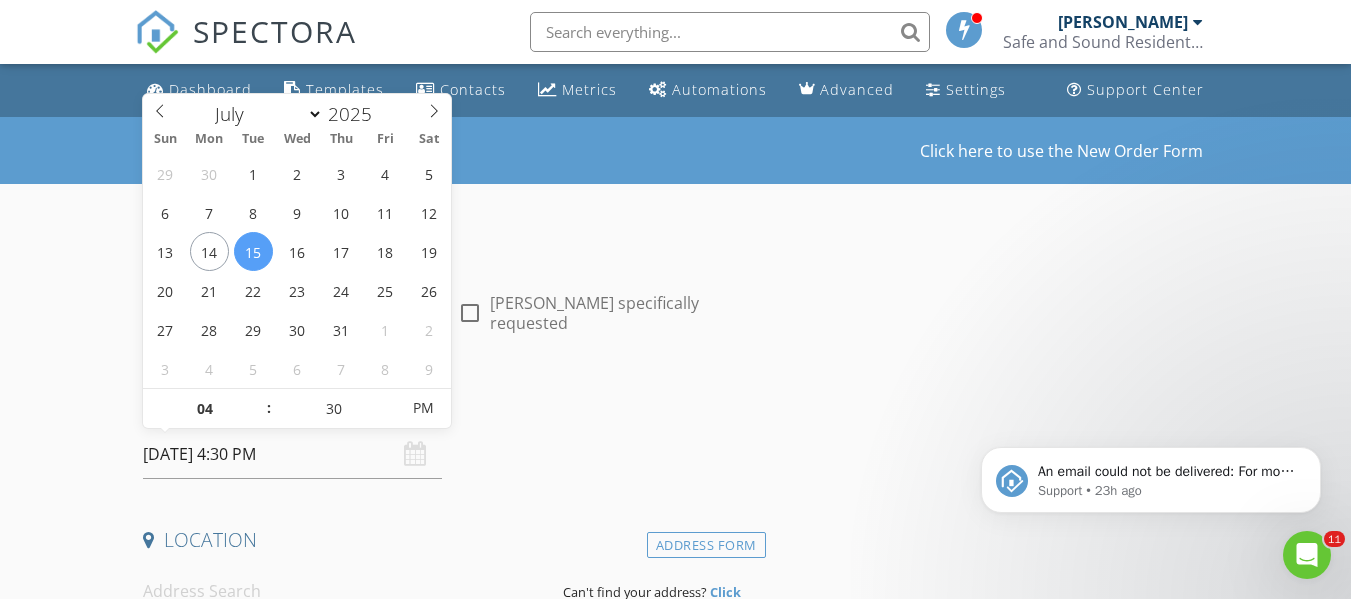 click on "07/15/2025 4:30 PM" at bounding box center [292, 454] 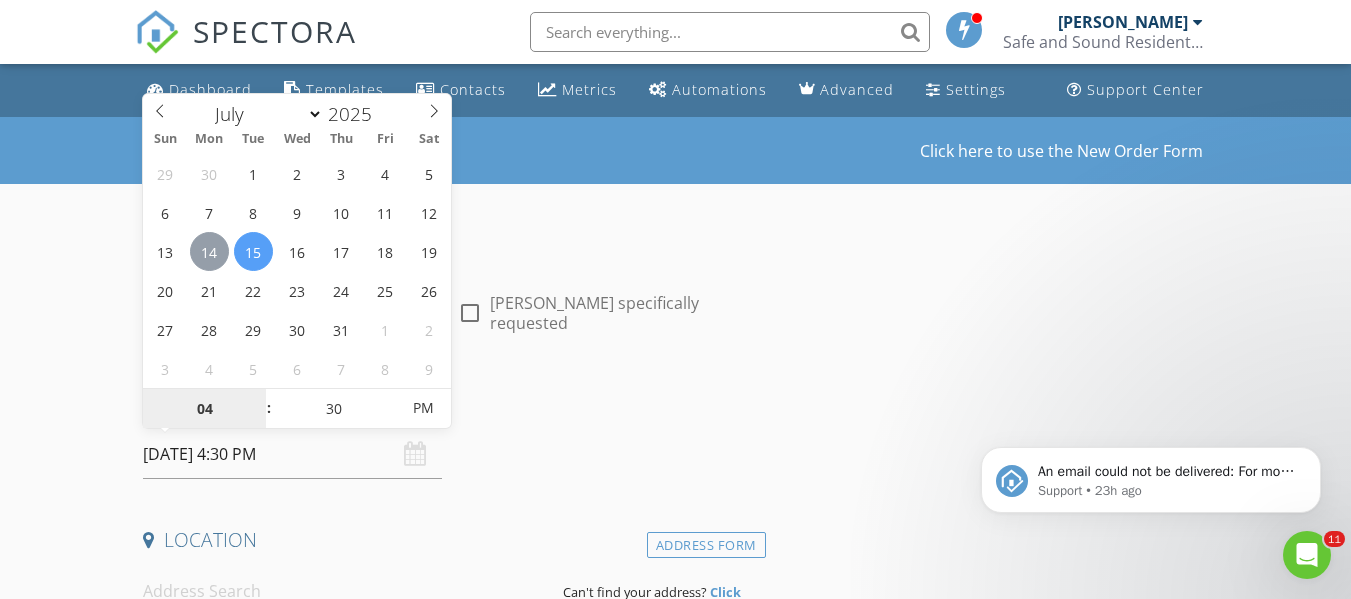 type on "[DATE] 4:30 PM" 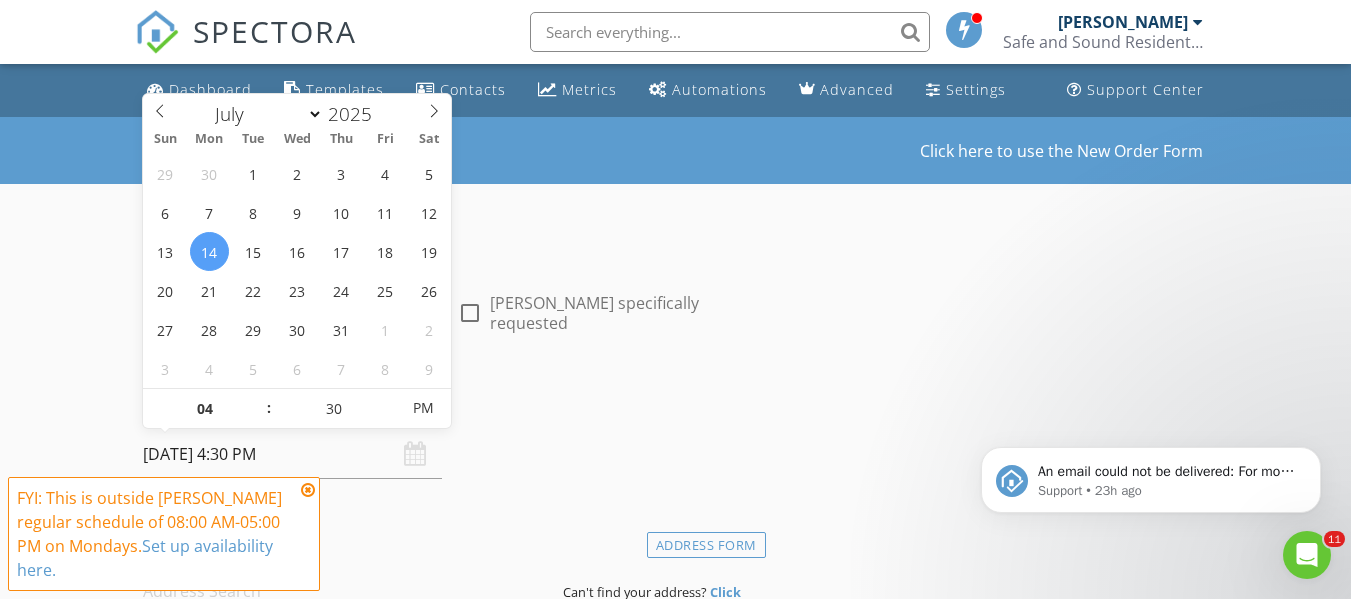 click on "Date/Time" at bounding box center [450, 403] 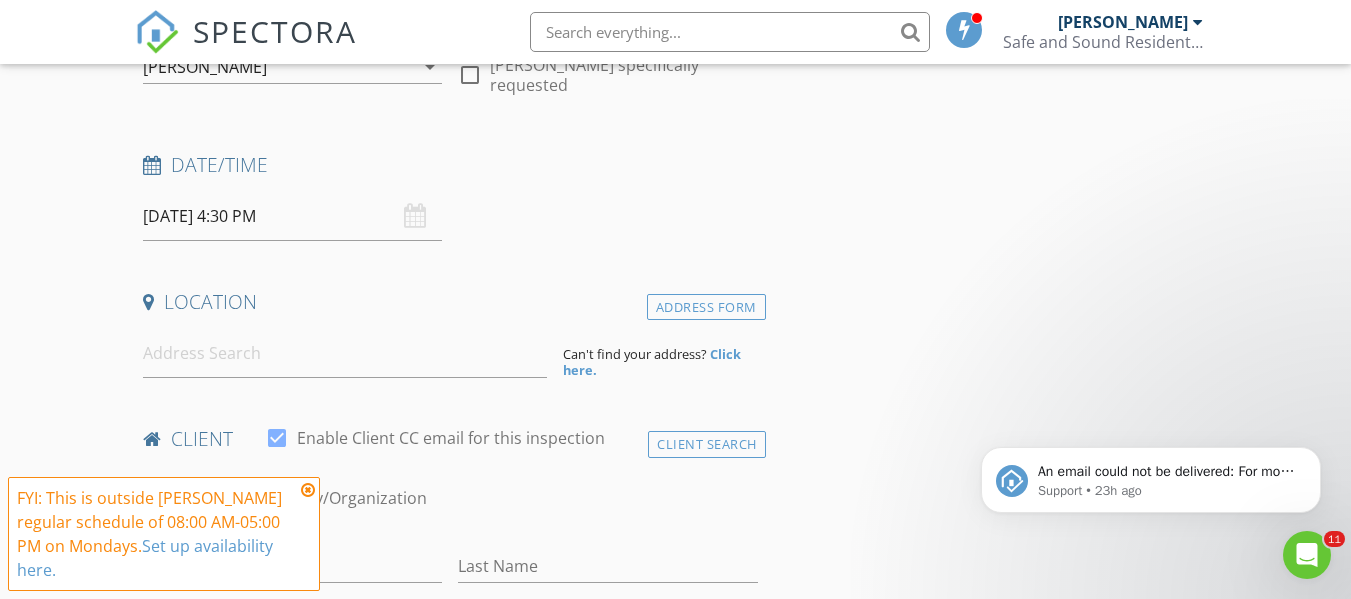 scroll, scrollTop: 300, scrollLeft: 0, axis: vertical 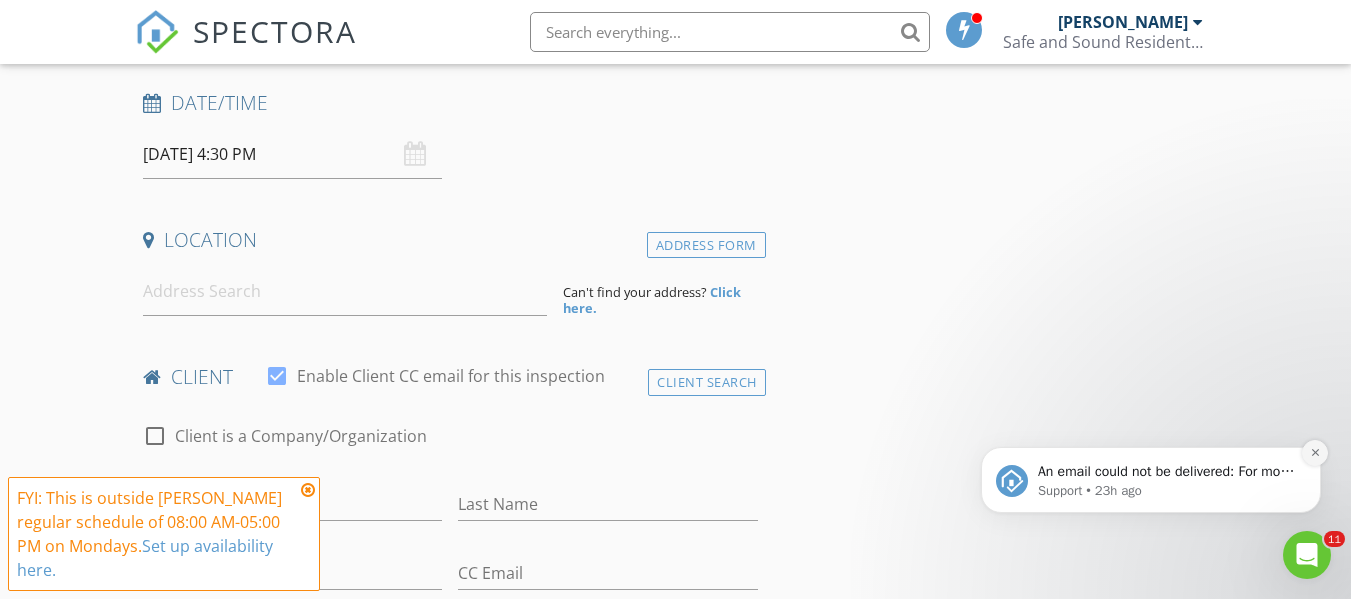 click 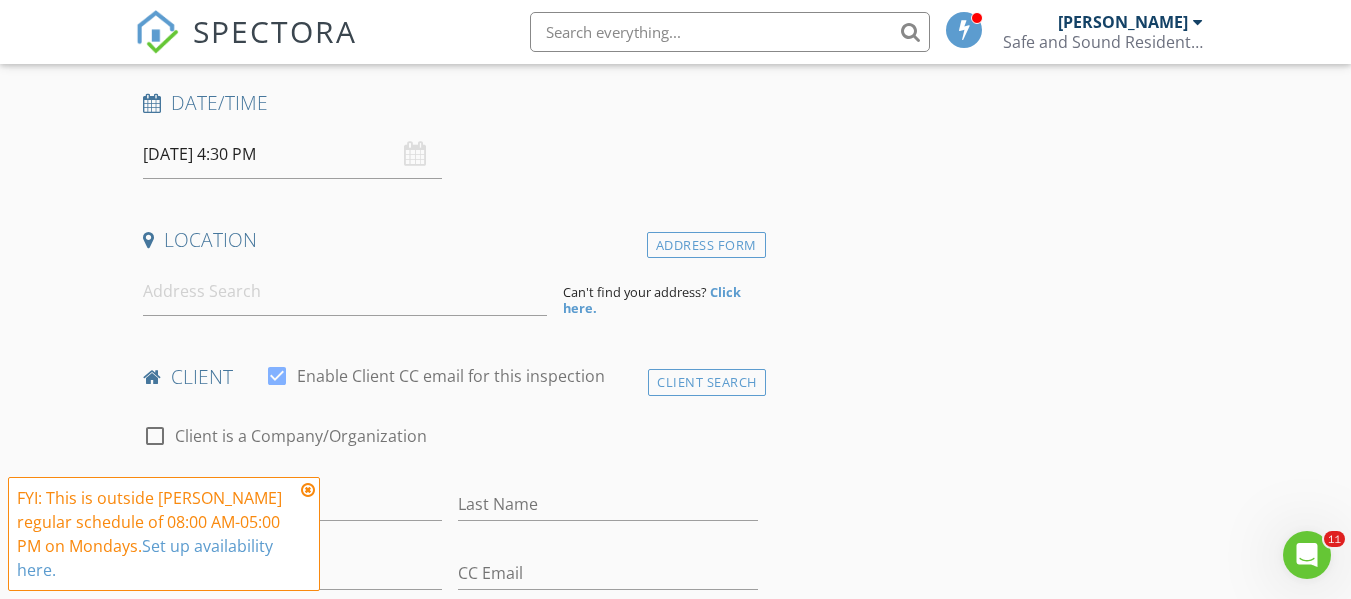 click at bounding box center [308, 490] 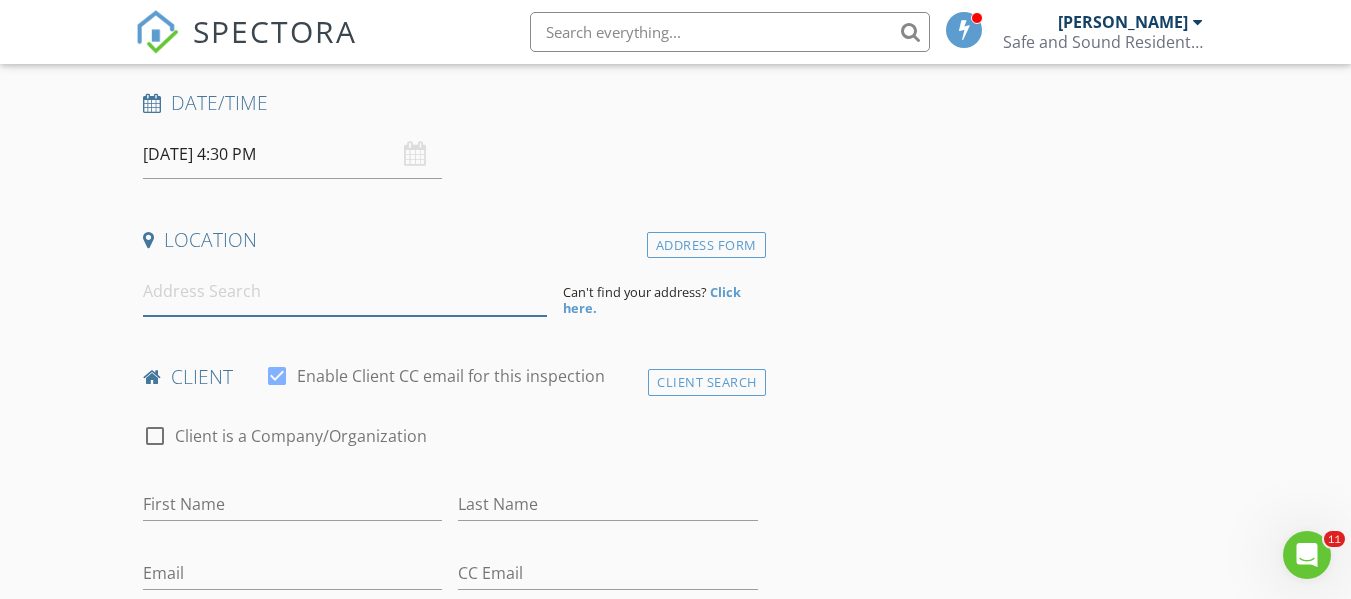 click at bounding box center (345, 291) 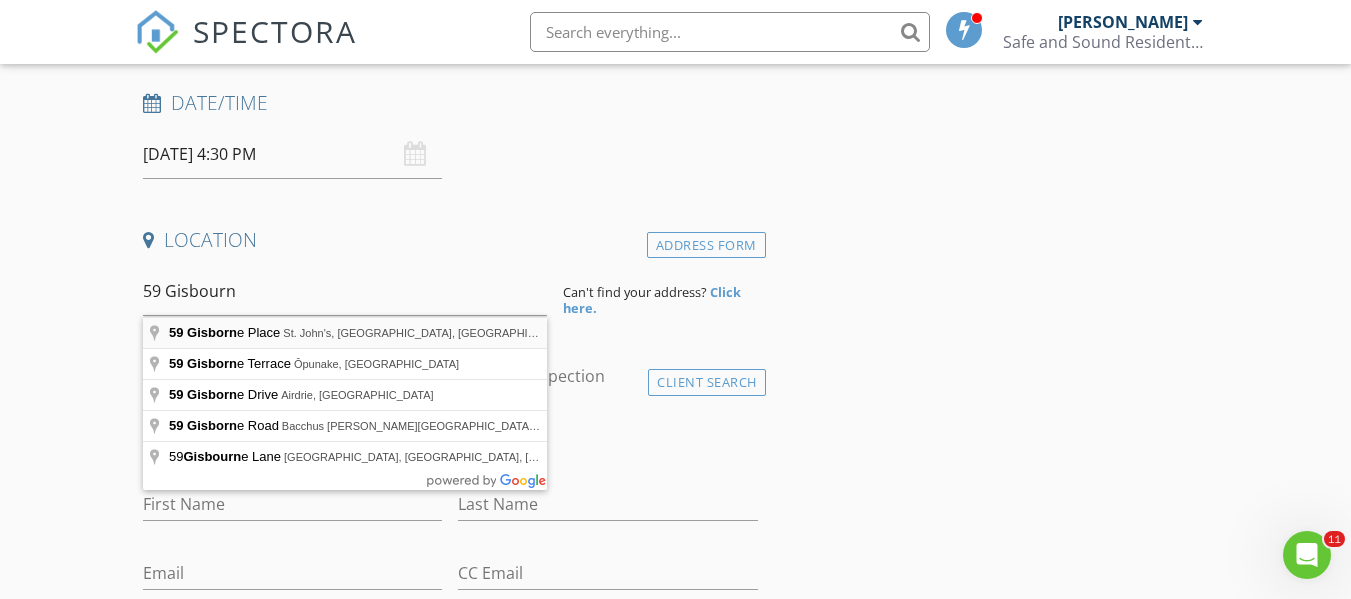 type on "59 Gisborne Place, St. John's, NL, Canada" 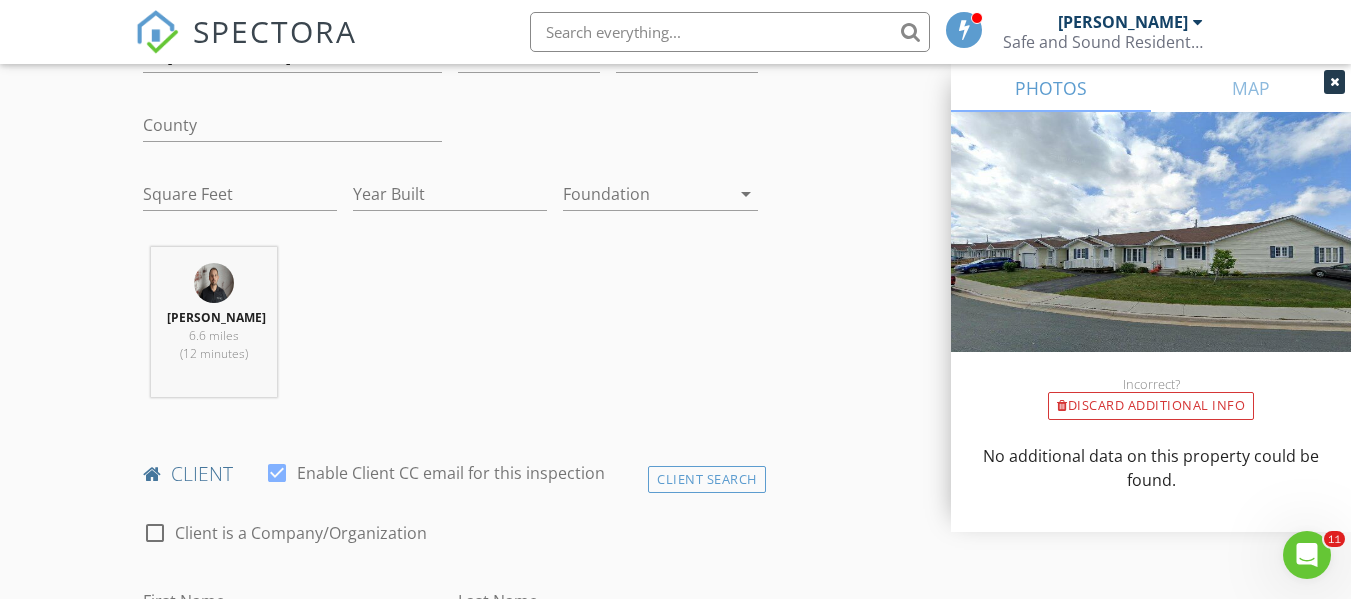 scroll, scrollTop: 800, scrollLeft: 0, axis: vertical 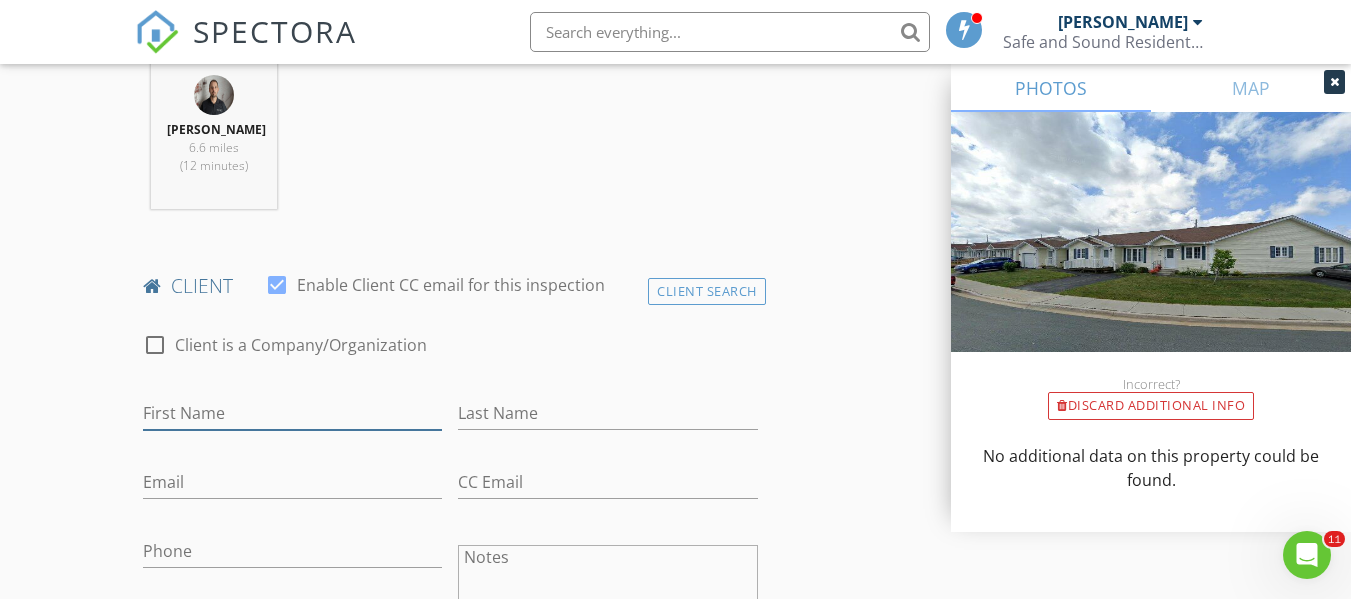 click on "First Name" at bounding box center (292, 413) 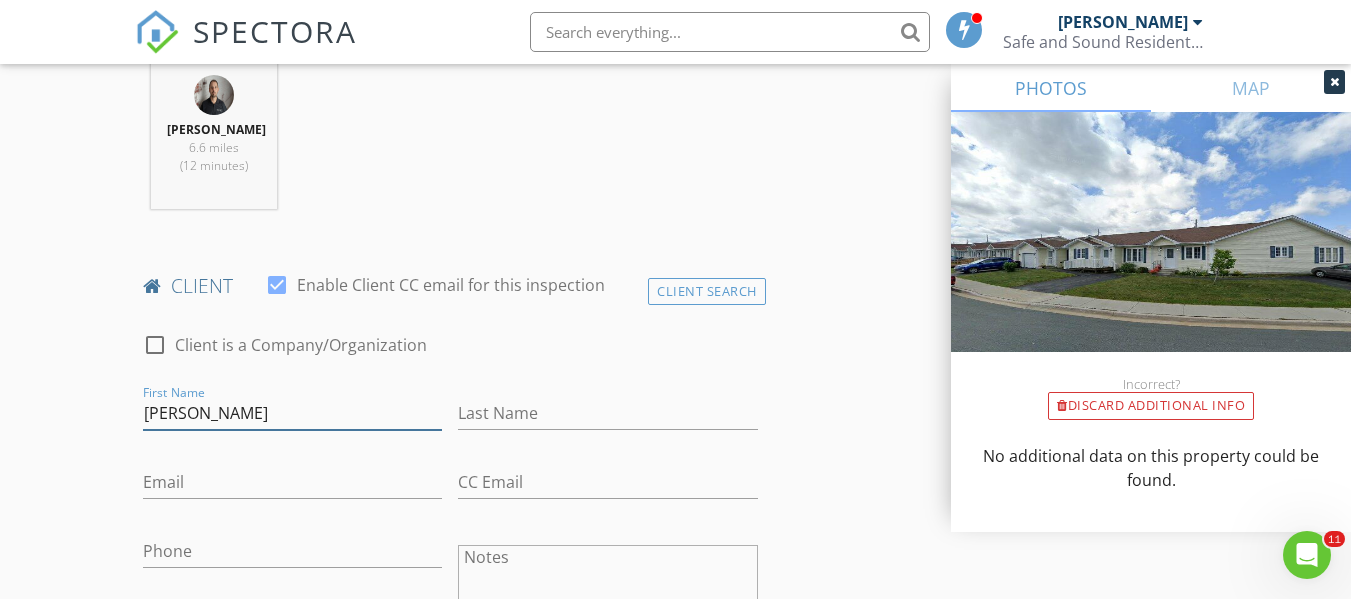 click on "uriel" at bounding box center [292, 413] 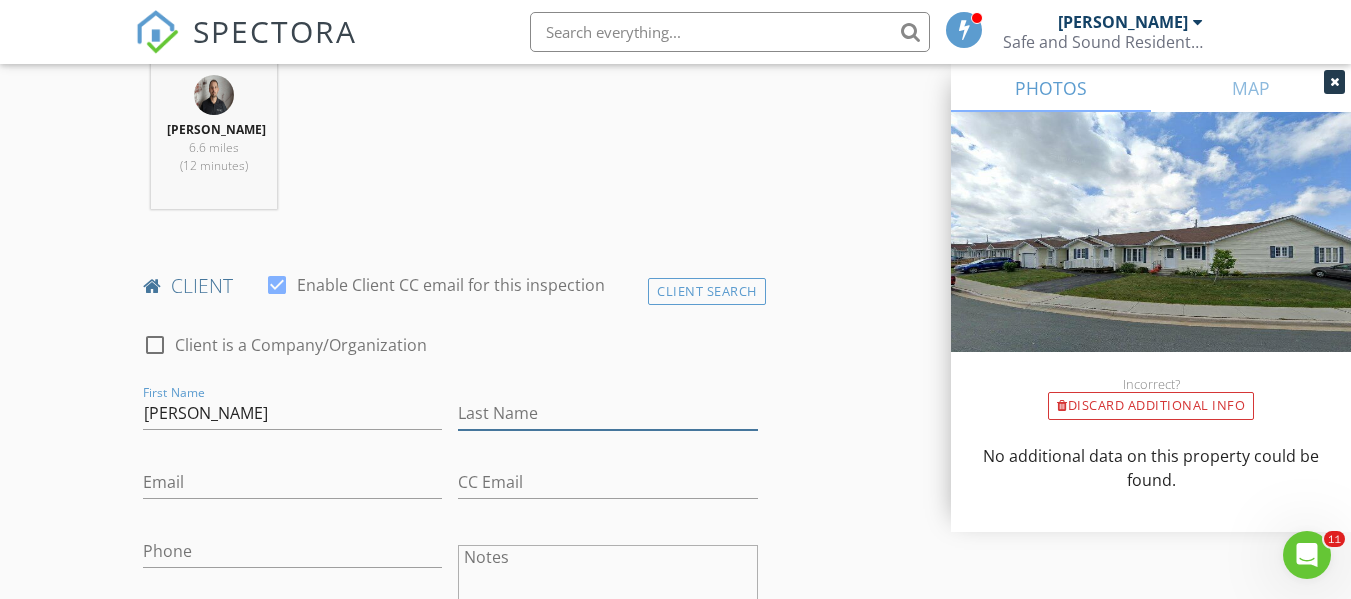 click on "Last Name" at bounding box center [607, 413] 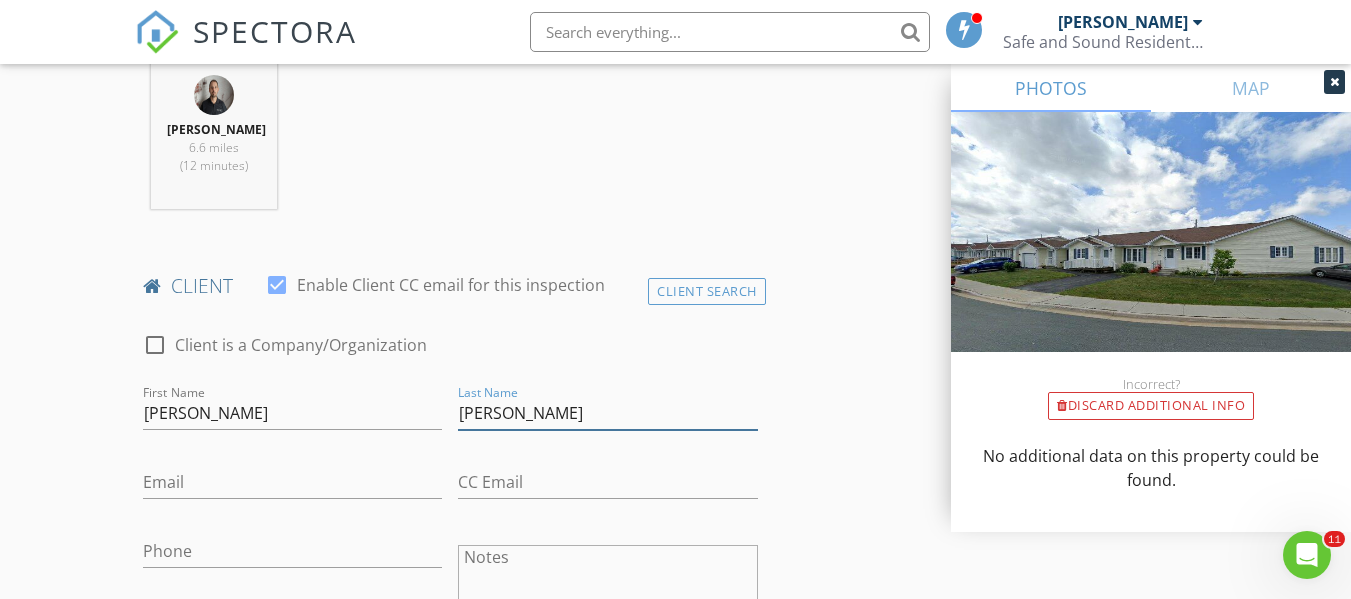 type on "[PERSON_NAME]" 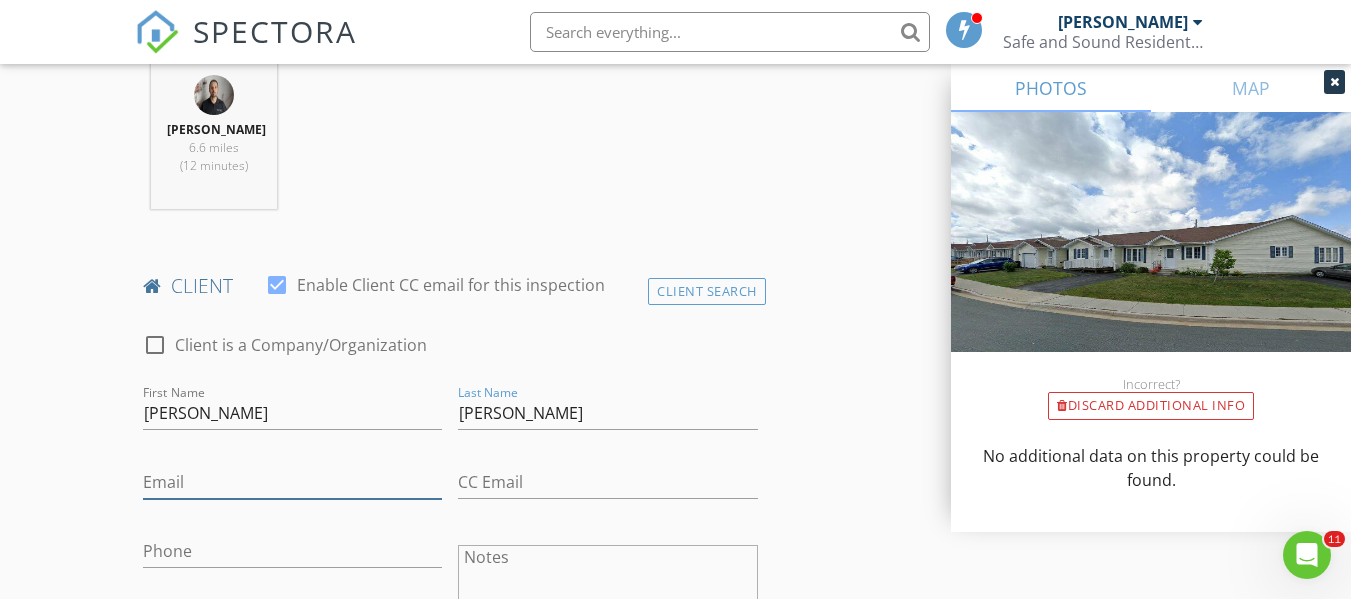 click on "Email" at bounding box center [292, 482] 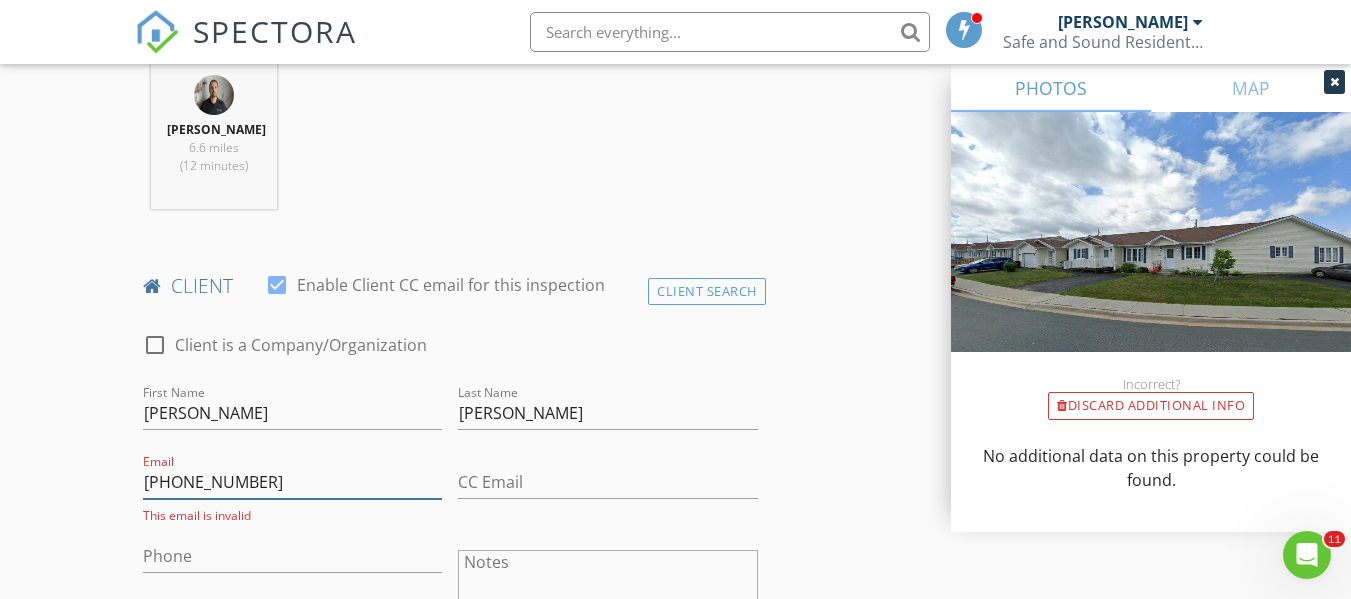 drag, startPoint x: 258, startPoint y: 477, endPoint x: 134, endPoint y: 477, distance: 124 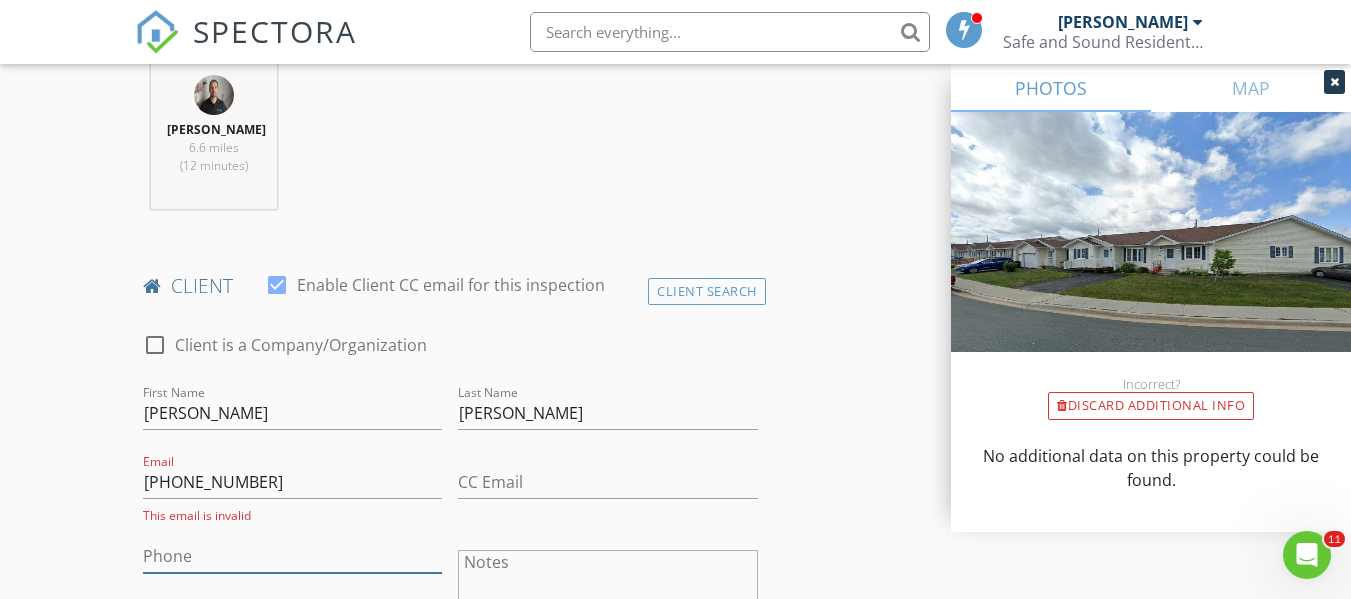 click on "Phone" at bounding box center (292, 556) 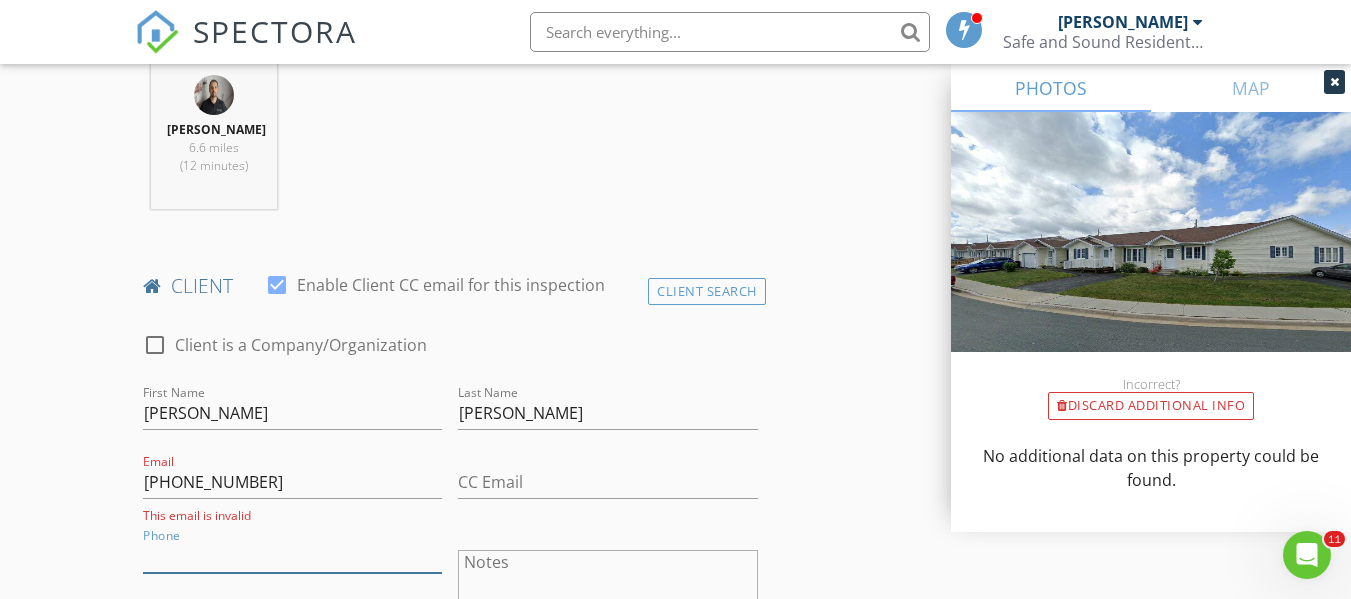 paste on "[PHONE_NUMBER]" 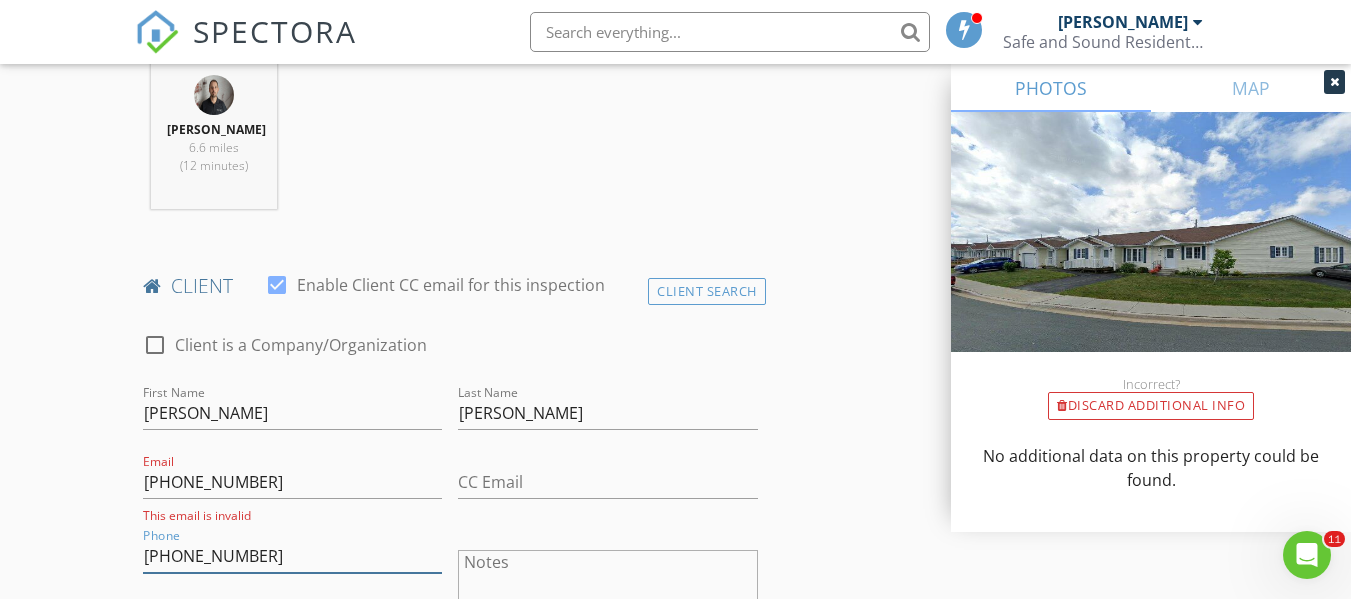 type on "[PHONE_NUMBER]" 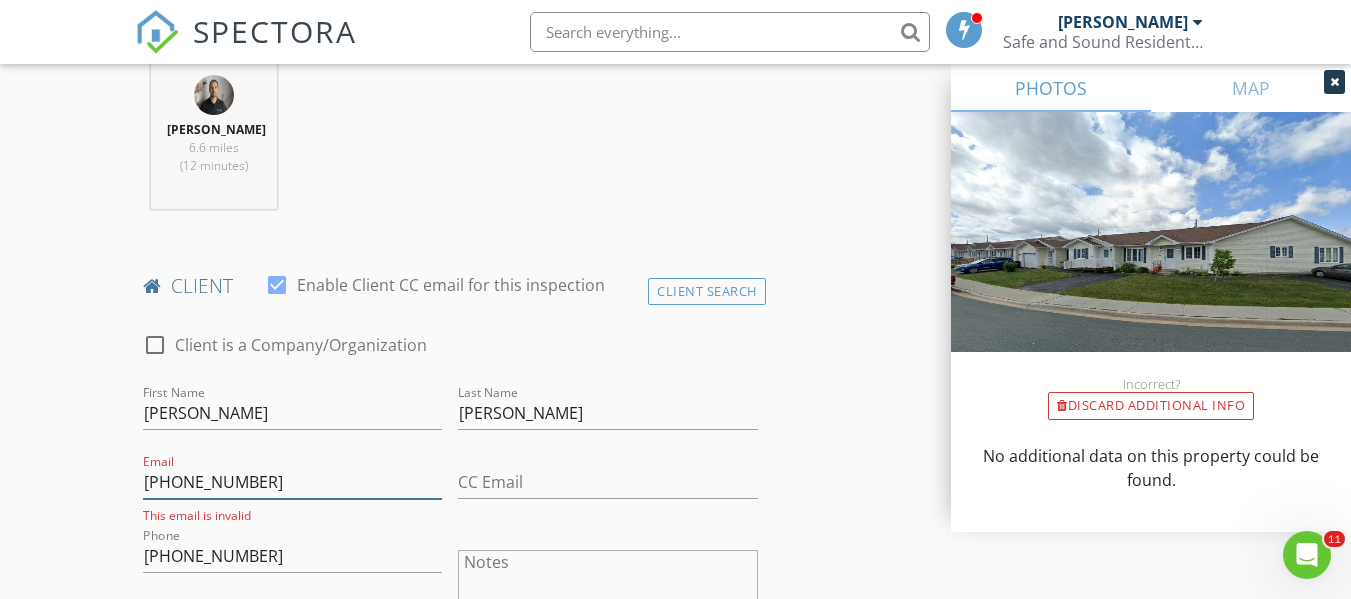 drag, startPoint x: 255, startPoint y: 484, endPoint x: 138, endPoint y: 474, distance: 117.426575 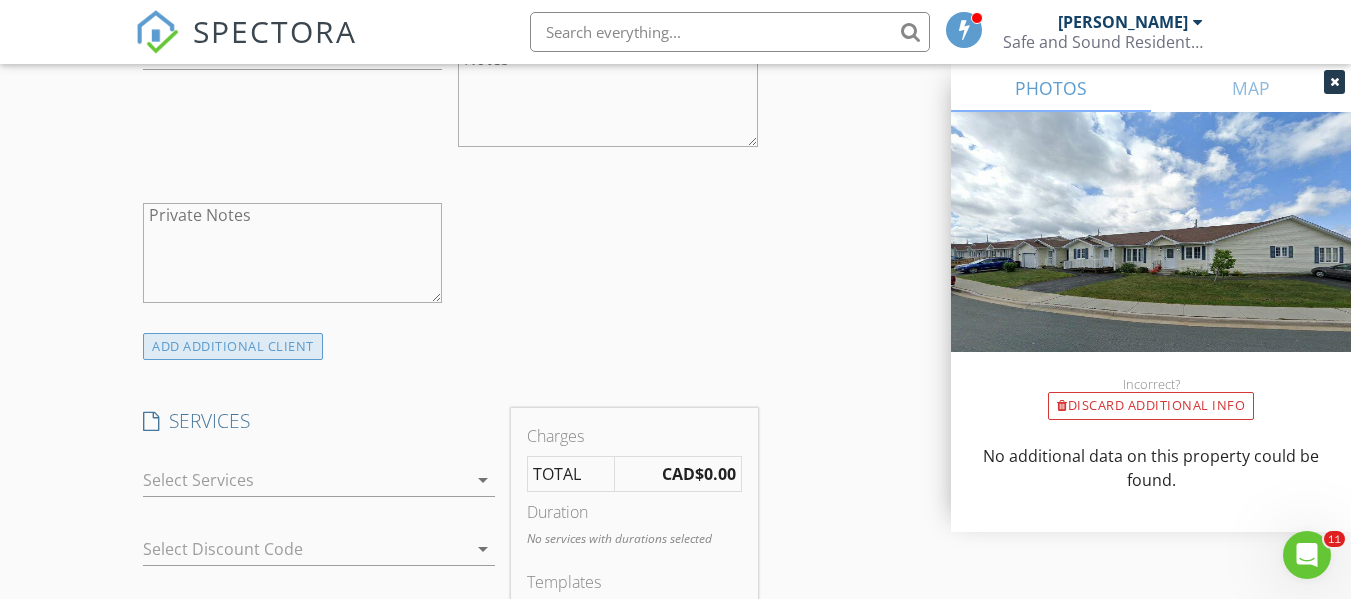 scroll, scrollTop: 1300, scrollLeft: 0, axis: vertical 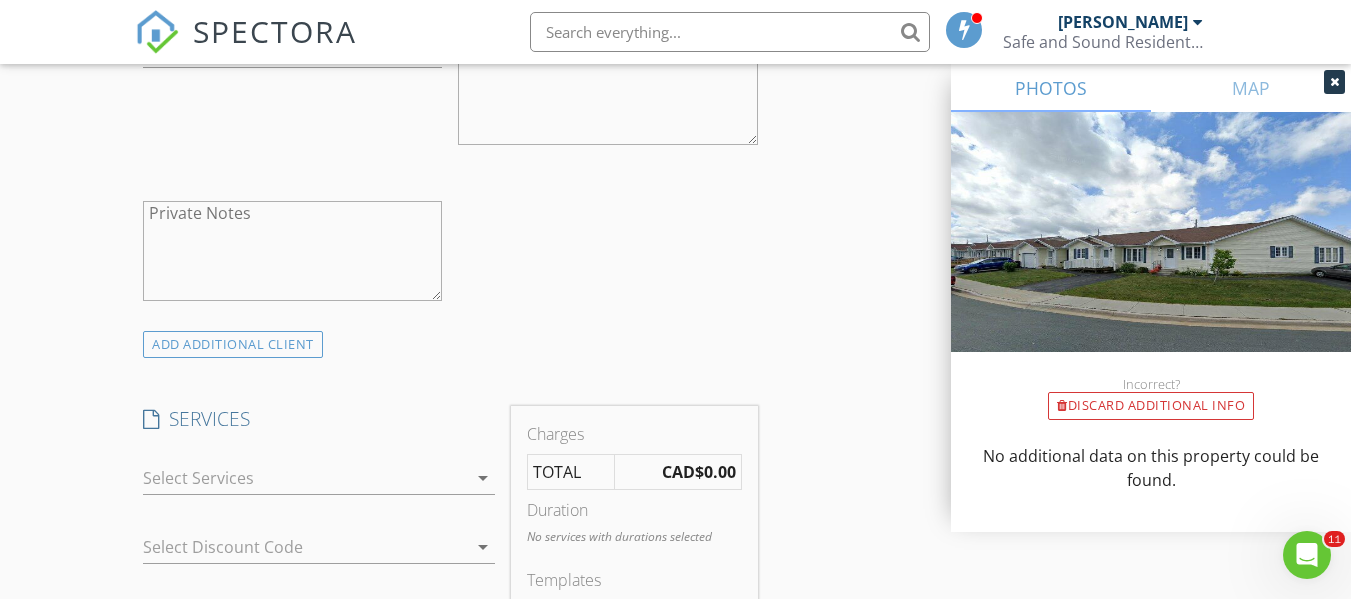 type on "[EMAIL_ADDRESS][DOMAIN_NAME]" 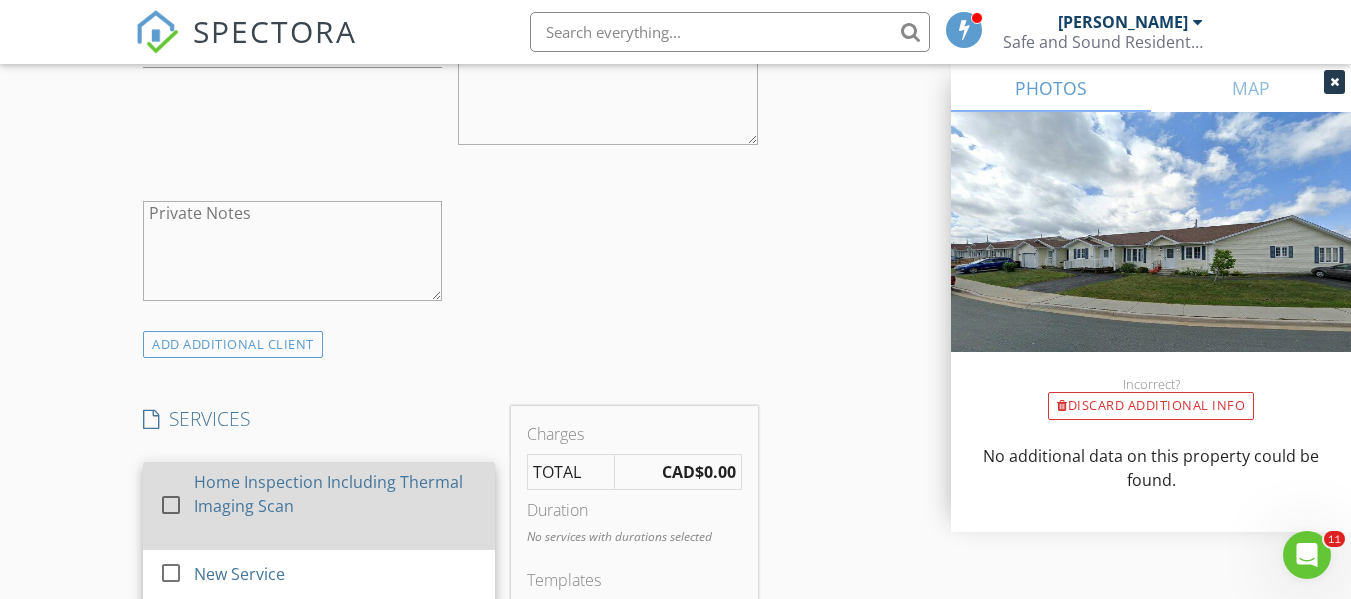 click at bounding box center (171, 505) 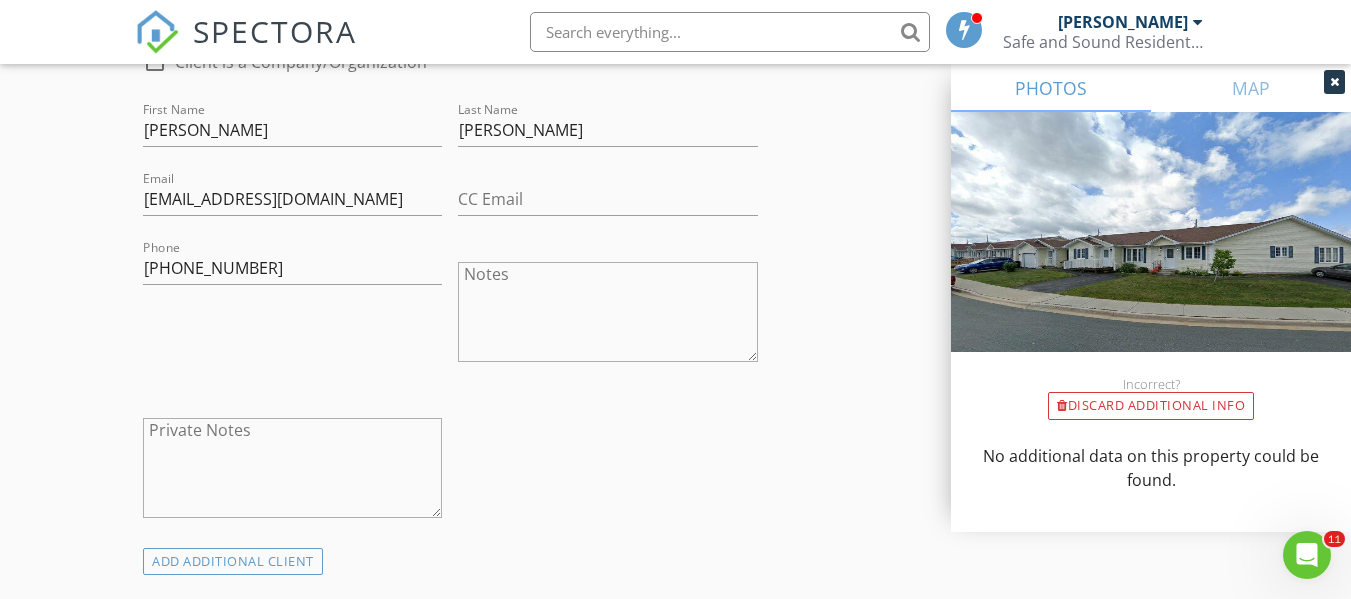 scroll, scrollTop: 800, scrollLeft: 0, axis: vertical 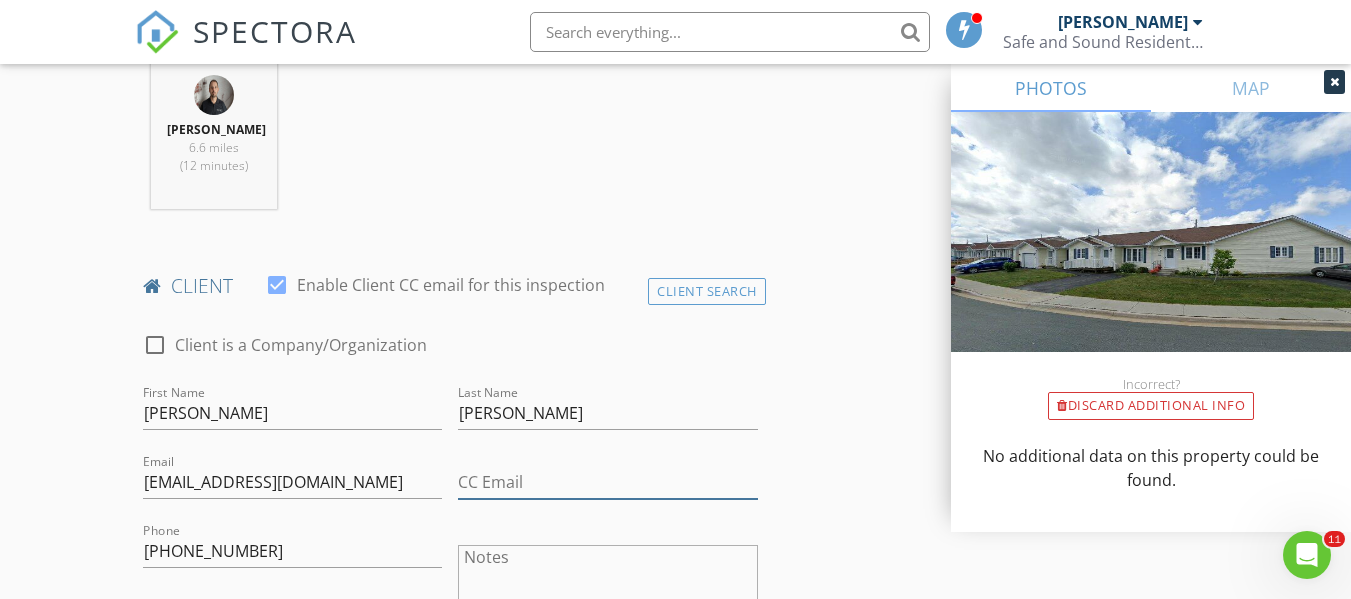 click on "CC Email" at bounding box center (607, 482) 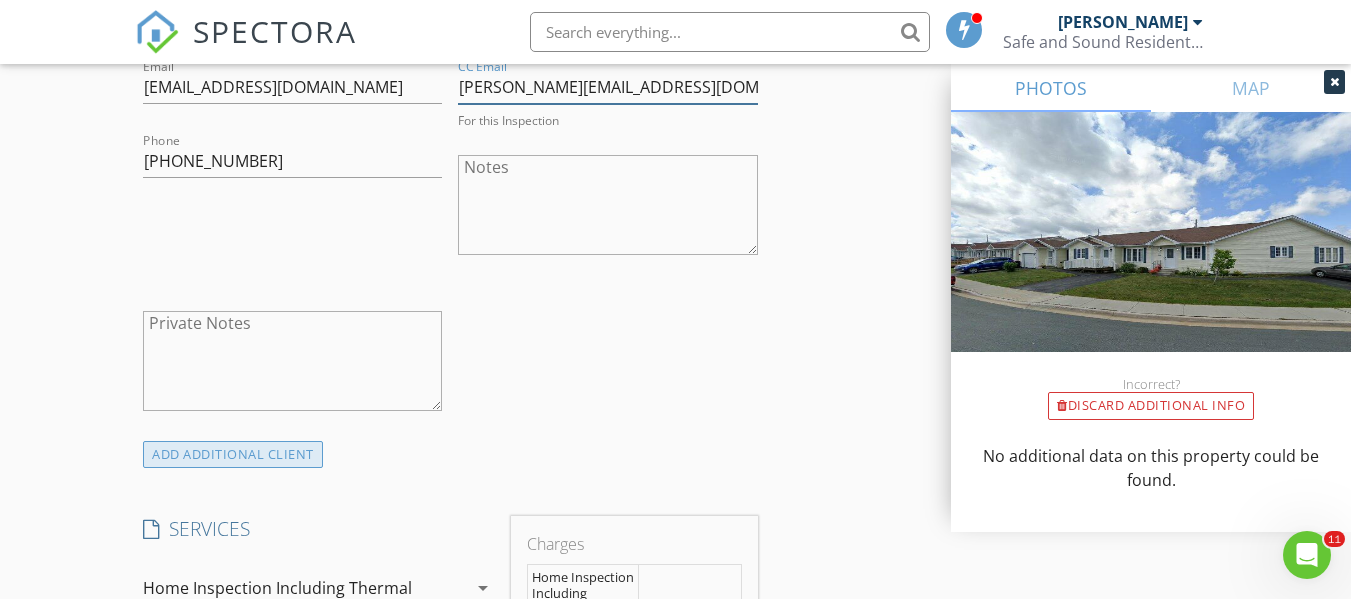 scroll, scrollTop: 1400, scrollLeft: 0, axis: vertical 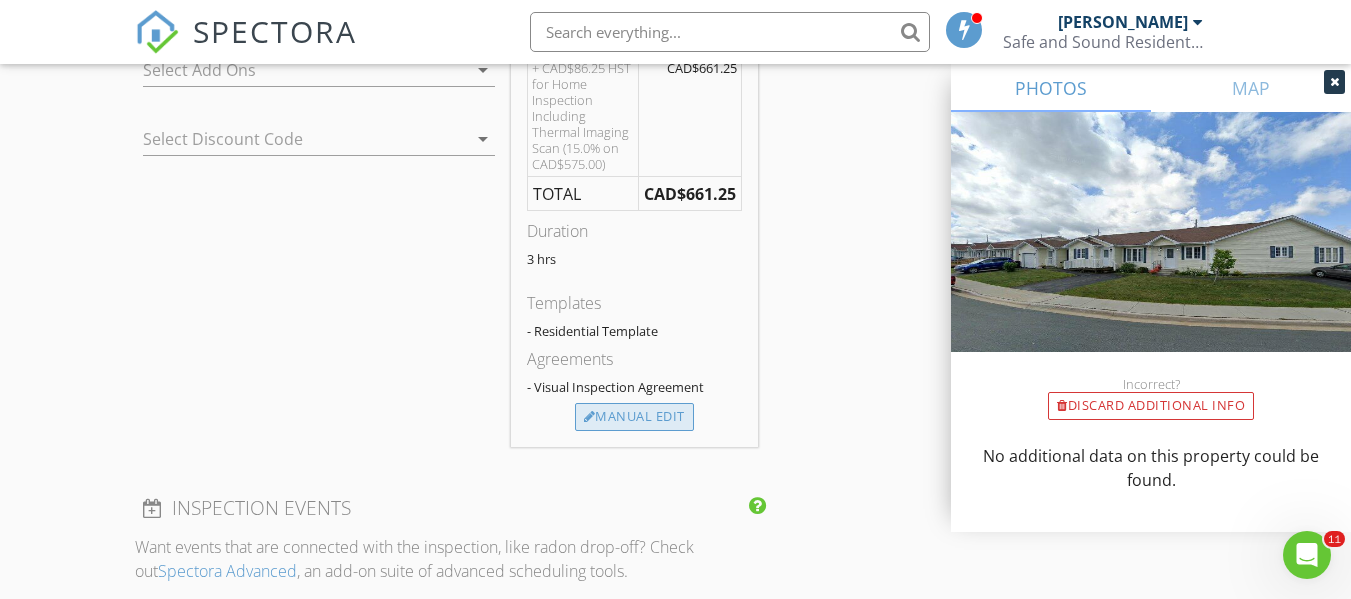 type on "[PERSON_NAME][EMAIL_ADDRESS][DOMAIN_NAME]" 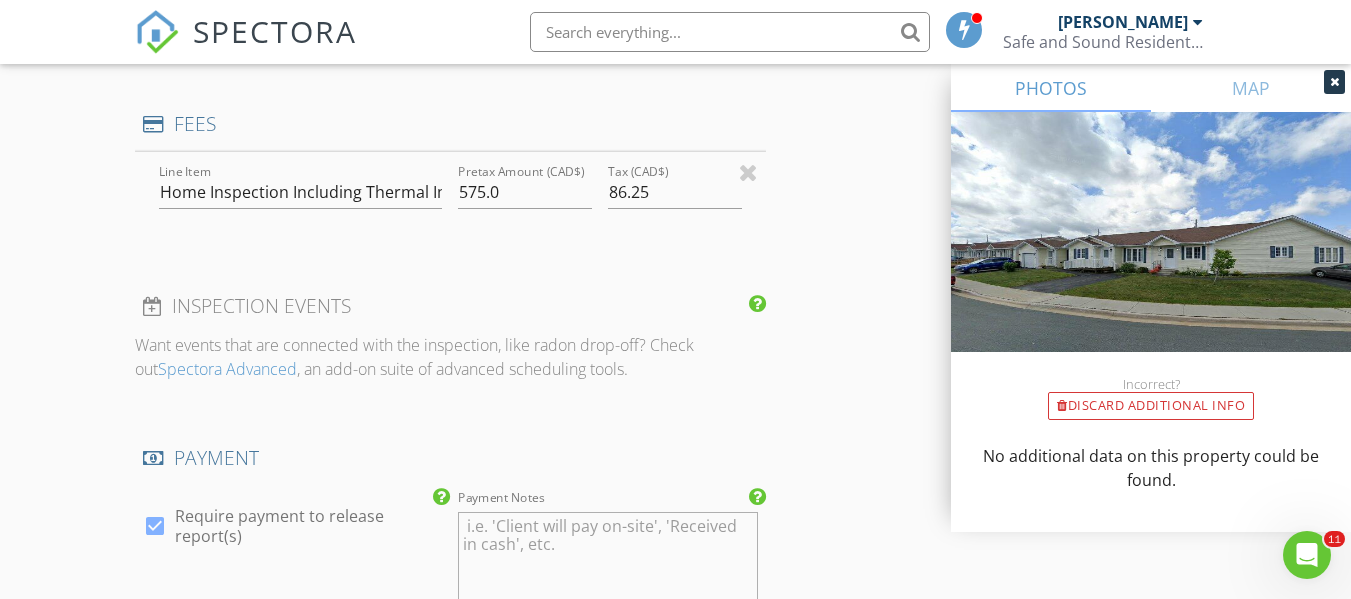 scroll, scrollTop: 1795, scrollLeft: 0, axis: vertical 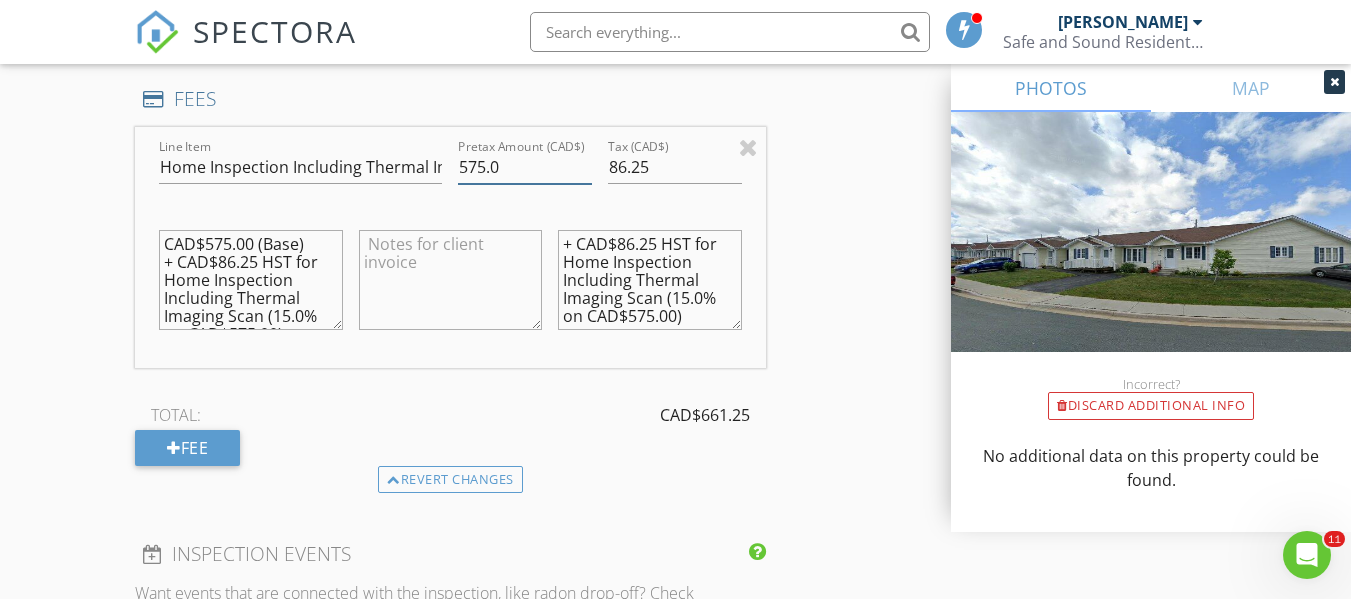 click on "575.0" at bounding box center (525, 167) 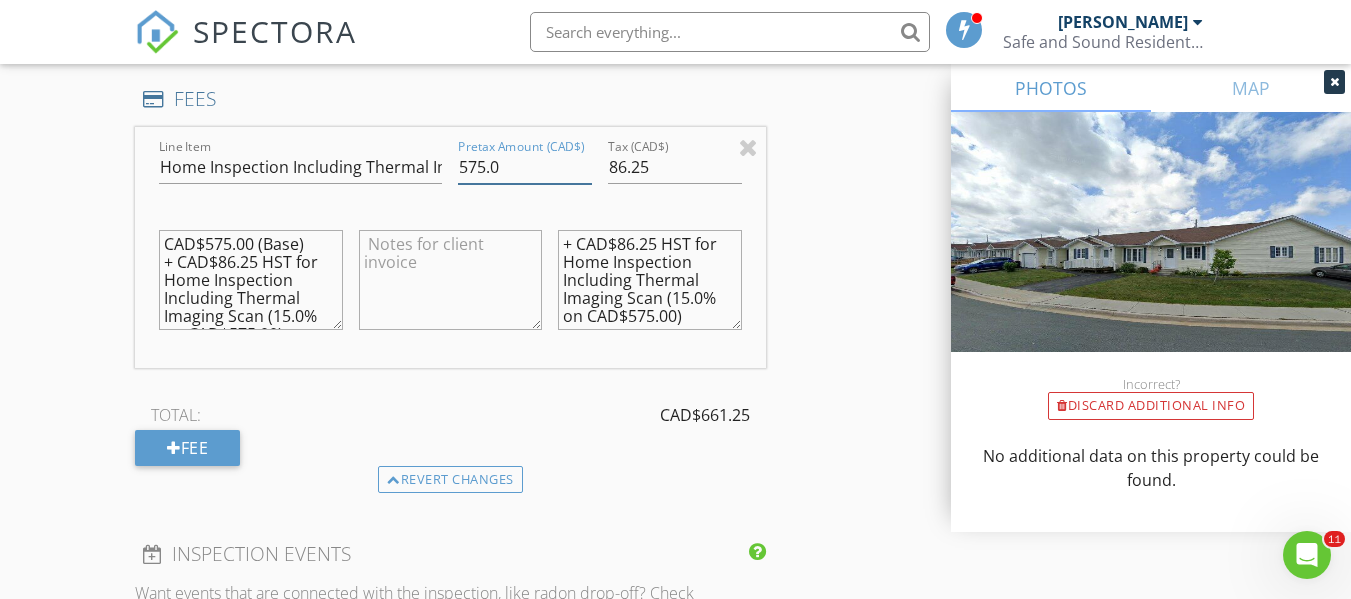 drag, startPoint x: 485, startPoint y: 165, endPoint x: 459, endPoint y: 162, distance: 26.172504 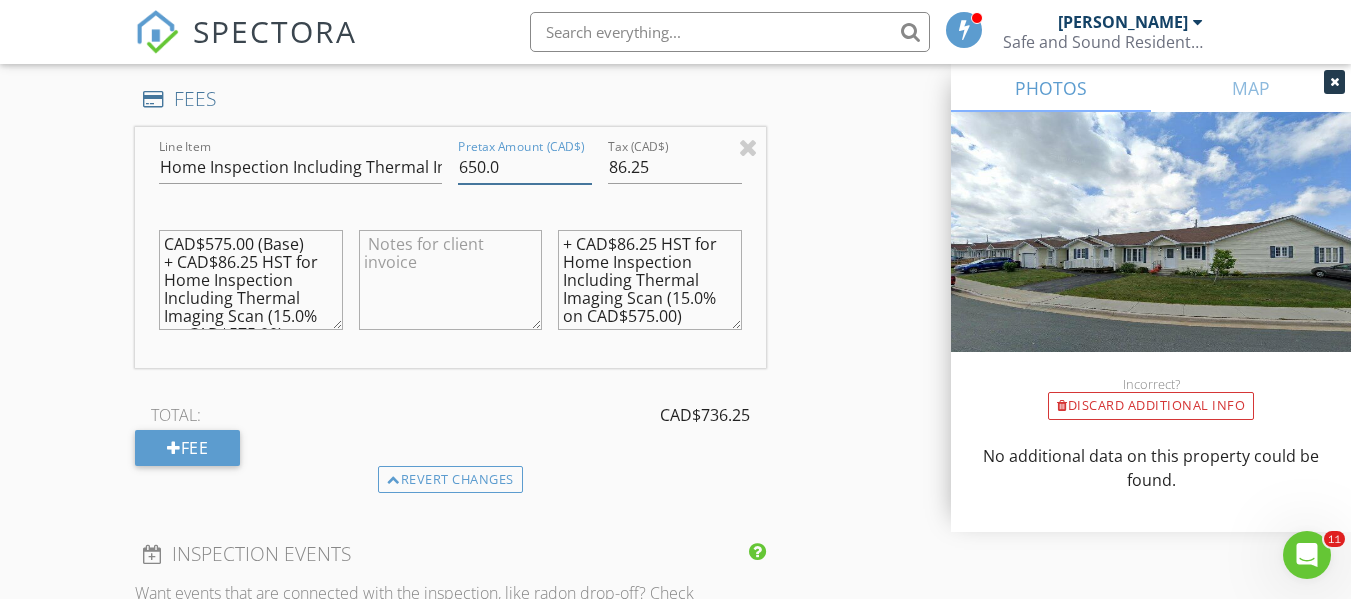 type on "650.0" 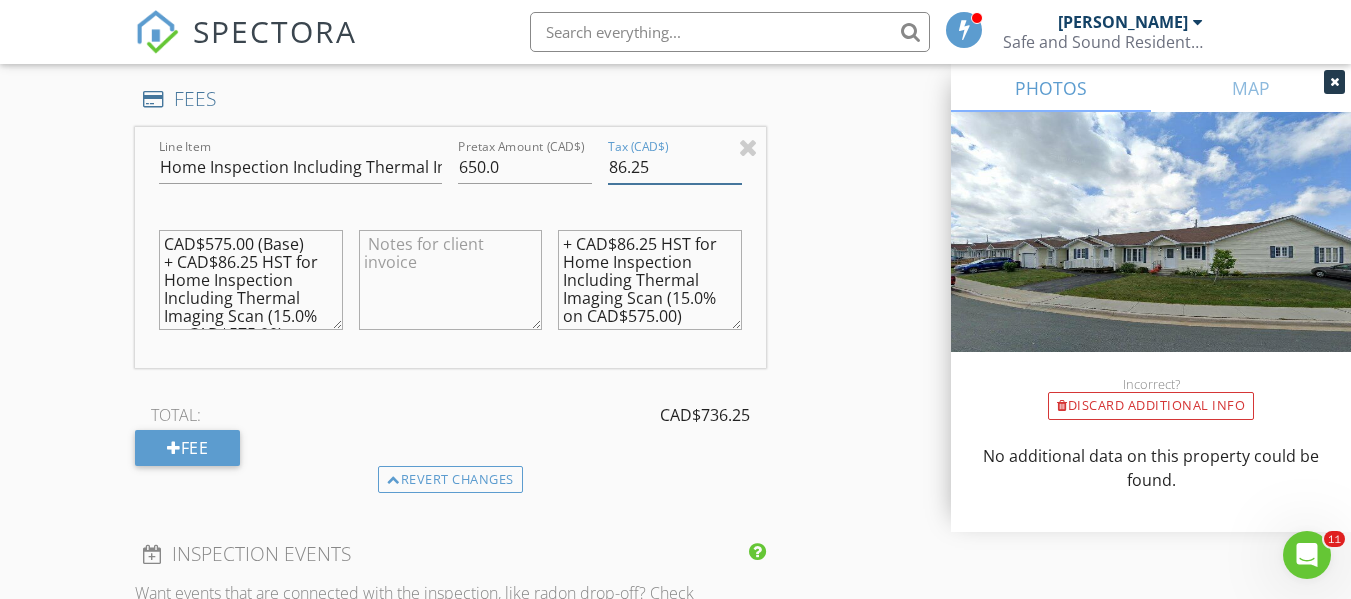 drag, startPoint x: 660, startPoint y: 169, endPoint x: 590, endPoint y: 169, distance: 70 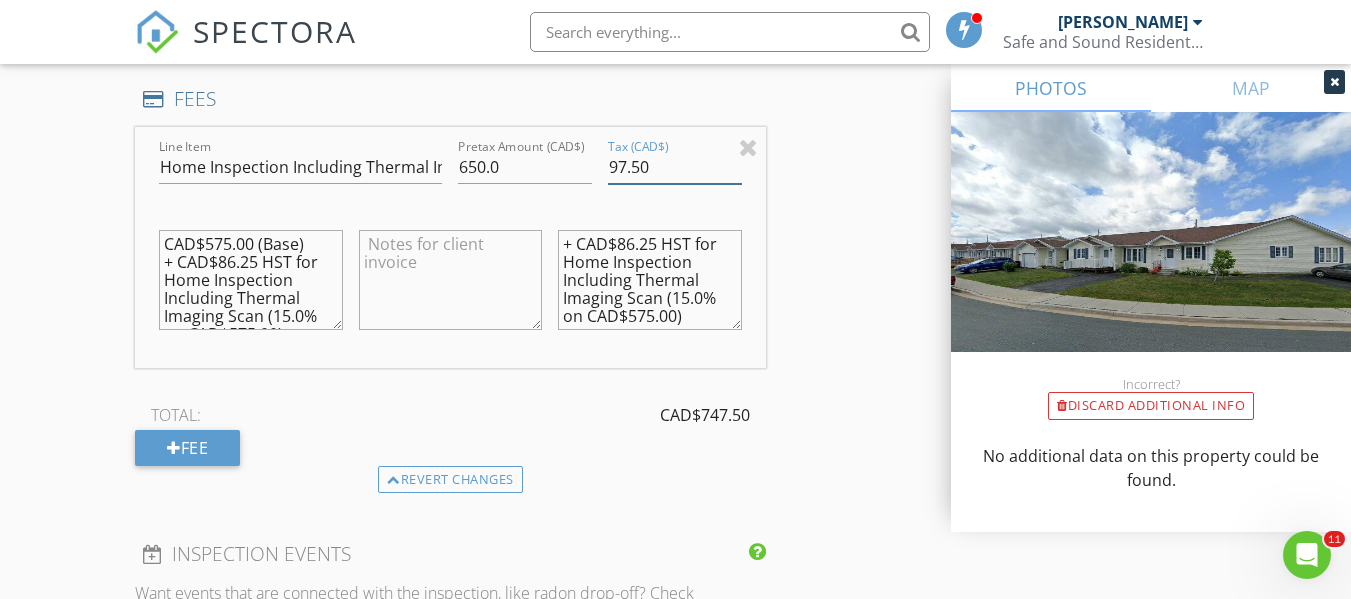 type on "97.50" 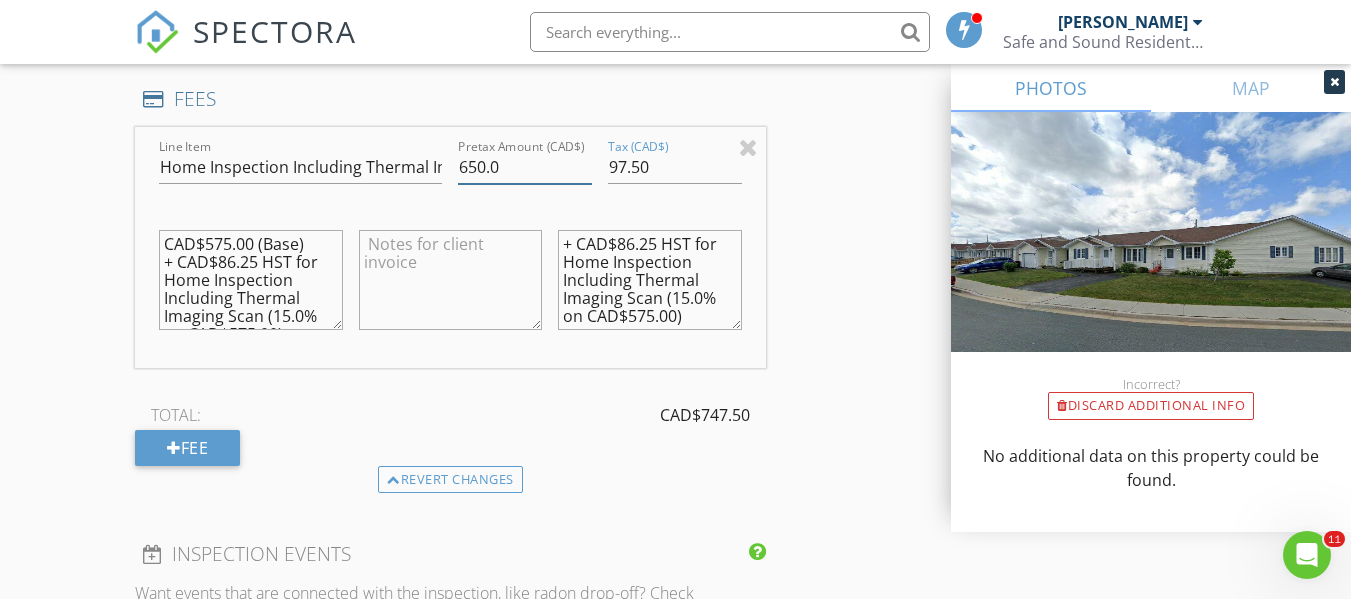 click on "650.0" at bounding box center [525, 167] 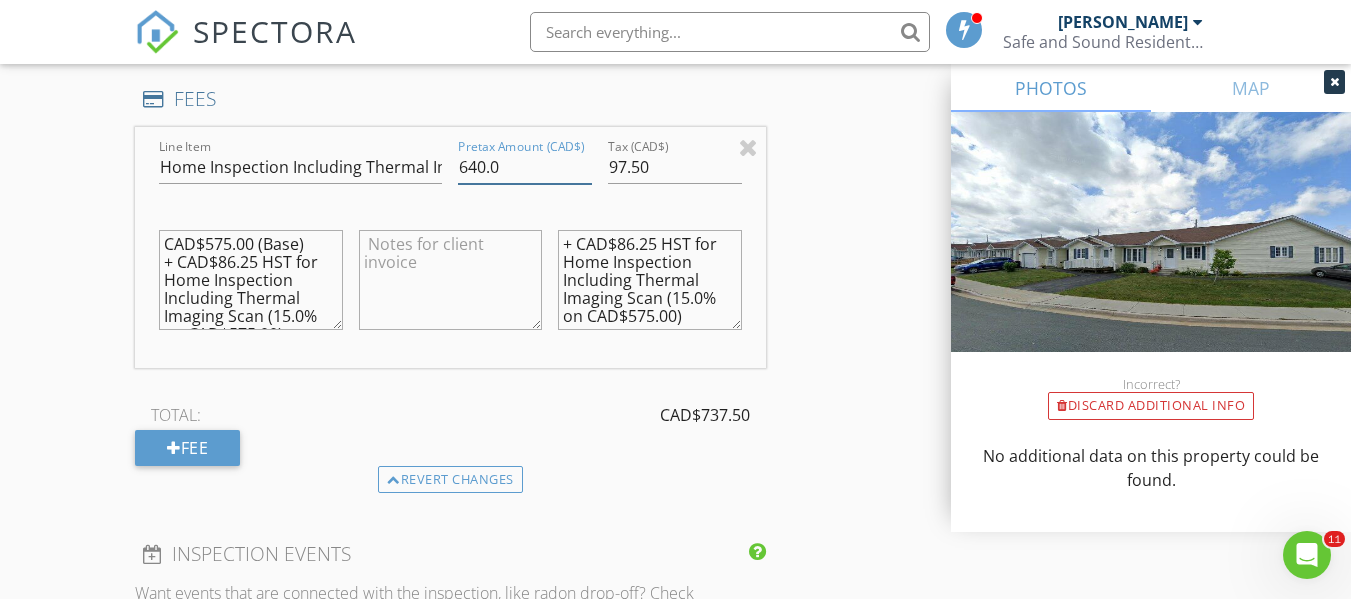 type on "640.0" 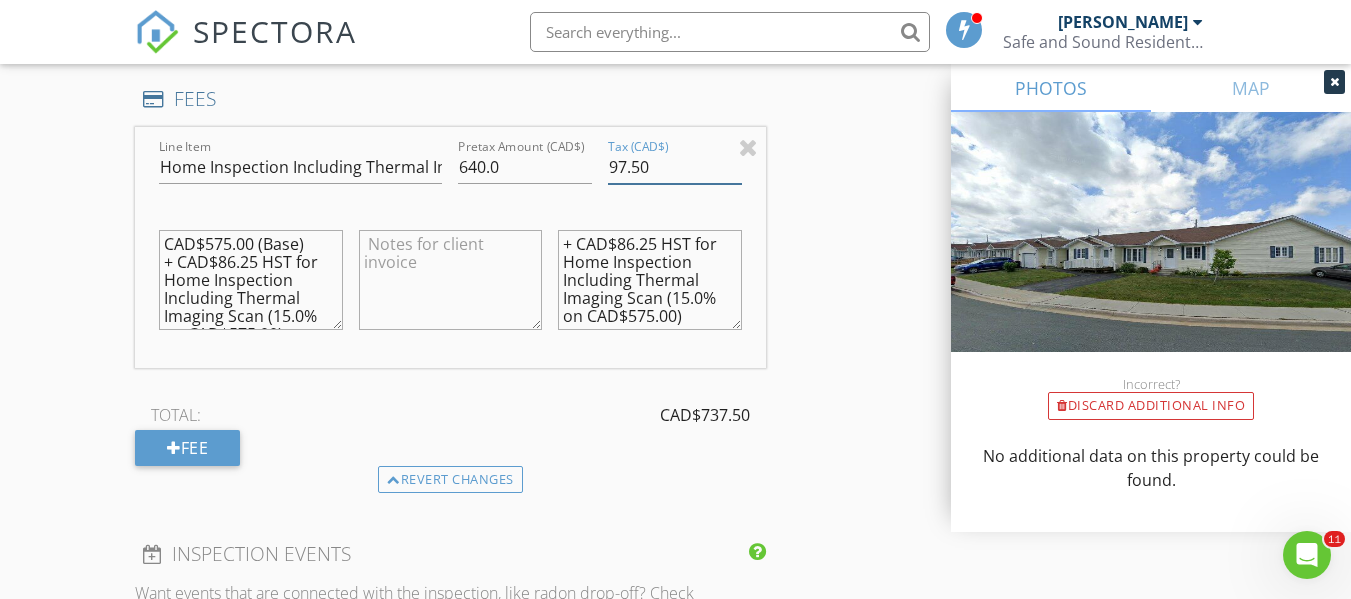 drag, startPoint x: 649, startPoint y: 169, endPoint x: 621, endPoint y: 167, distance: 28.071337 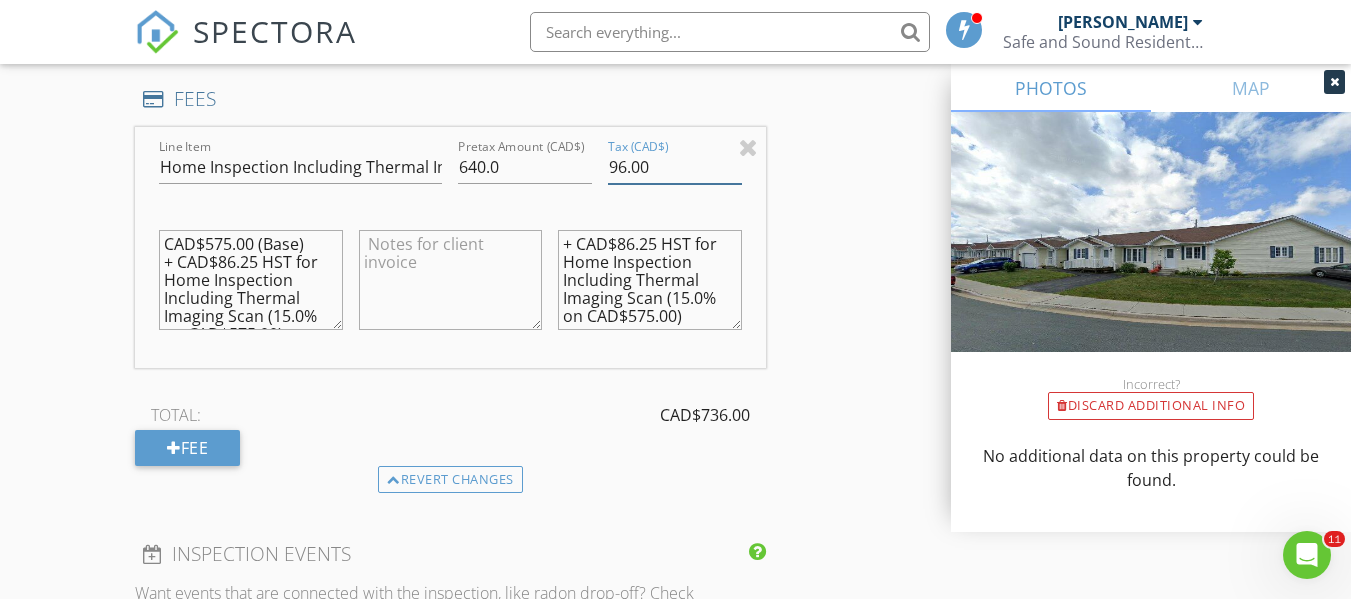 type on "96.00" 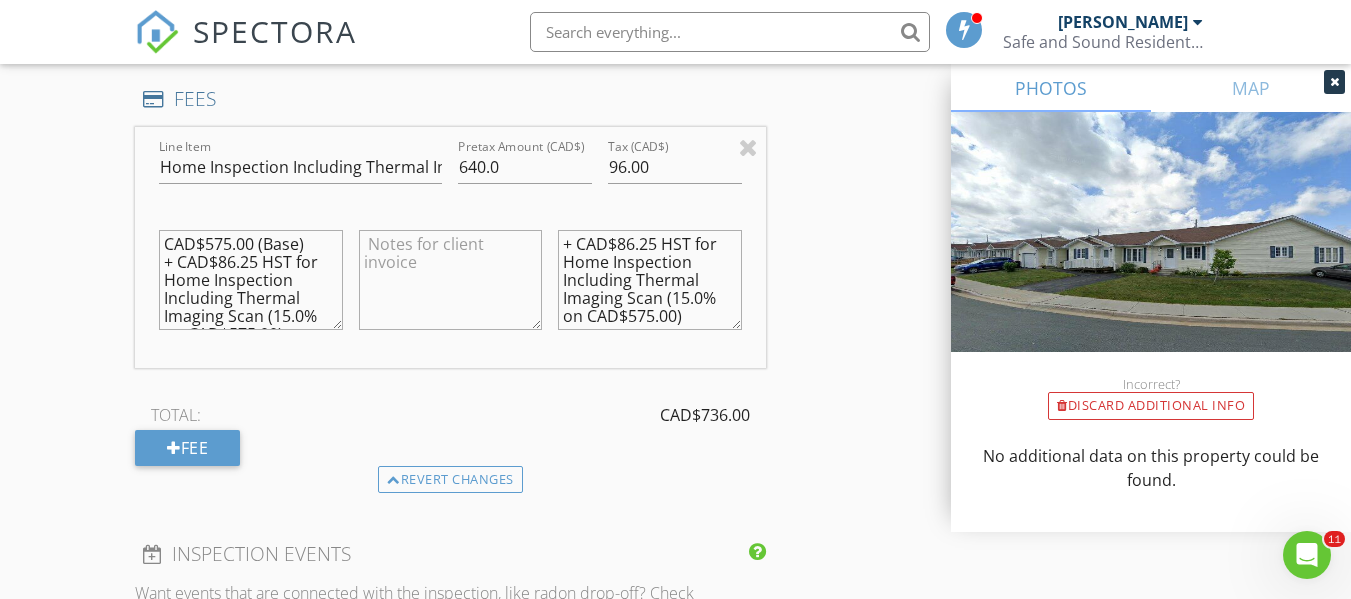 drag, startPoint x: 656, startPoint y: 244, endPoint x: 619, endPoint y: 243, distance: 37.01351 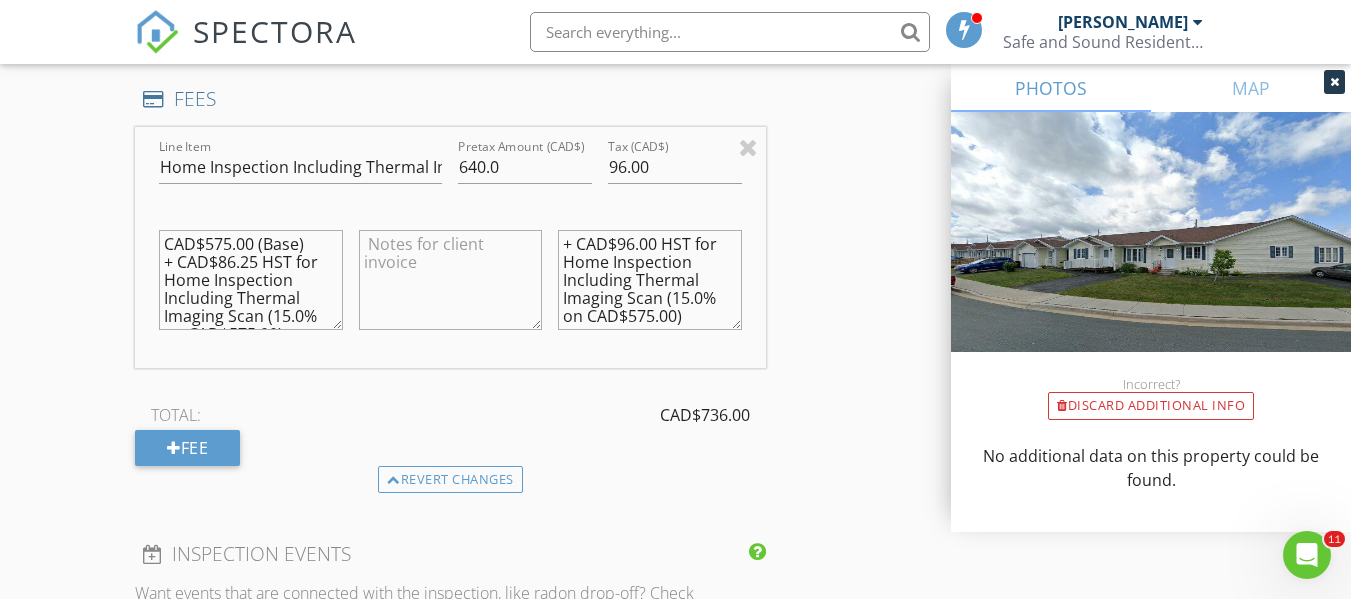scroll, scrollTop: 18, scrollLeft: 0, axis: vertical 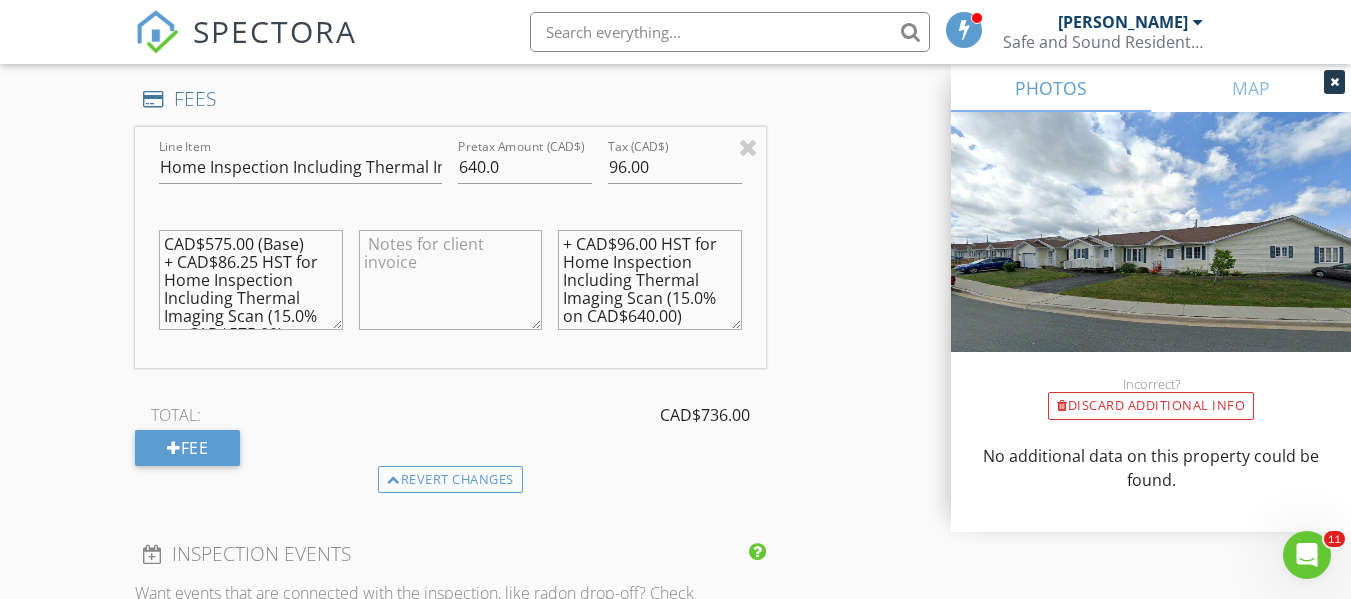 type on "+ CAD$96.00 HST for Home Inspection Including Thermal Imaging Scan (15.0% on CAD$640.00)" 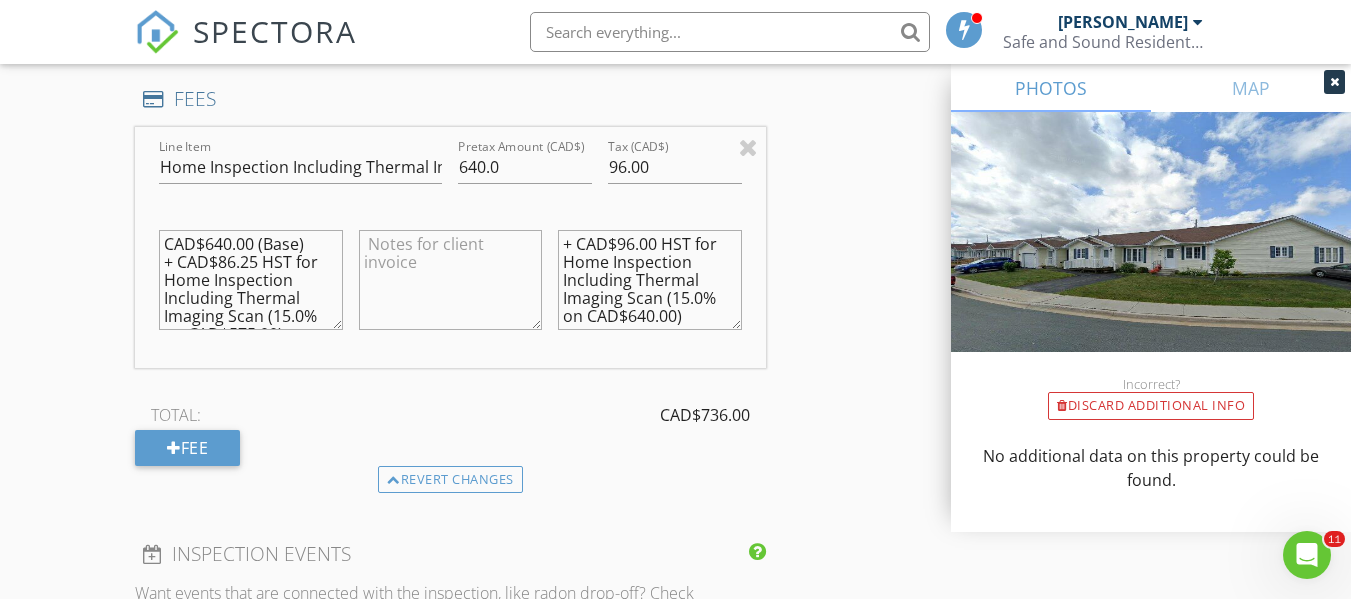 drag, startPoint x: 259, startPoint y: 257, endPoint x: 222, endPoint y: 261, distance: 37.215588 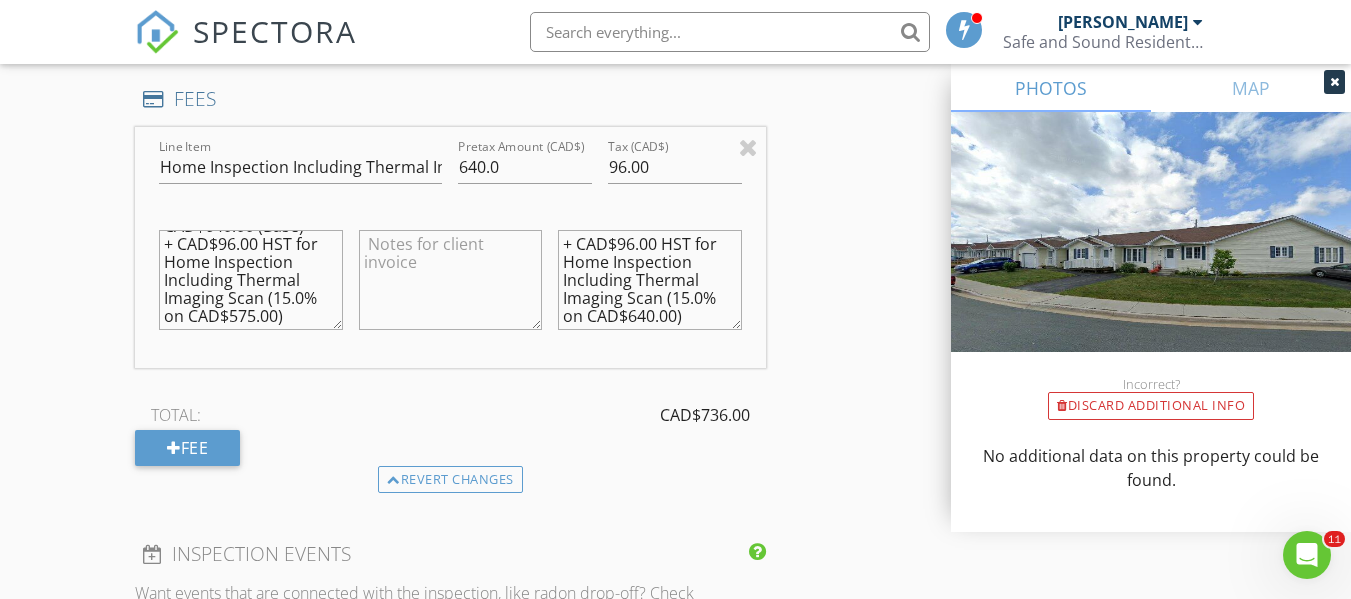 scroll, scrollTop: 36, scrollLeft: 0, axis: vertical 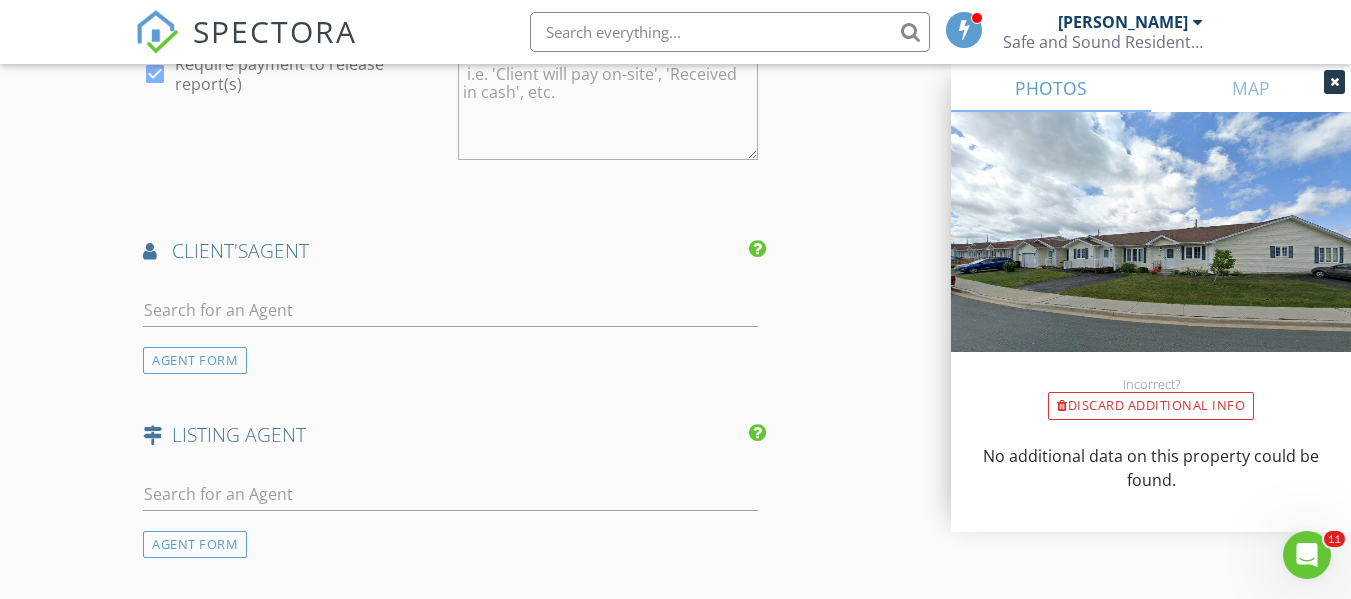 type on "CAD$640.00 (Base)
+ CAD$96.00 HST for Home Inspection Including Thermal Imaging Scan (15.0% on CAD$640.00)" 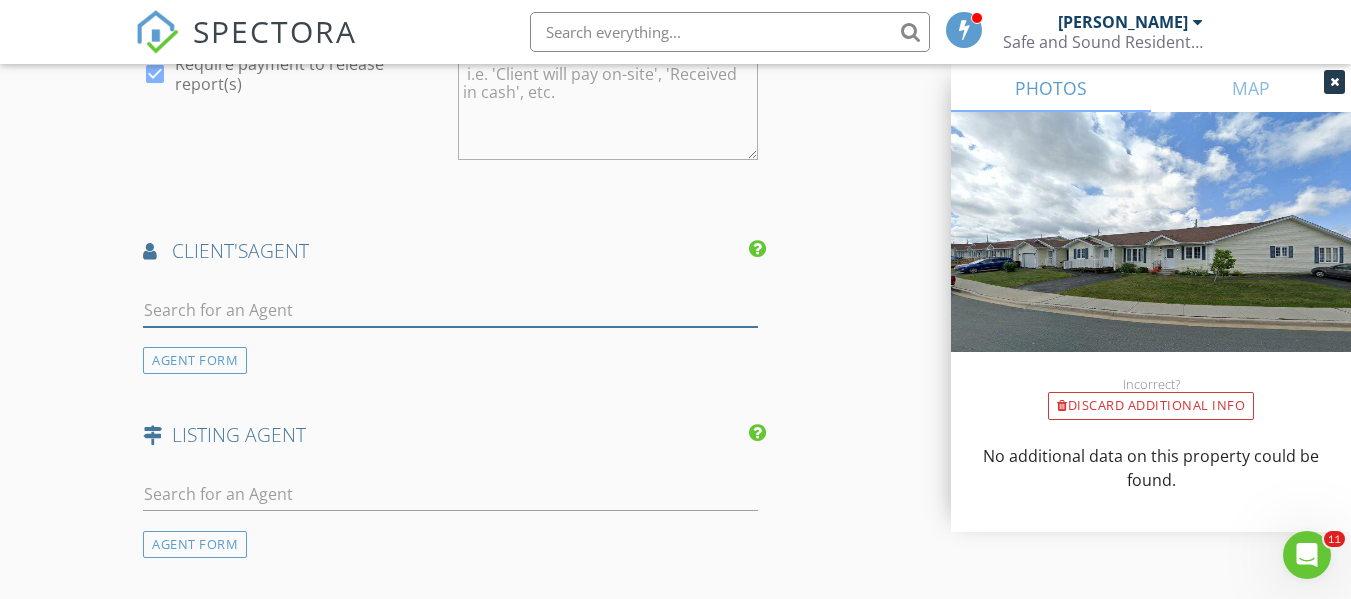 click at bounding box center [450, 310] 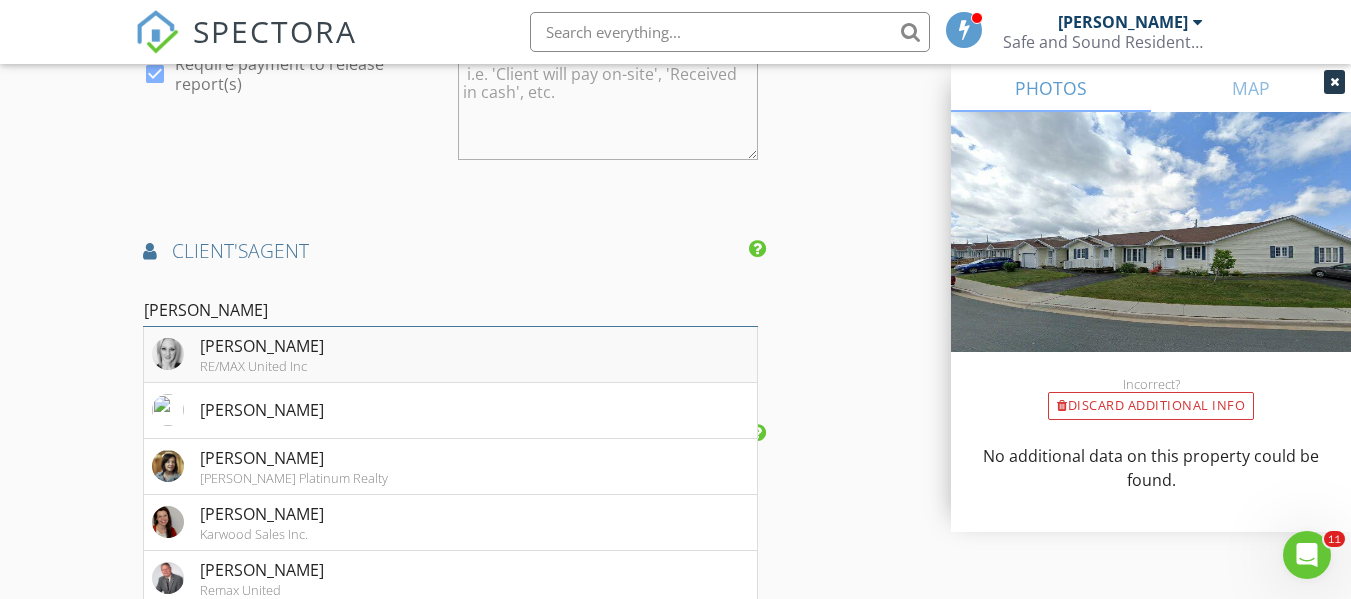 type on "kelly" 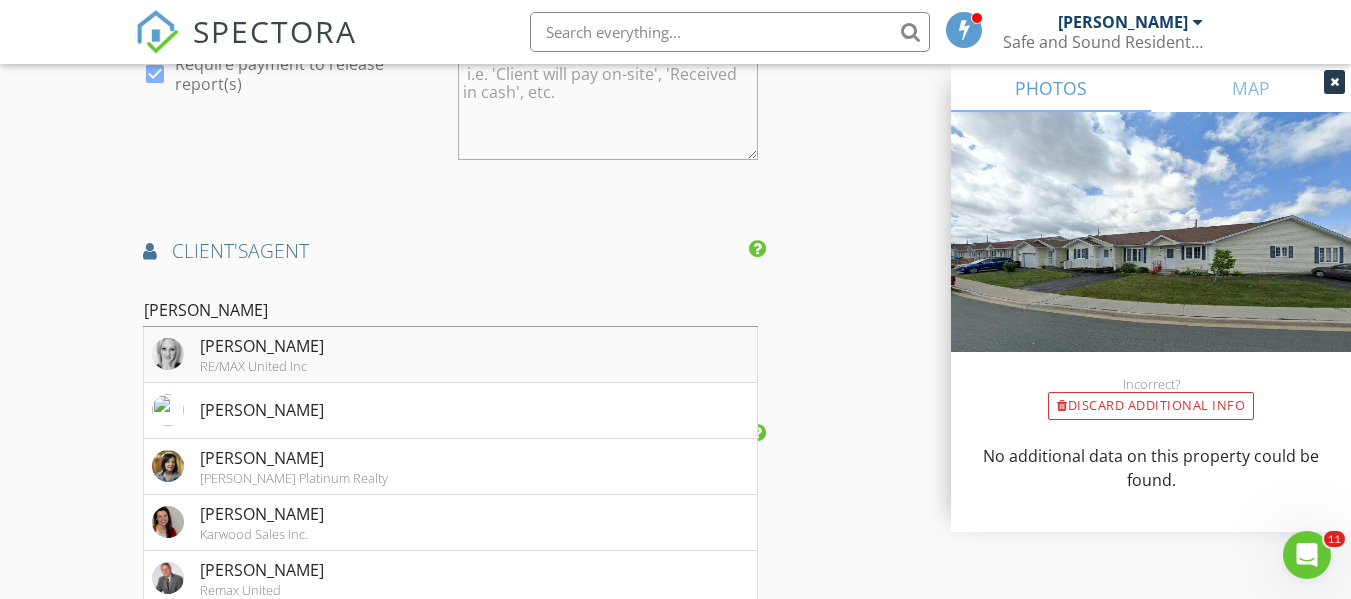 click on "[PERSON_NAME]" at bounding box center [262, 346] 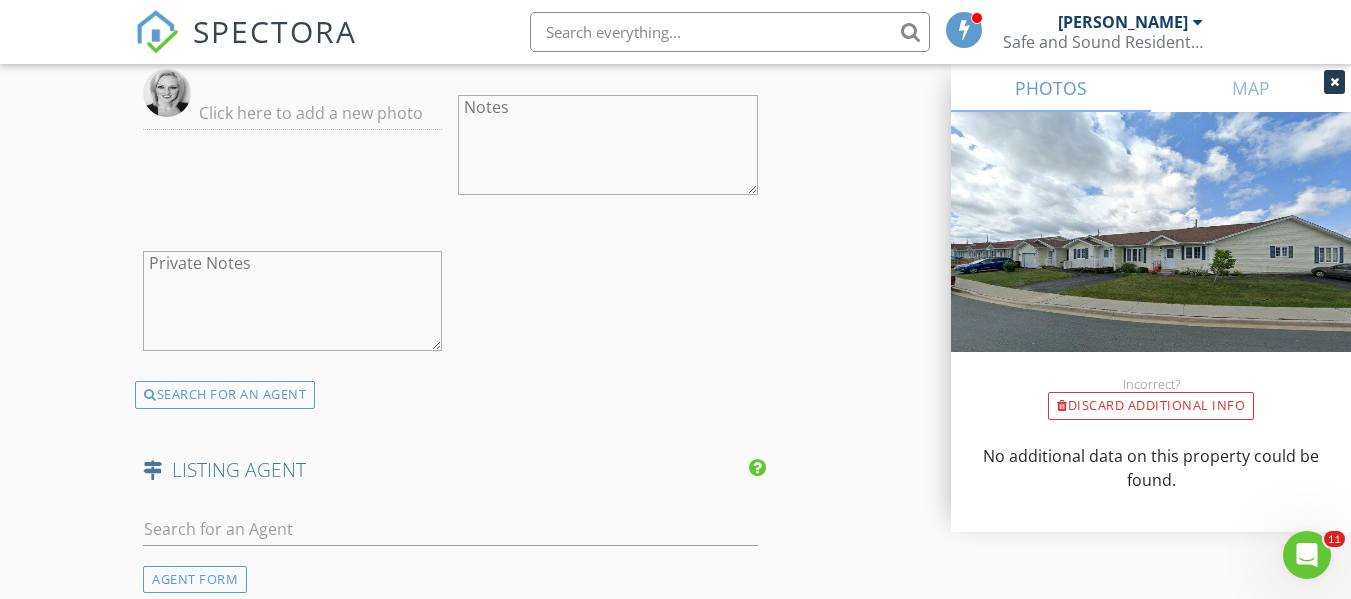 scroll, scrollTop: 2995, scrollLeft: 0, axis: vertical 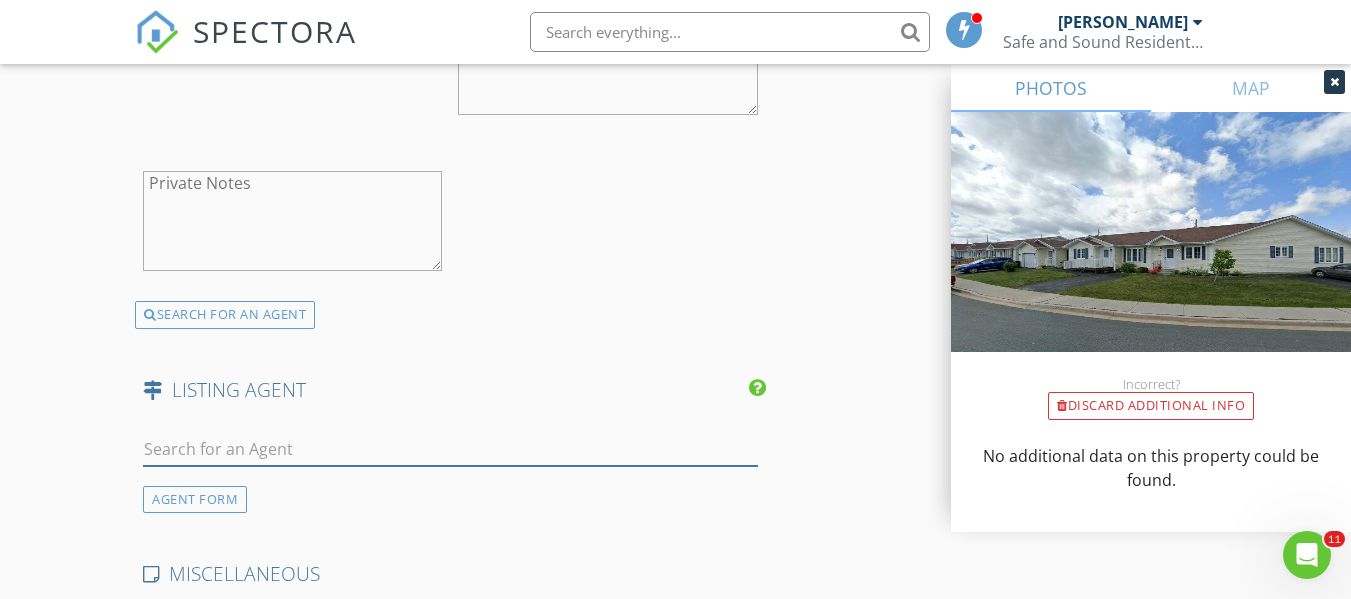 click at bounding box center (450, 449) 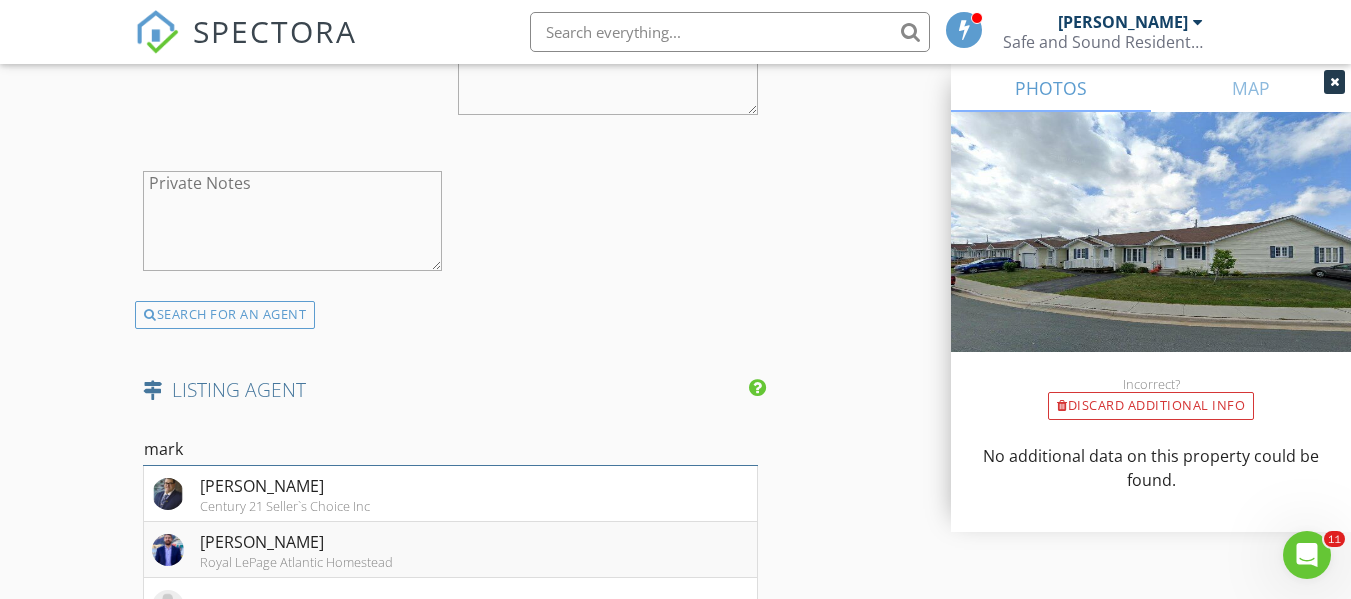type on "mark" 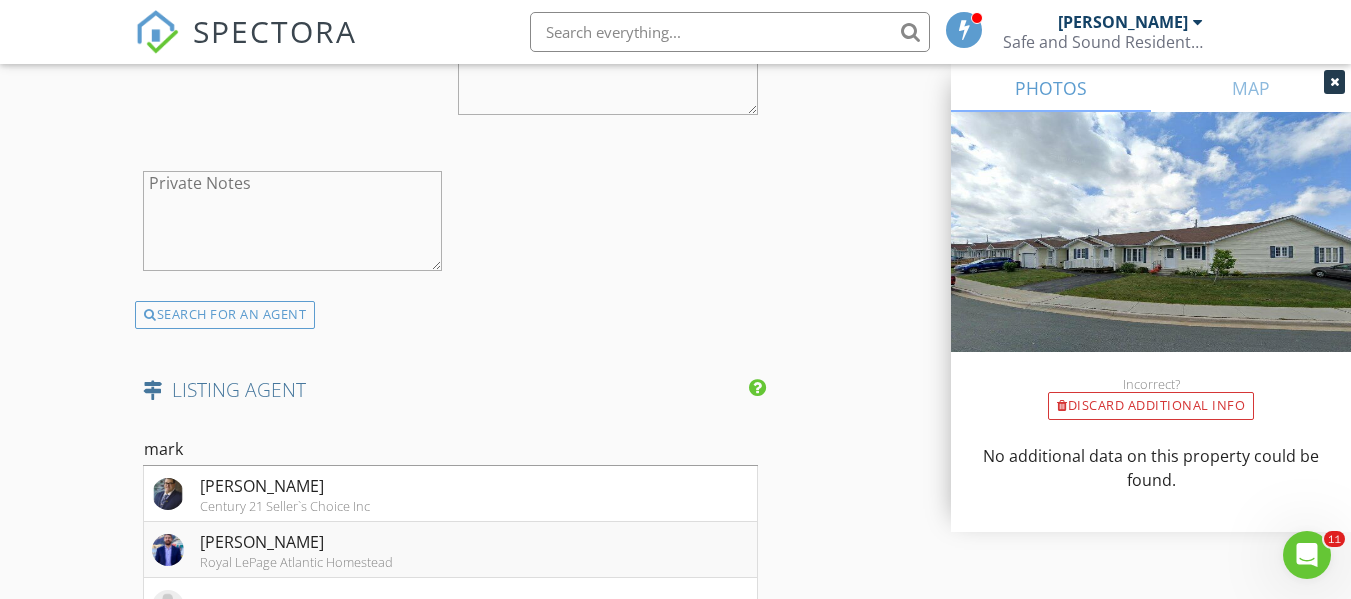 click on "[PERSON_NAME]" at bounding box center [296, 542] 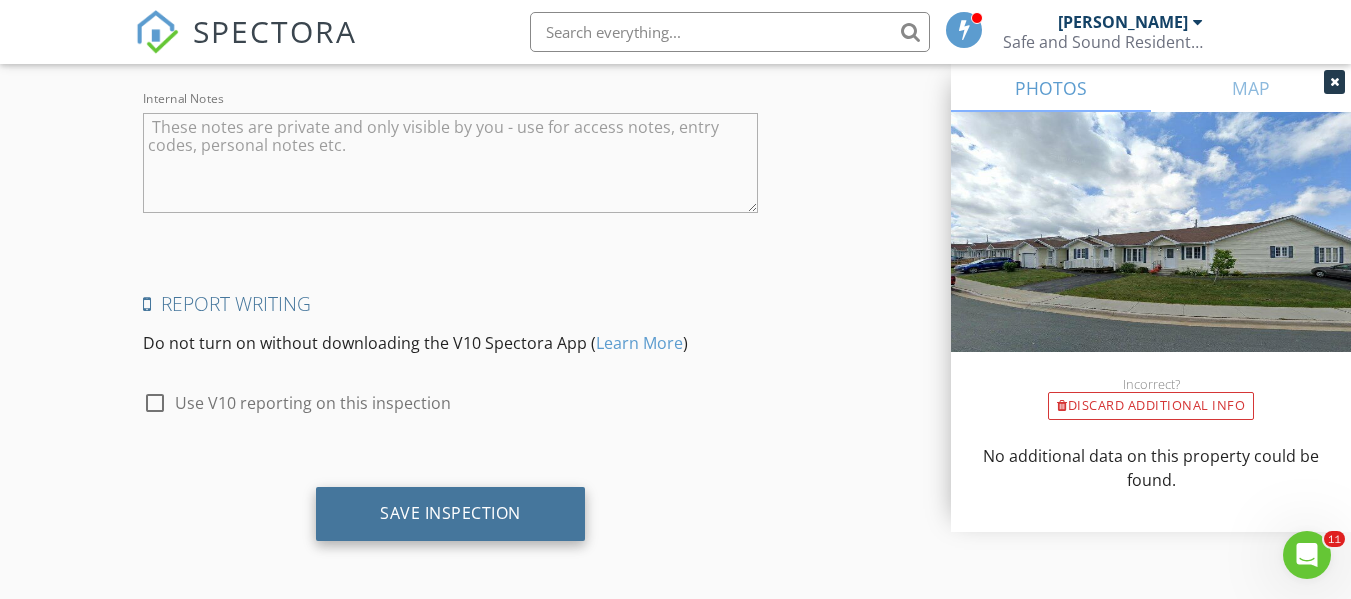 scroll, scrollTop: 4107, scrollLeft: 0, axis: vertical 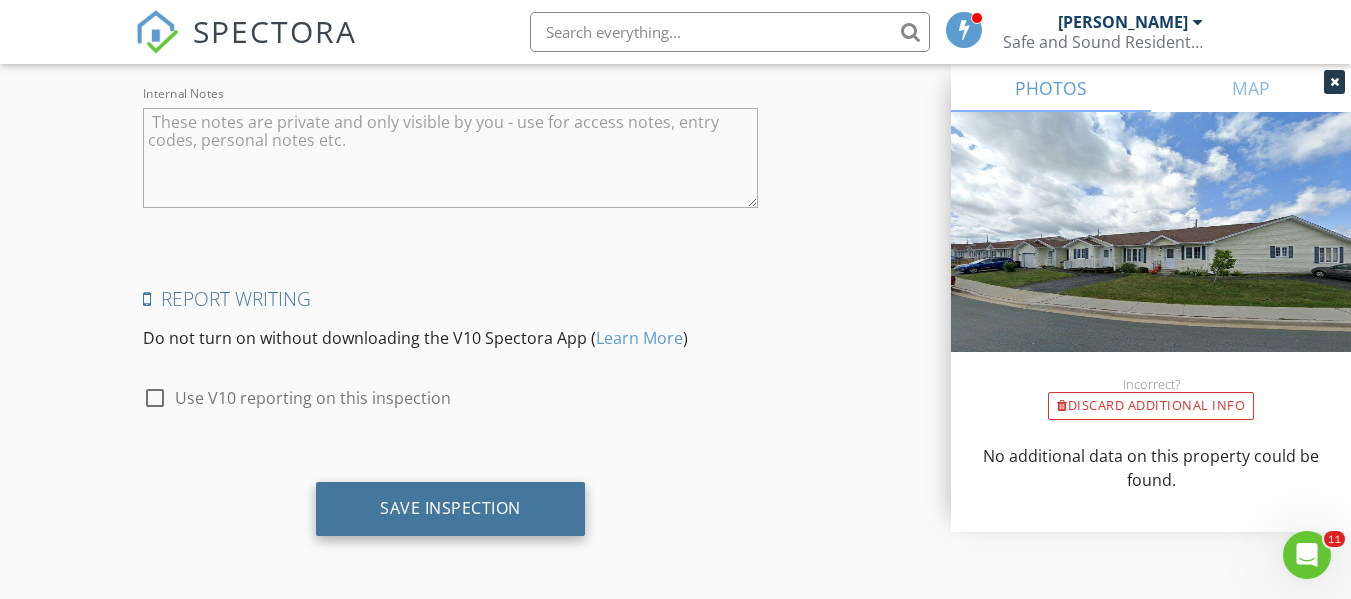 click on "Save Inspection" at bounding box center (450, 508) 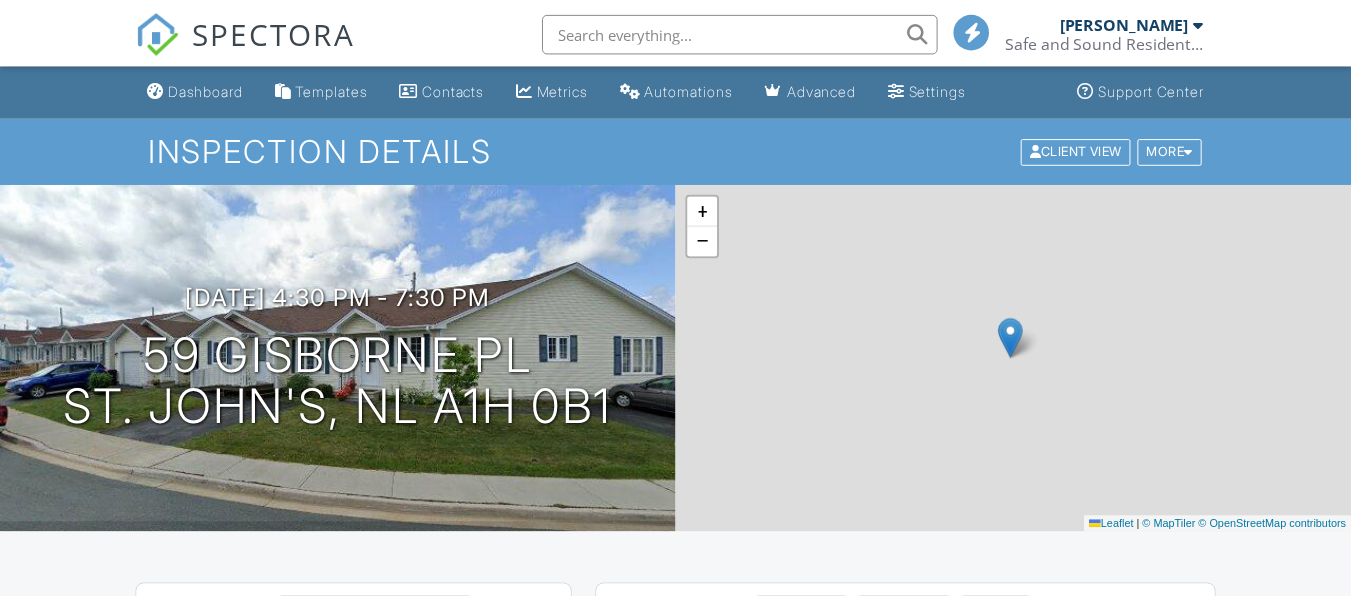 scroll, scrollTop: 0, scrollLeft: 0, axis: both 